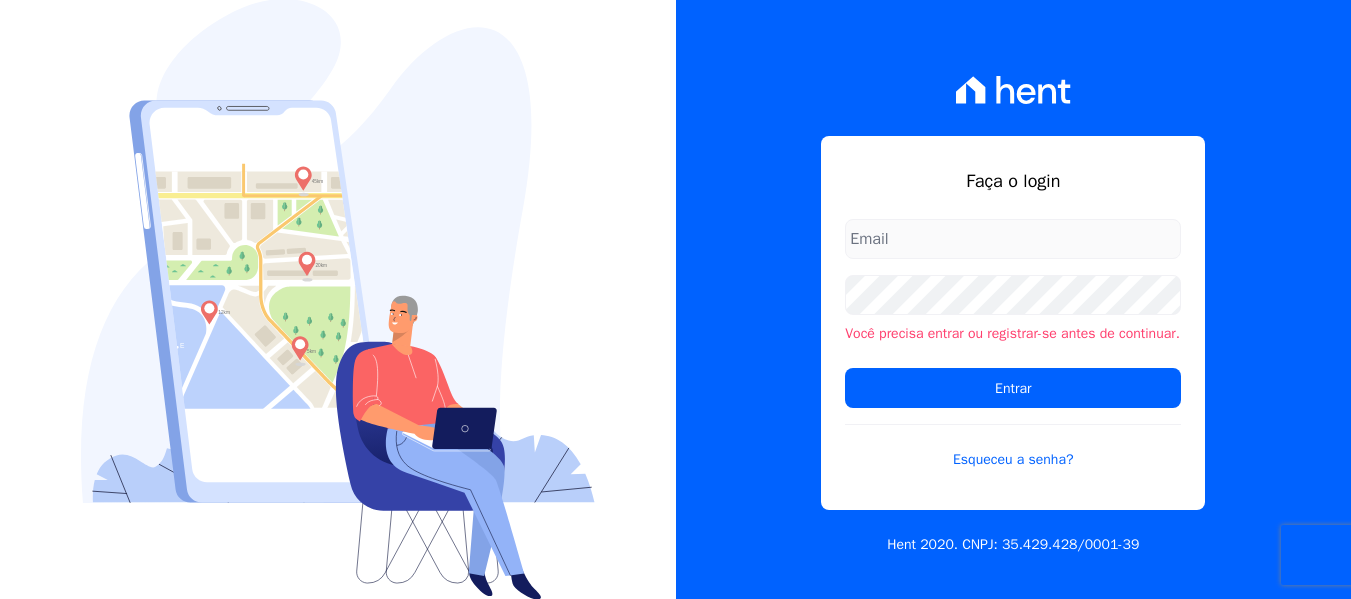 scroll, scrollTop: 0, scrollLeft: 0, axis: both 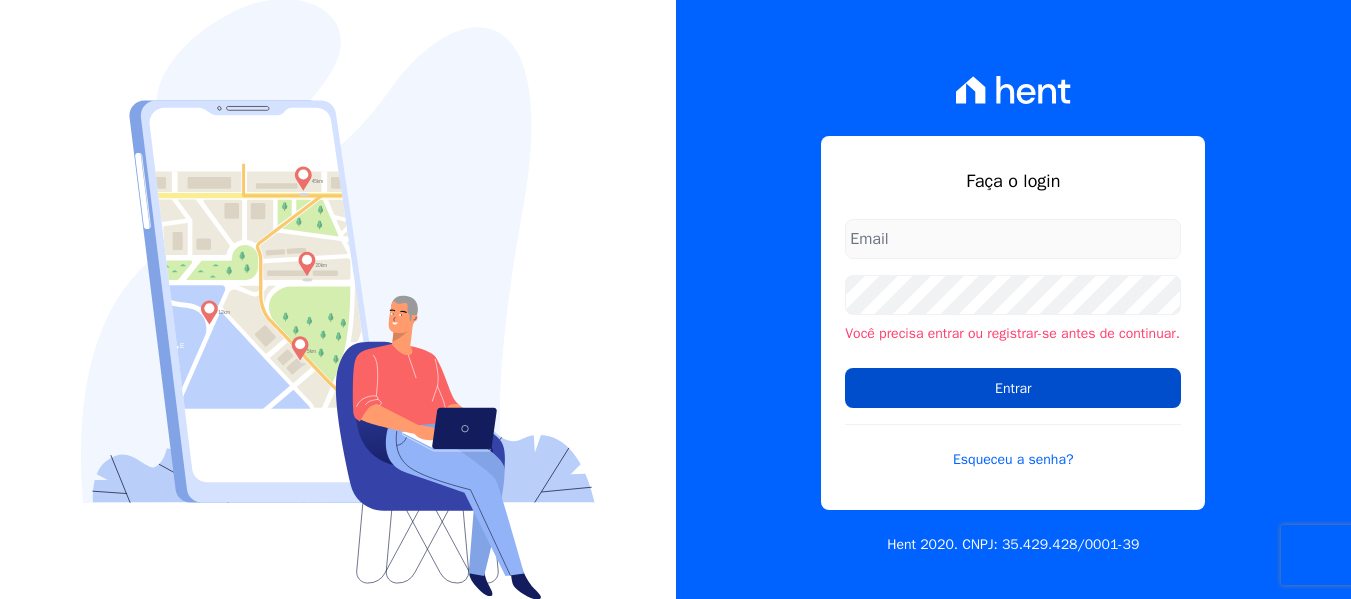 type on "[EMAIL_ADDRESS][DOMAIN_NAME]" 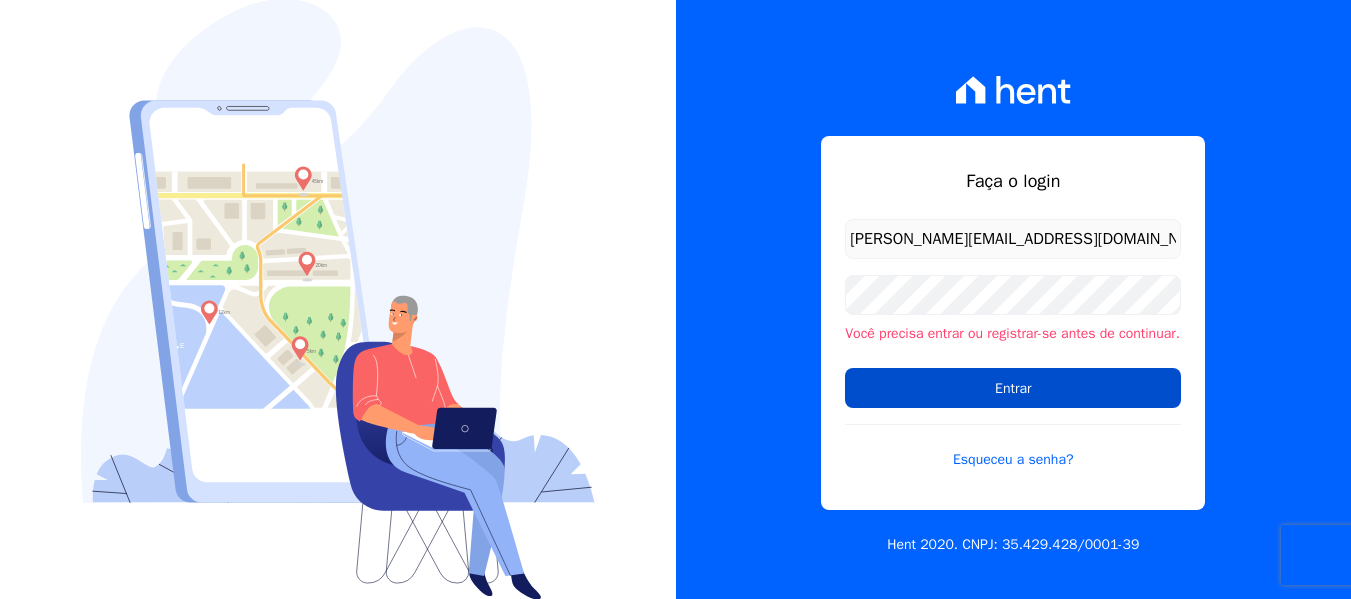 click on "Entrar" at bounding box center [1013, 388] 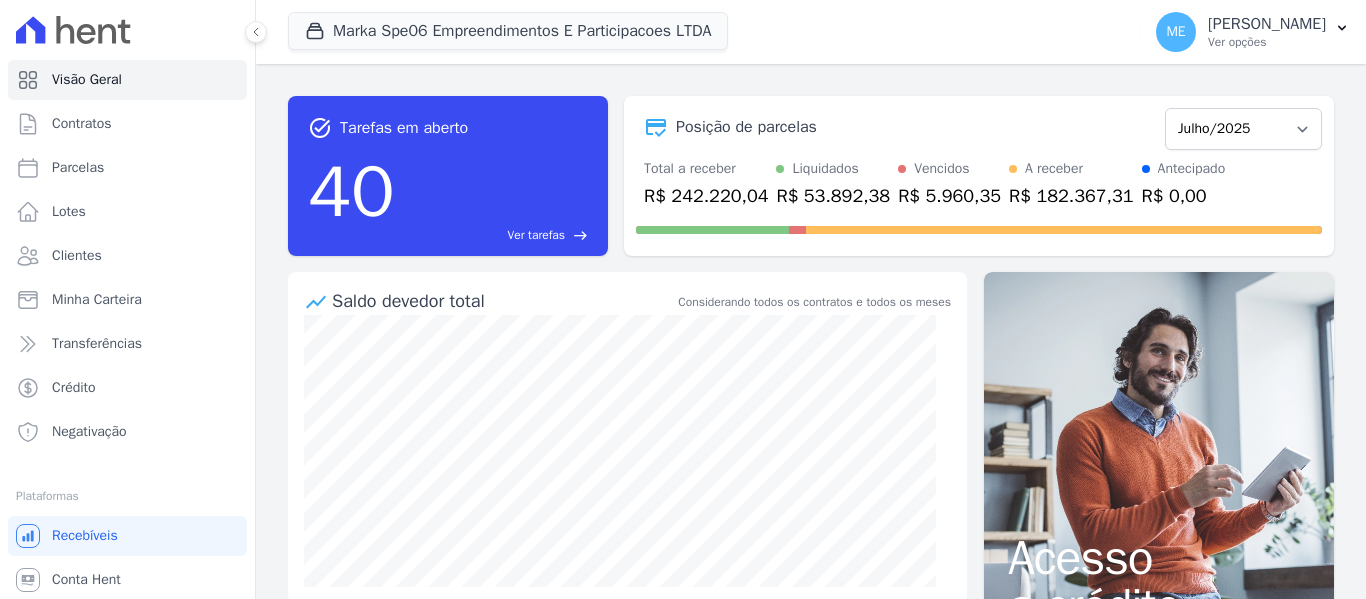 scroll, scrollTop: 0, scrollLeft: 0, axis: both 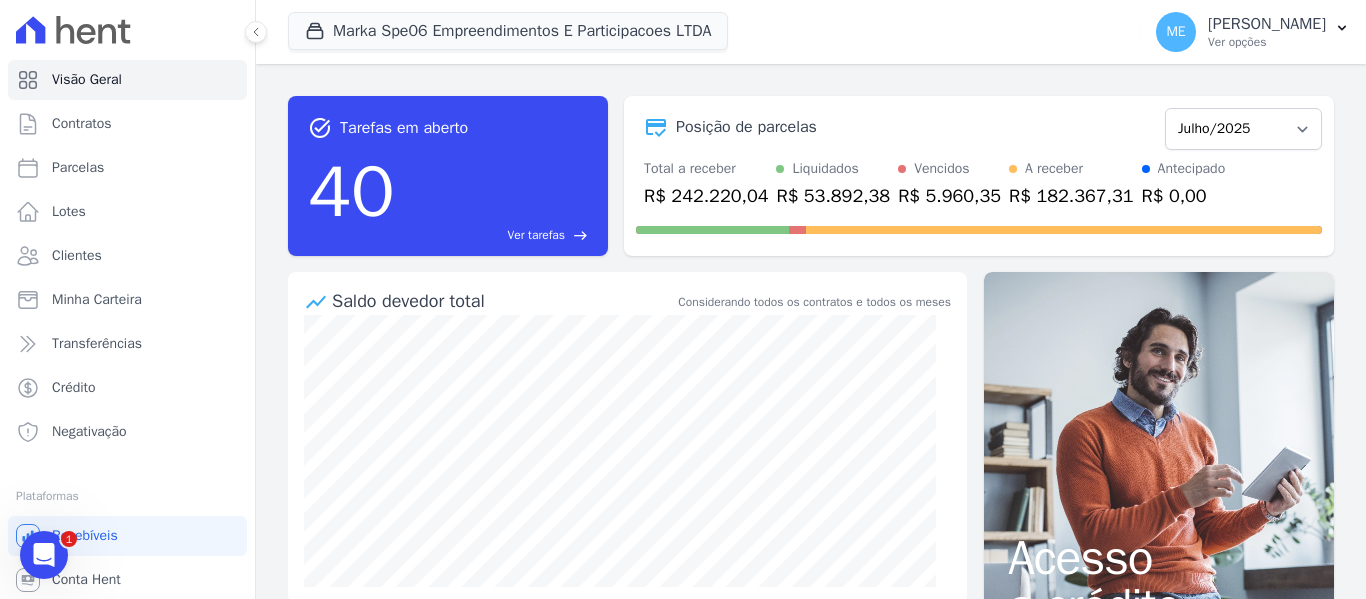 click 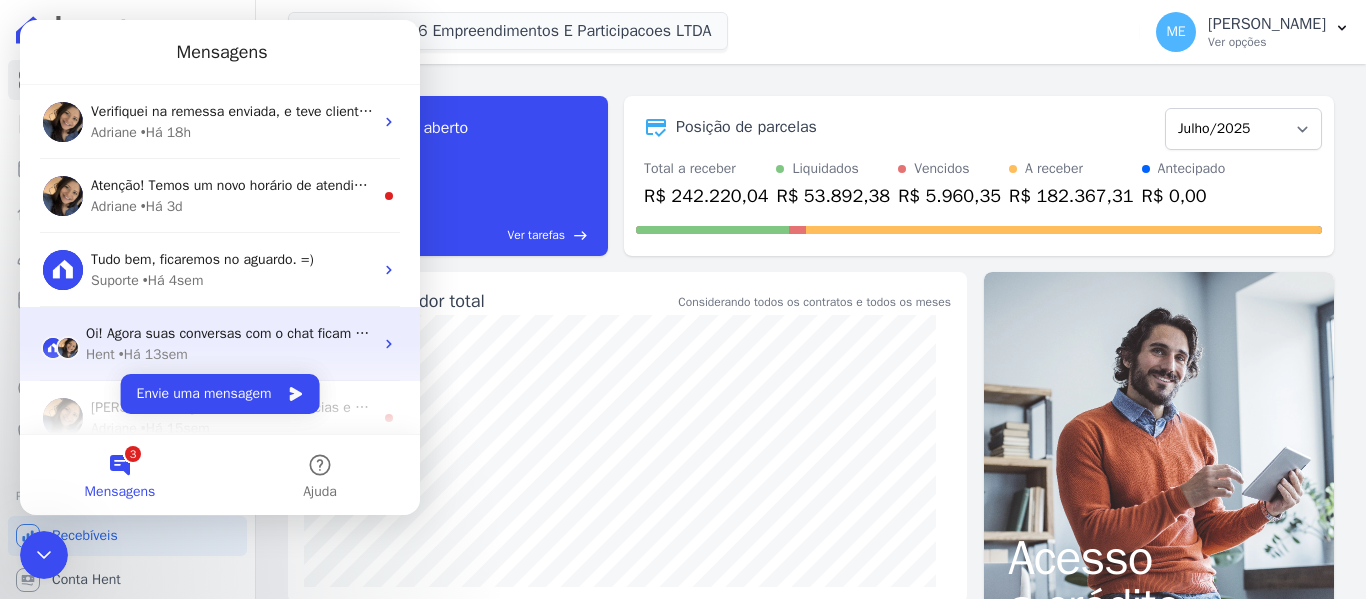 scroll, scrollTop: 0, scrollLeft: 0, axis: both 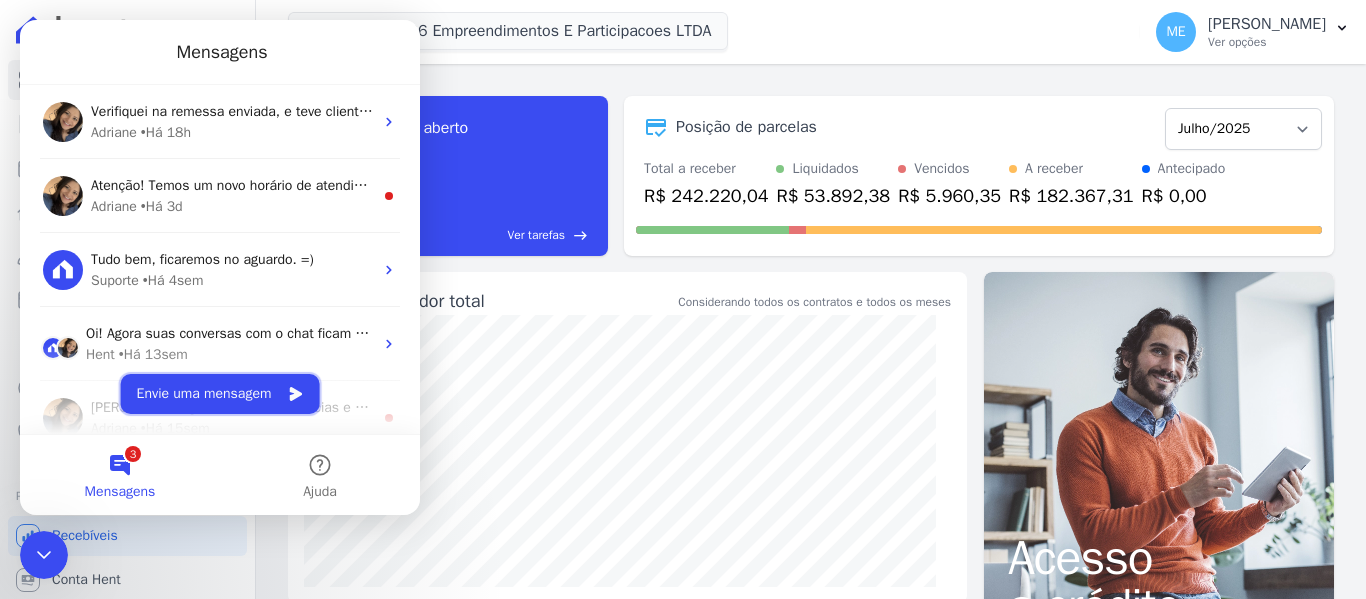 click on "Envie uma mensagem" at bounding box center [220, 394] 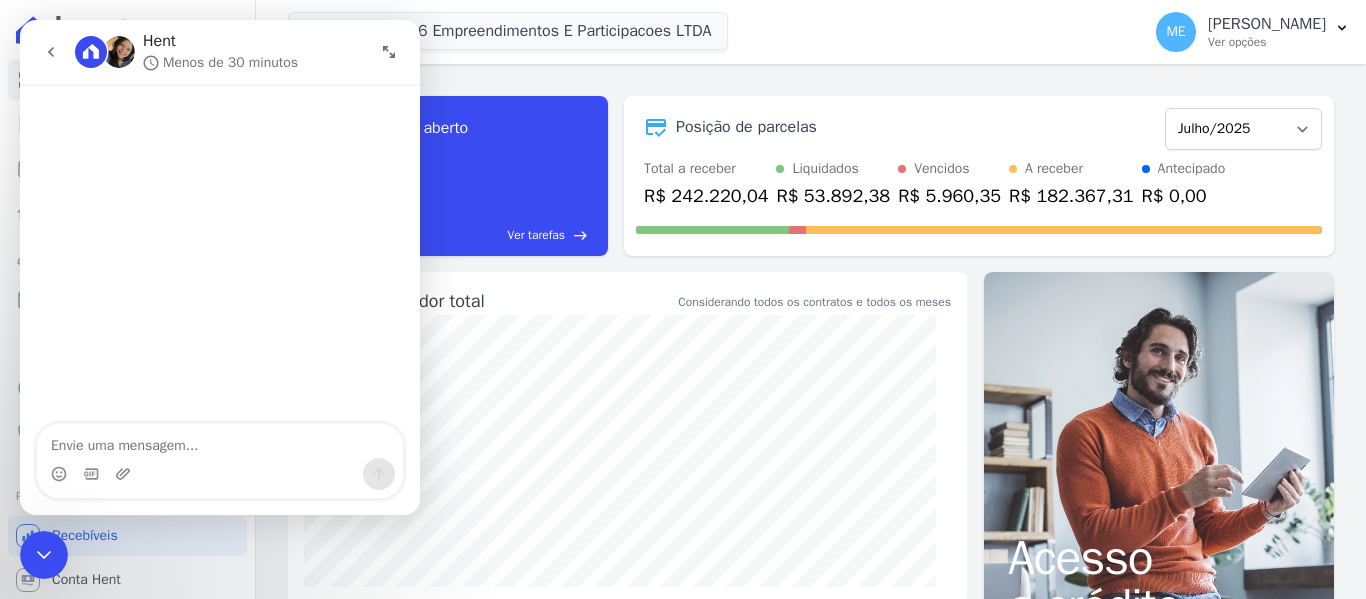 click at bounding box center (220, 441) 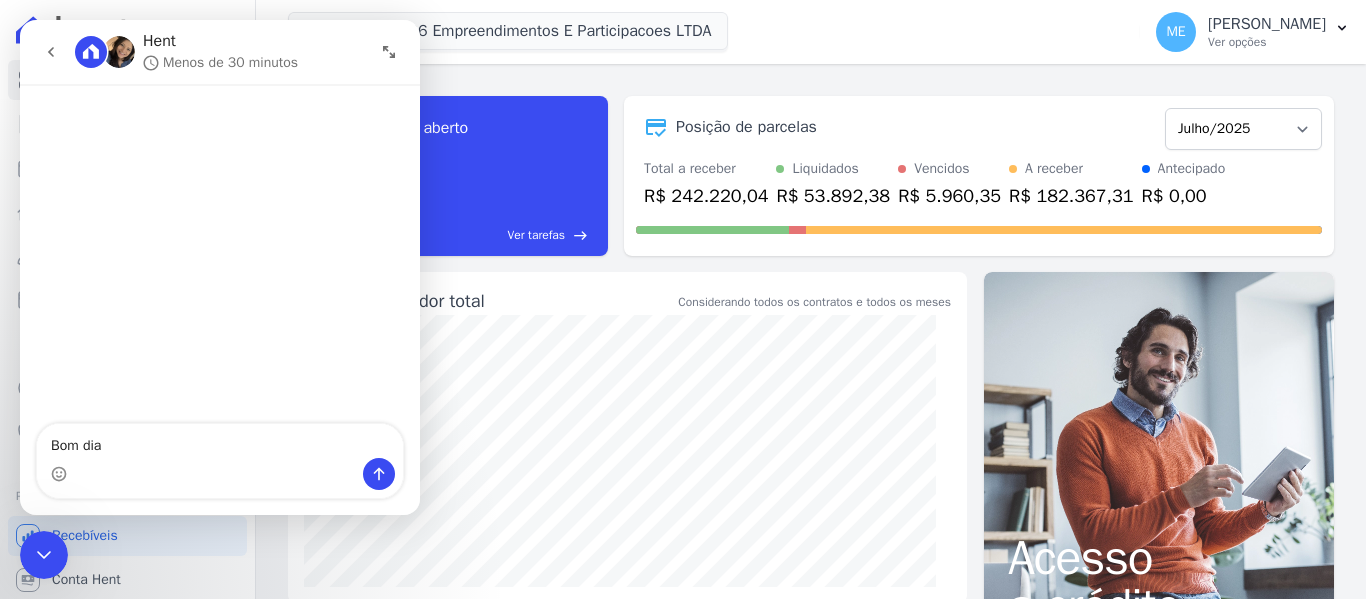 type on "Bom dia!" 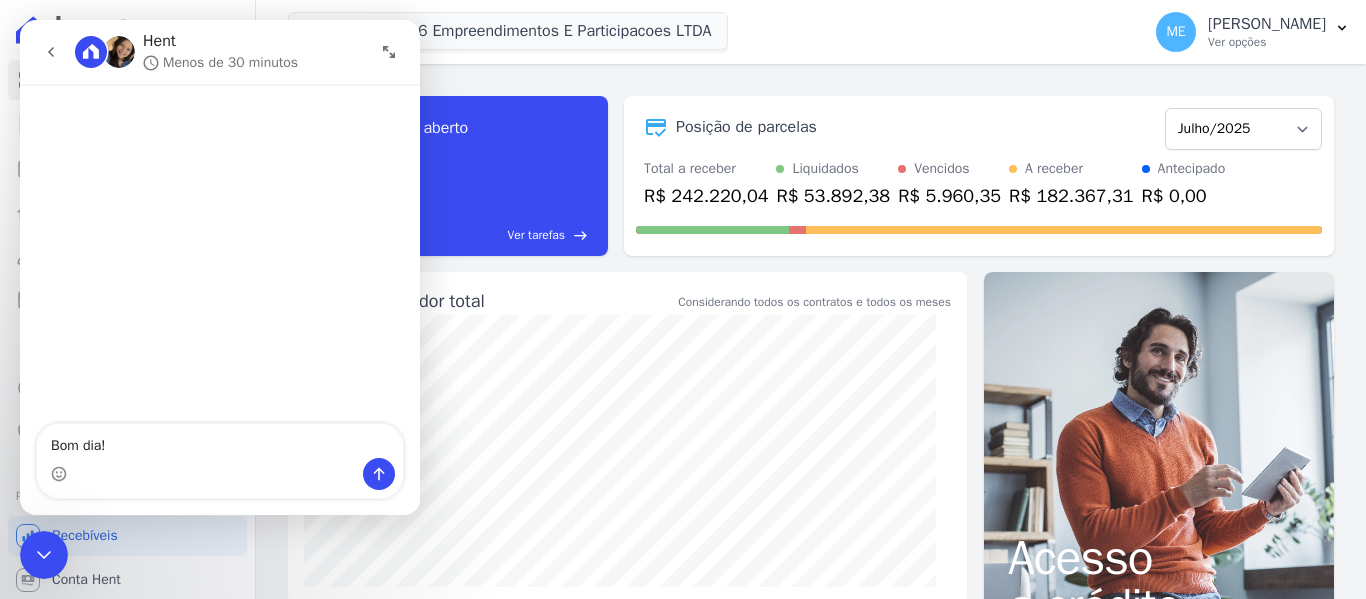 type 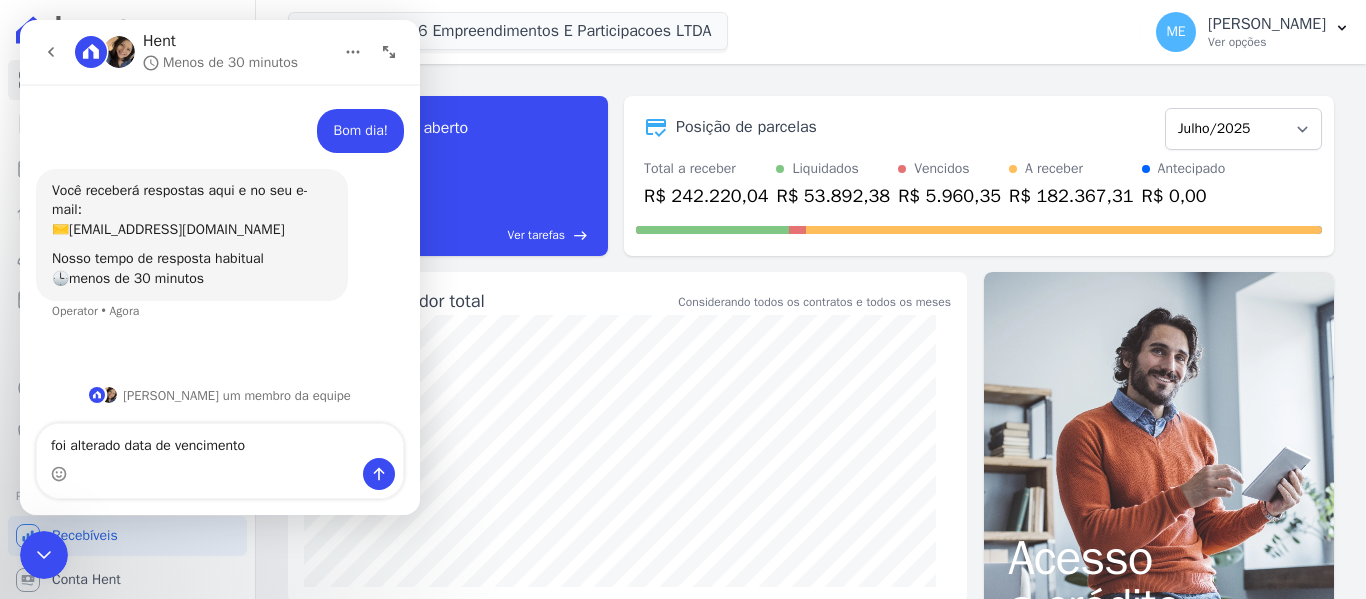 click on "foi alterado data de vencimento" at bounding box center (220, 441) 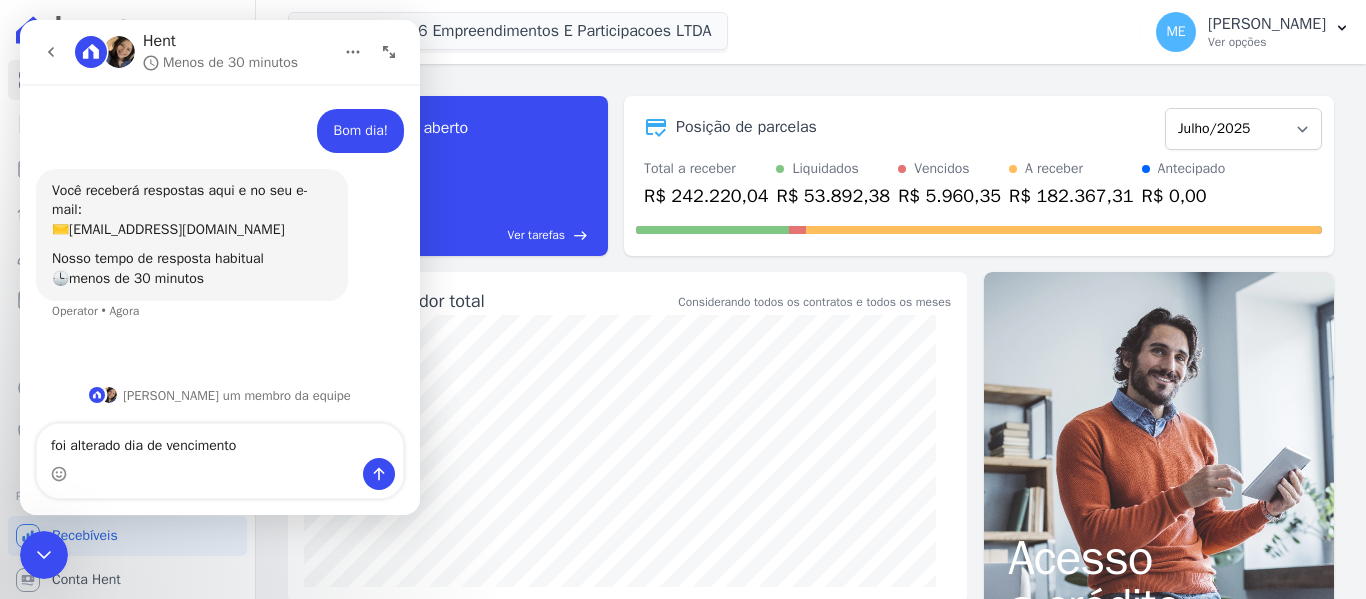 click on "foi alterado dia de vencimento" at bounding box center (220, 441) 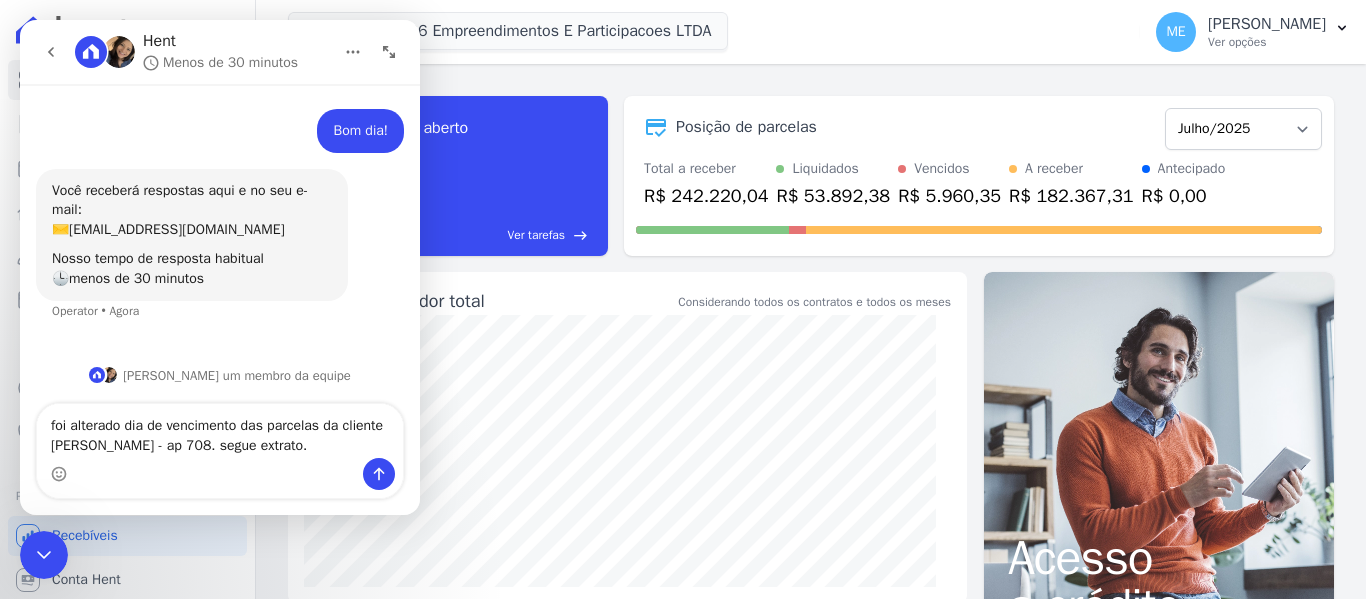 type on "foi alterado dia de vencimento das parcelas da cliente [PERSON_NAME] - ap 708. segue extrato." 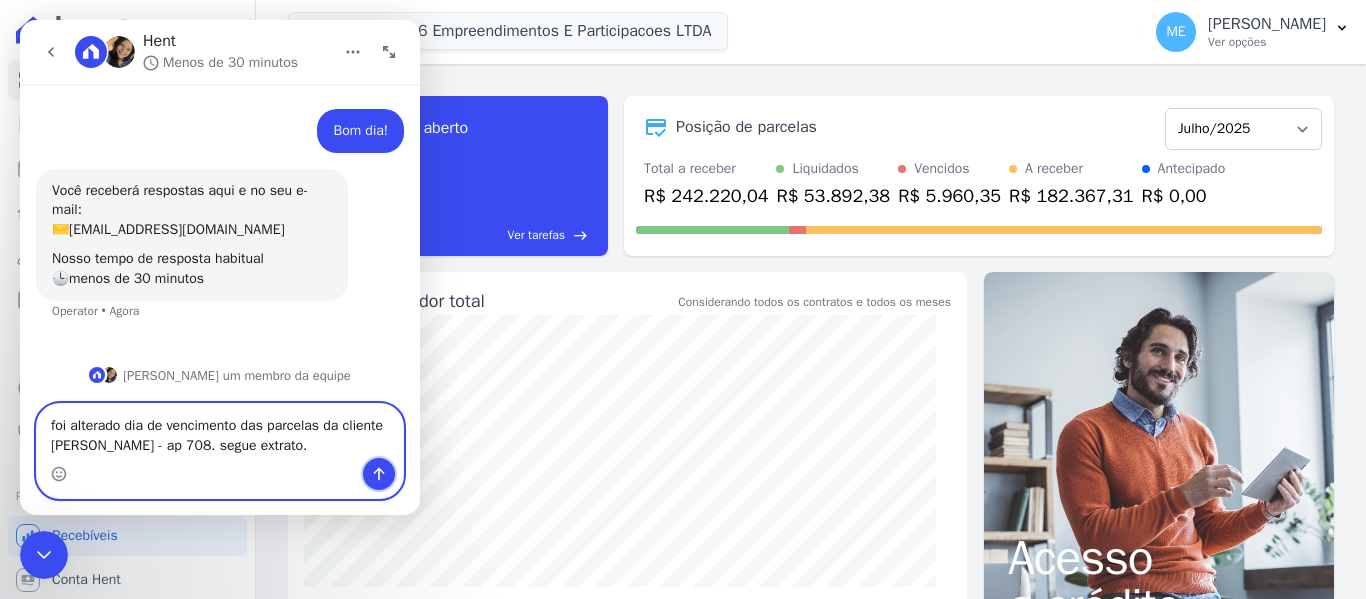 click 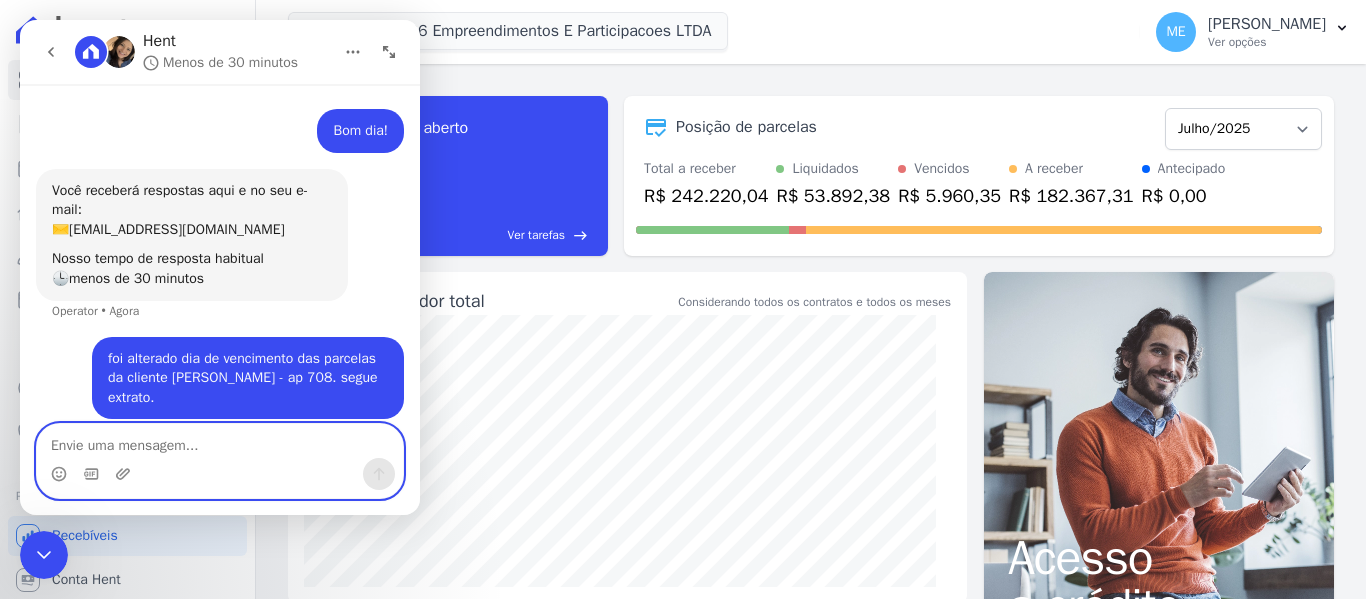 scroll, scrollTop: 73, scrollLeft: 0, axis: vertical 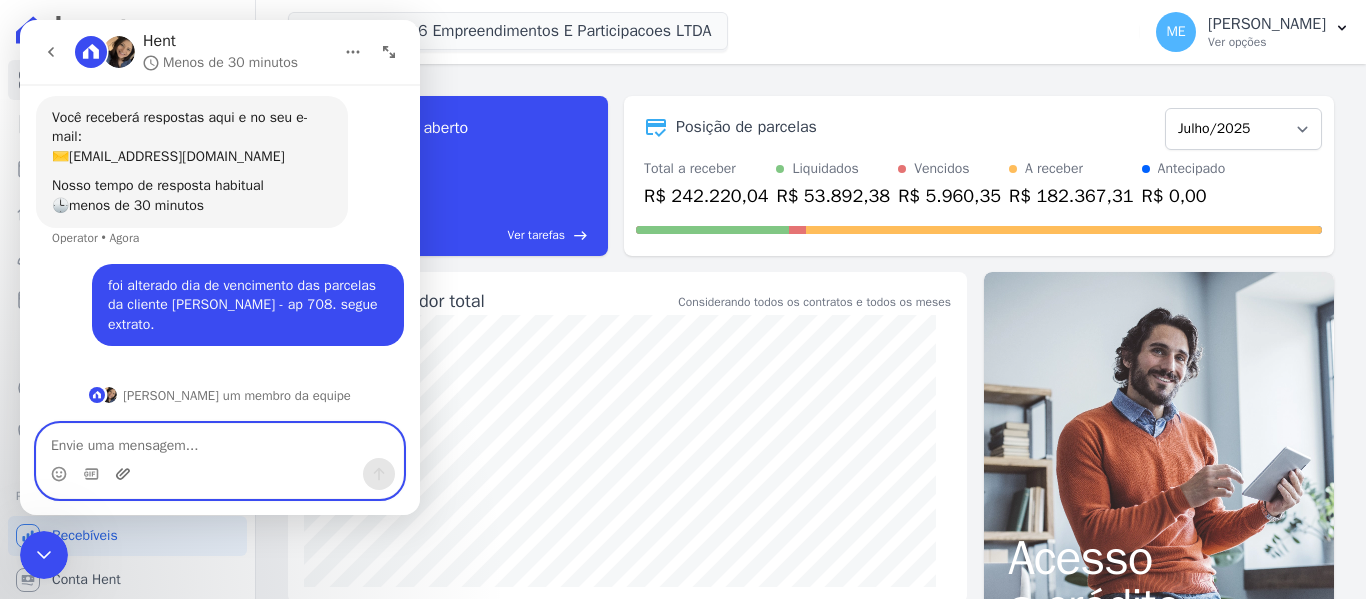 click 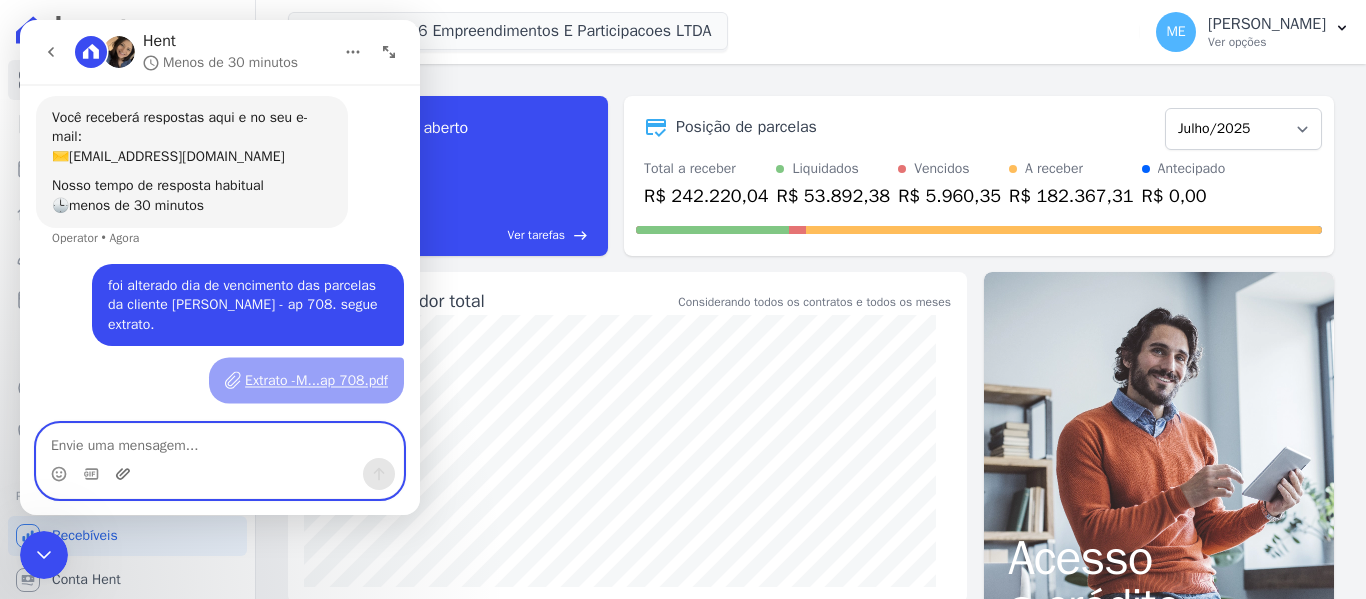scroll, scrollTop: 121, scrollLeft: 0, axis: vertical 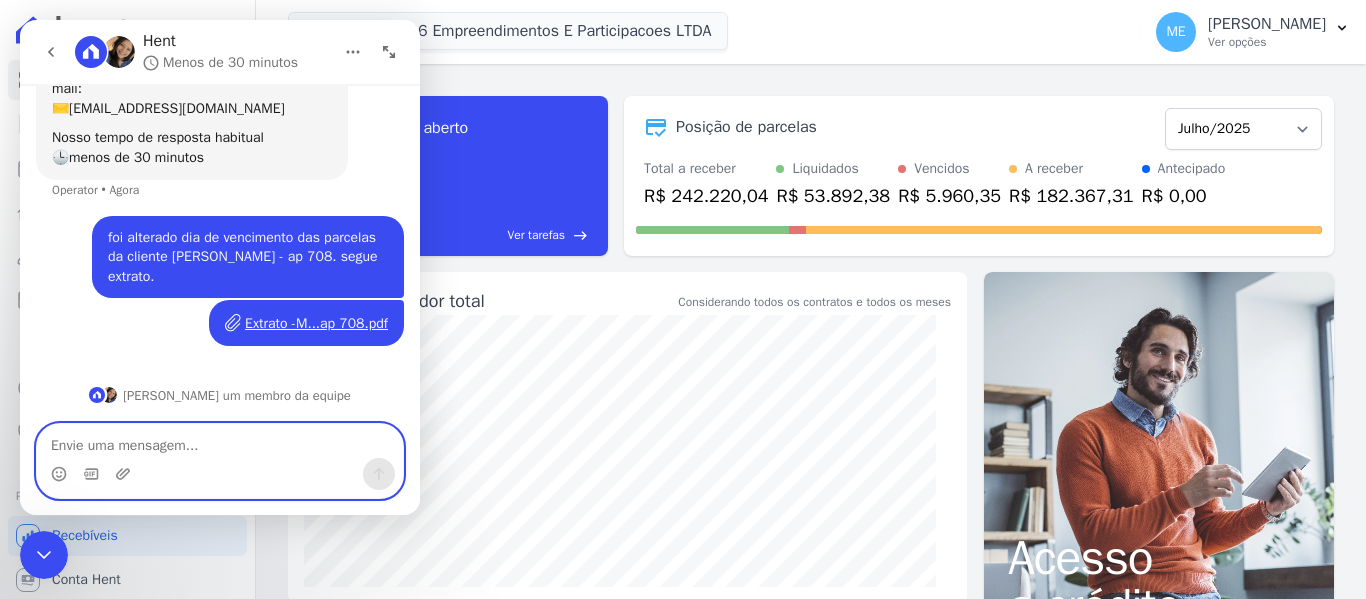 click at bounding box center [220, 441] 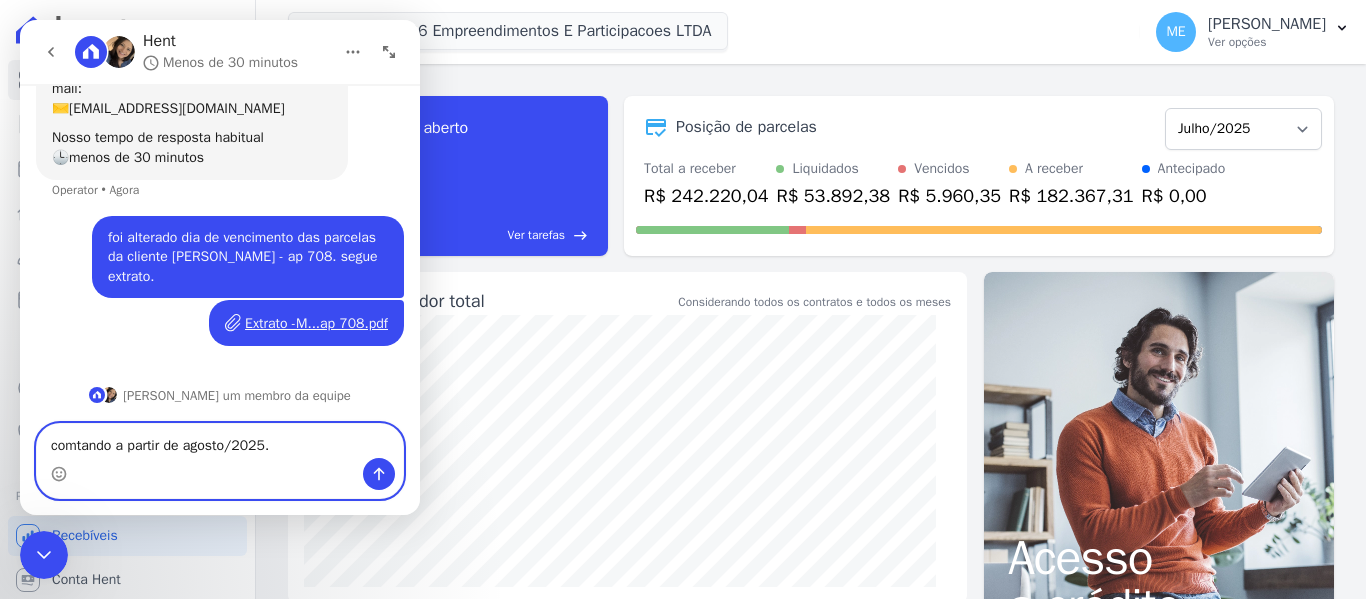 click on "comtando a partir de agosto/2025." at bounding box center [220, 441] 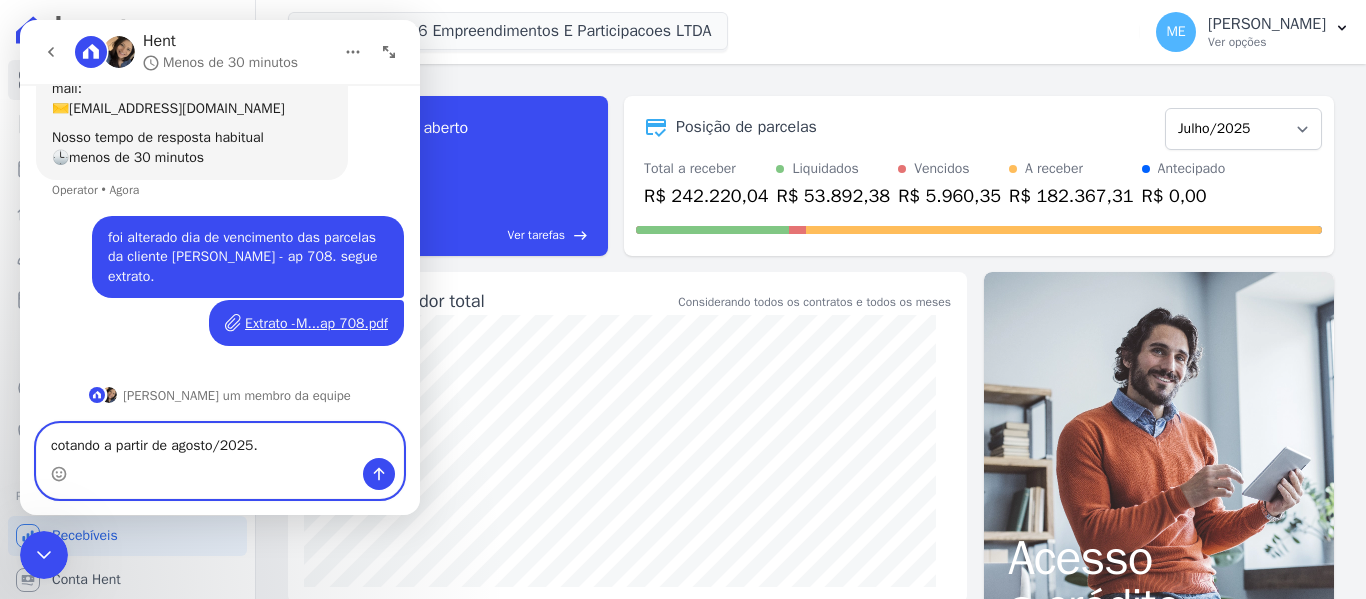type on "contando a partir de agosto/2025." 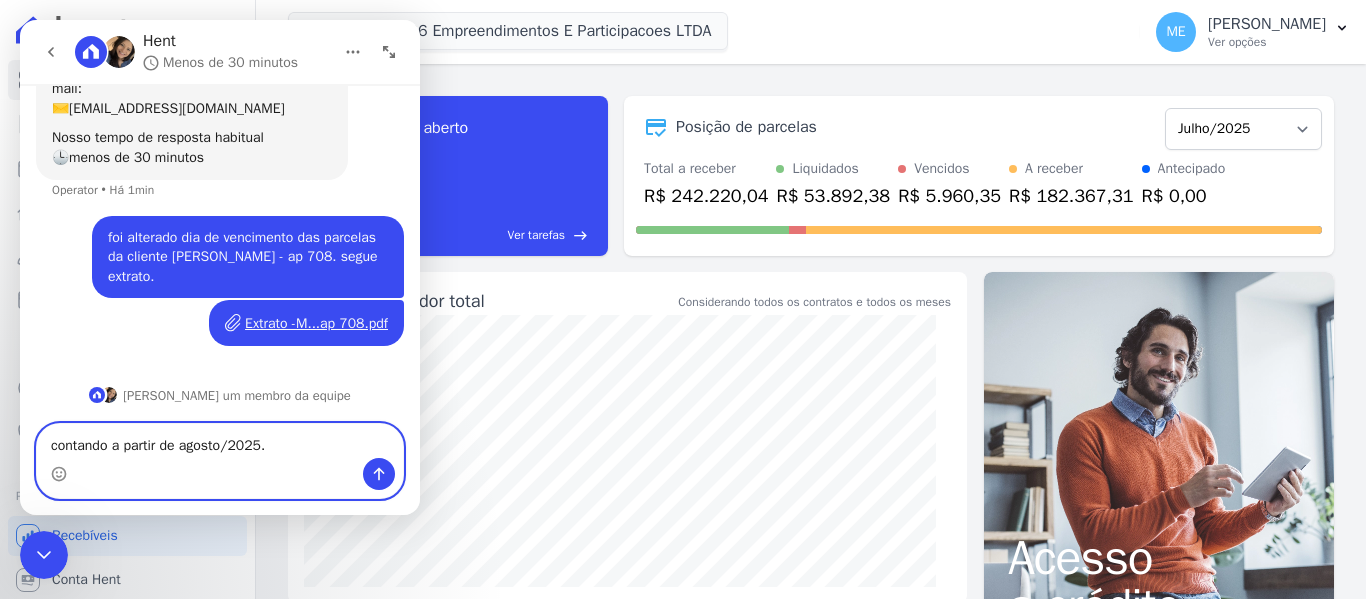 type 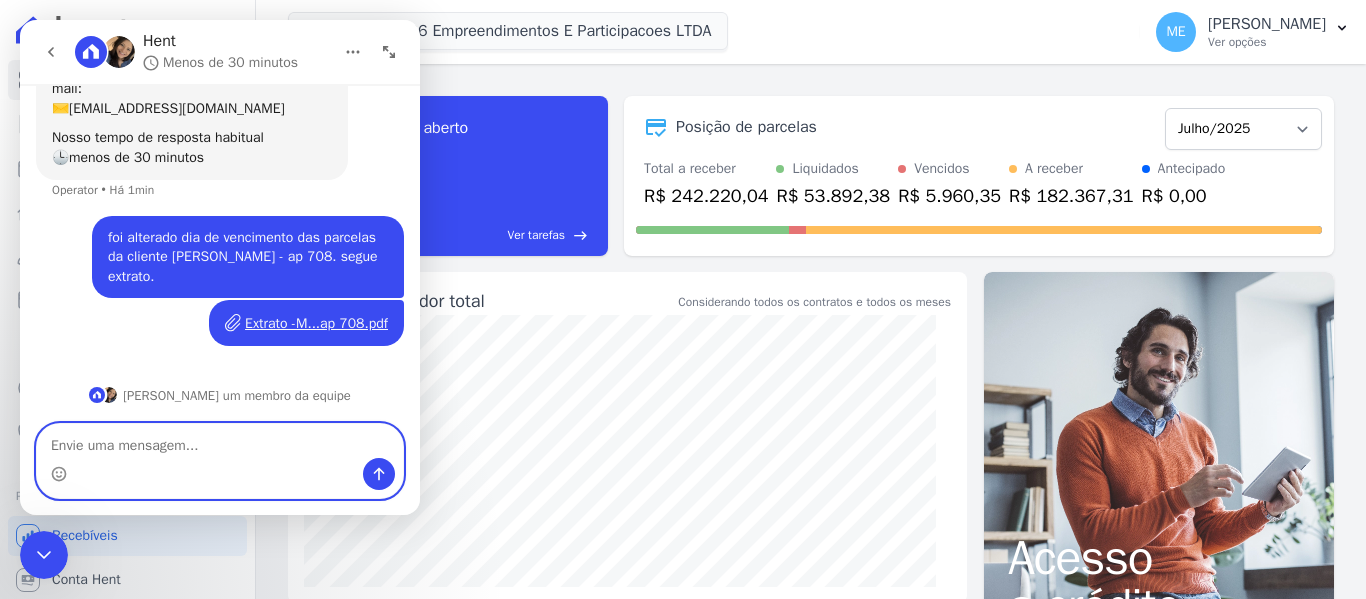 scroll, scrollTop: 167, scrollLeft: 0, axis: vertical 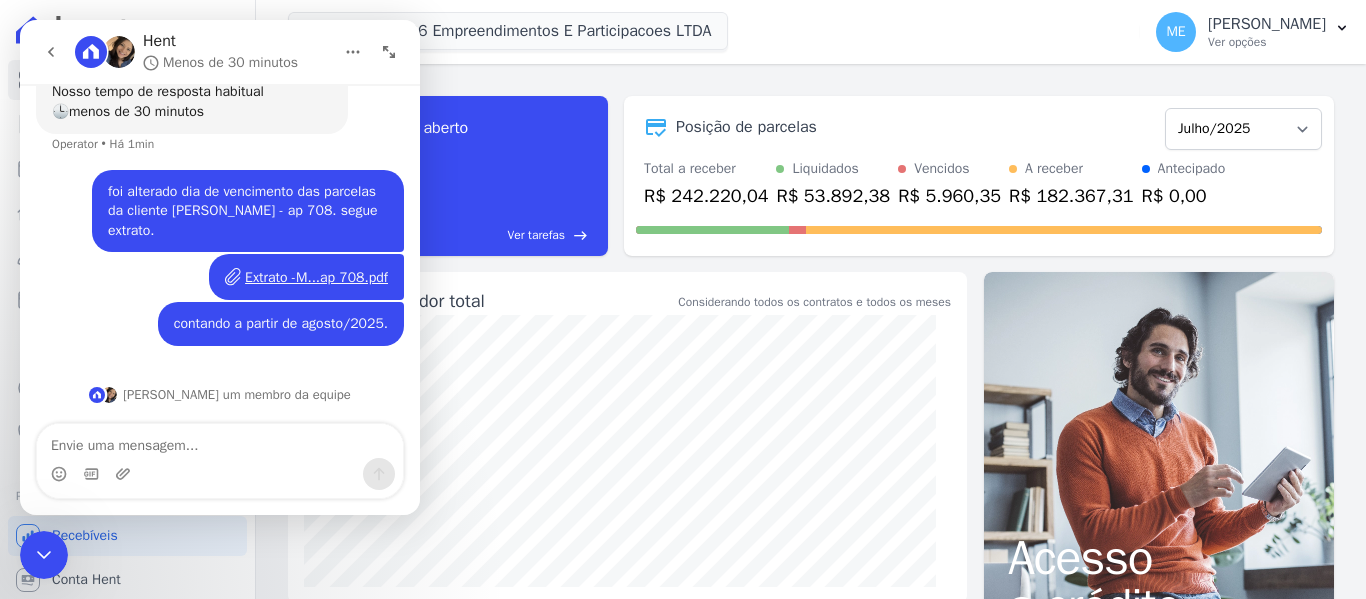 click 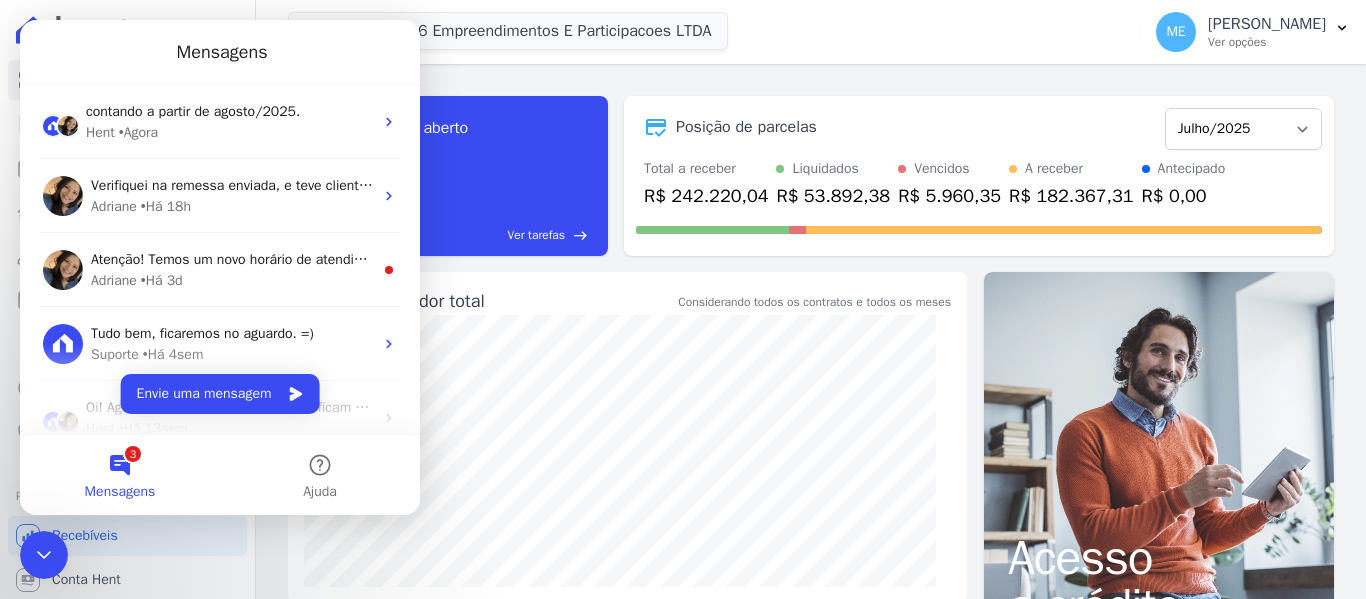 click on "3 Mensagens" at bounding box center (120, 475) 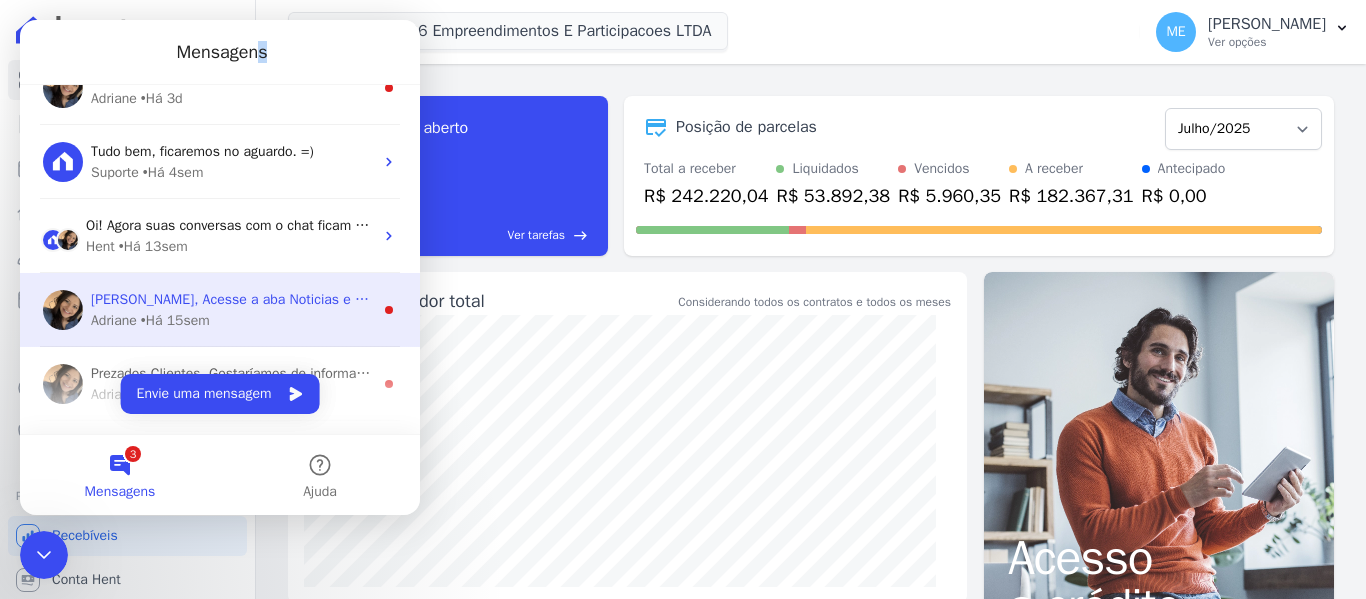scroll, scrollTop: 323, scrollLeft: 0, axis: vertical 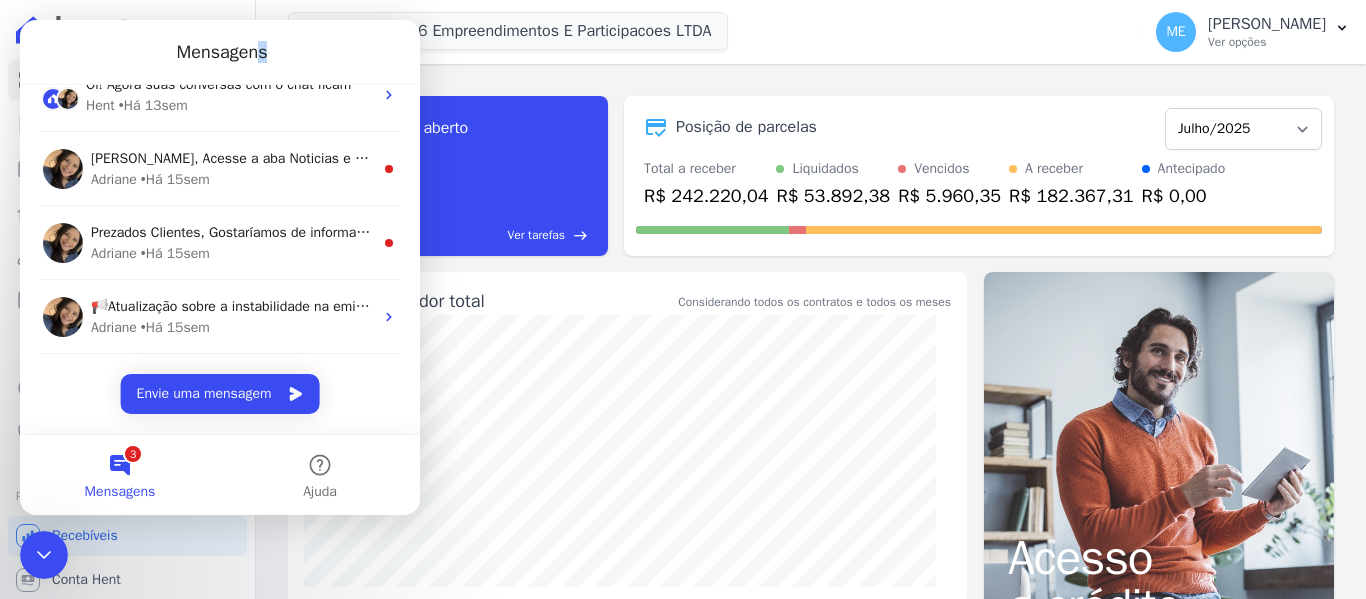 click 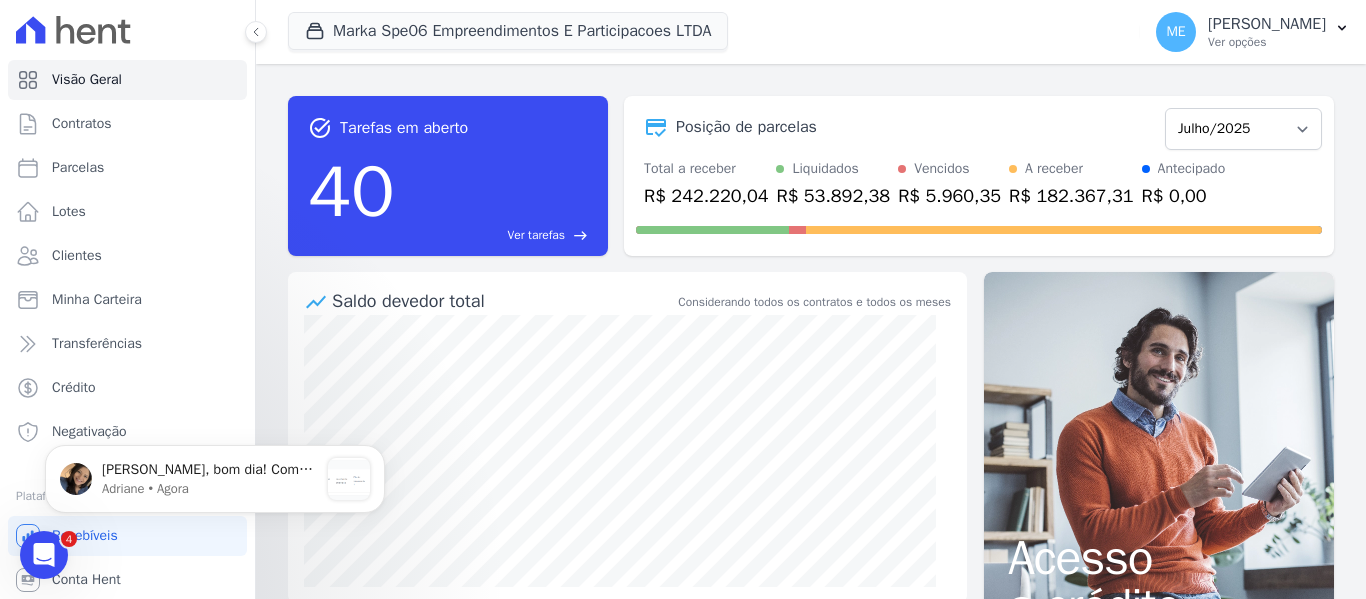 scroll, scrollTop: 0, scrollLeft: 0, axis: both 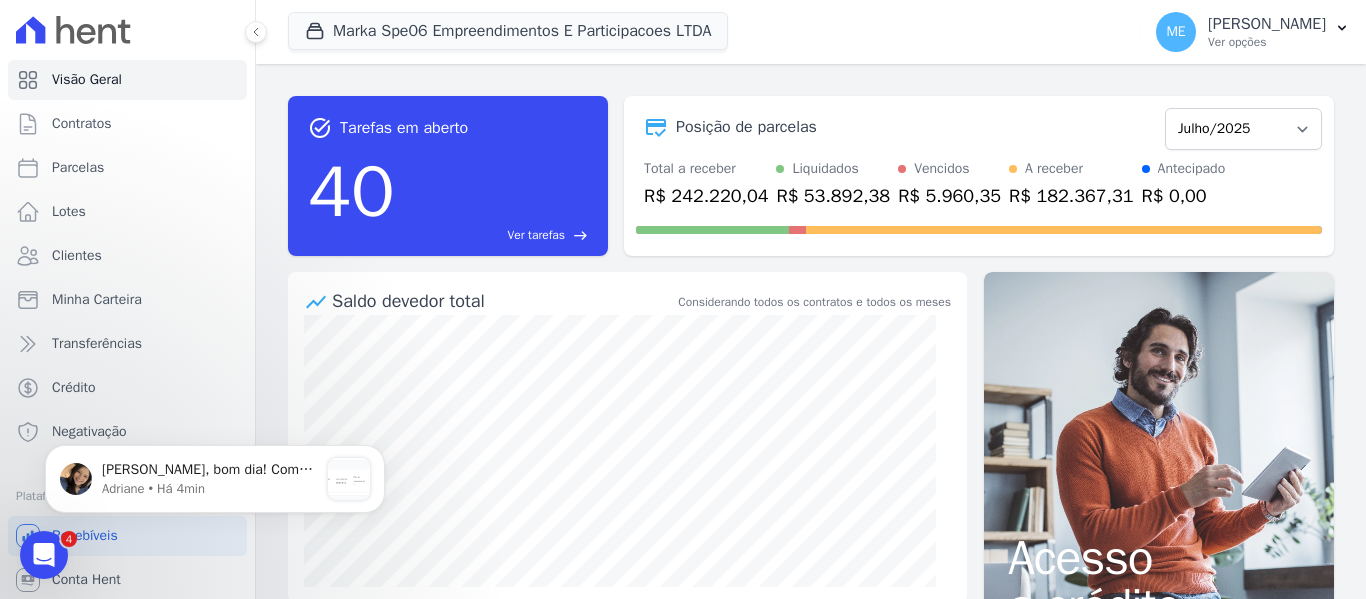 click at bounding box center [44, 555] 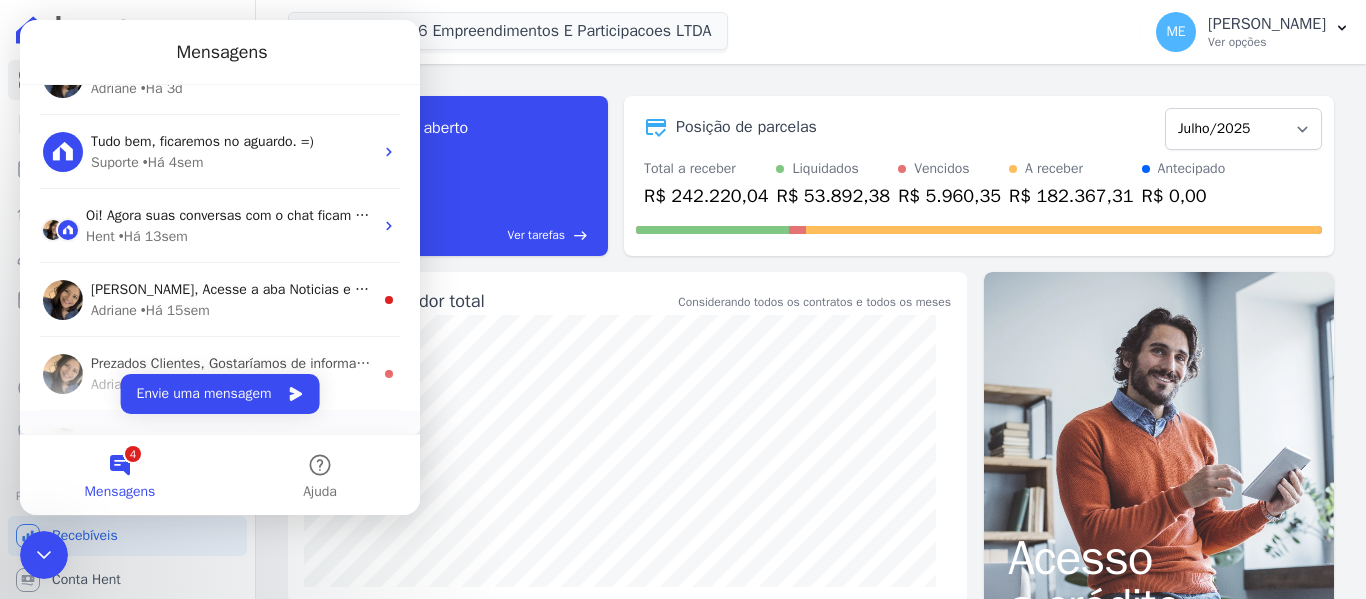 scroll, scrollTop: 323, scrollLeft: 0, axis: vertical 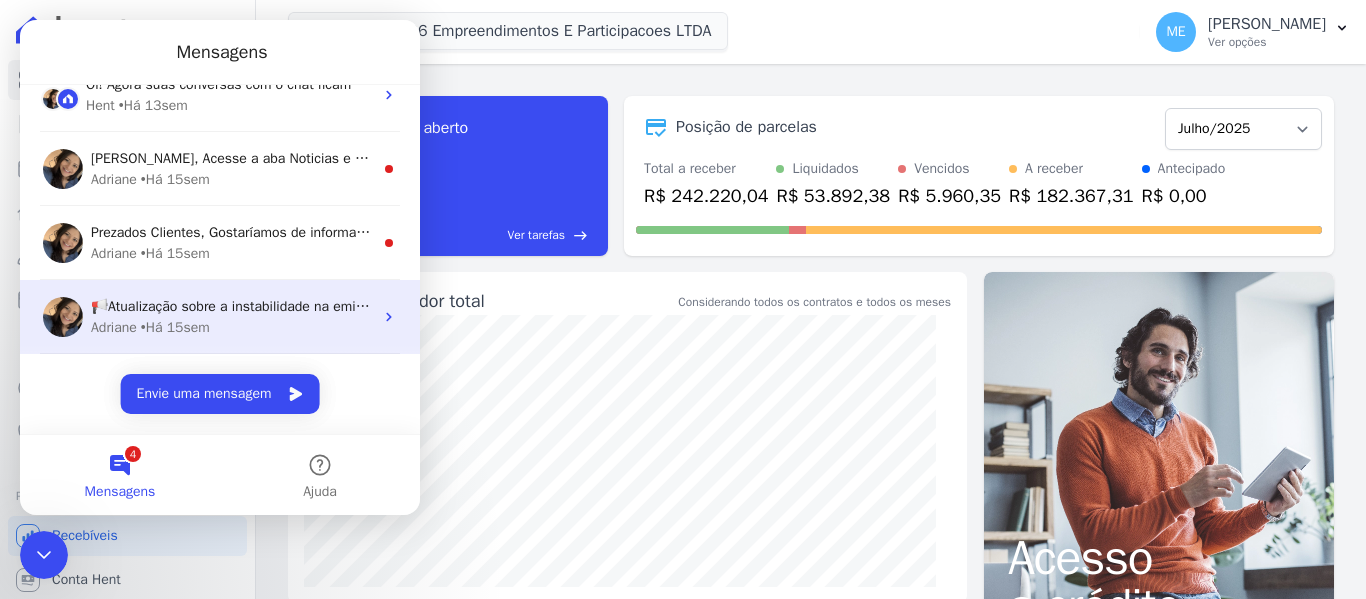 click on "📢Atualização sobre a  instabilidade na emissão de cobrança.    Informamos que a comunicação com o Banco do Brasil foi restabelecida e a emissão de boletos em nossa plataforma já está funcionando normalmente.   Agradecemos a compreensão e permanecemos à disposição.💙 [PERSON_NAME] •  Há 15sem" at bounding box center [220, 317] 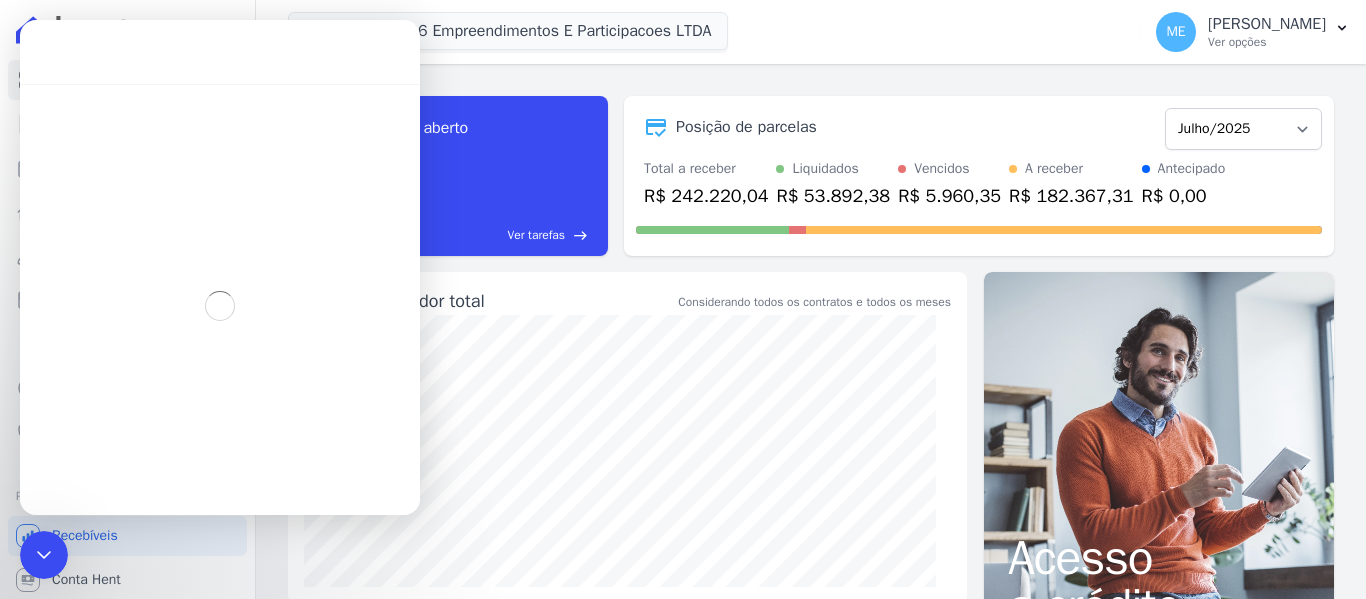scroll, scrollTop: 242, scrollLeft: 0, axis: vertical 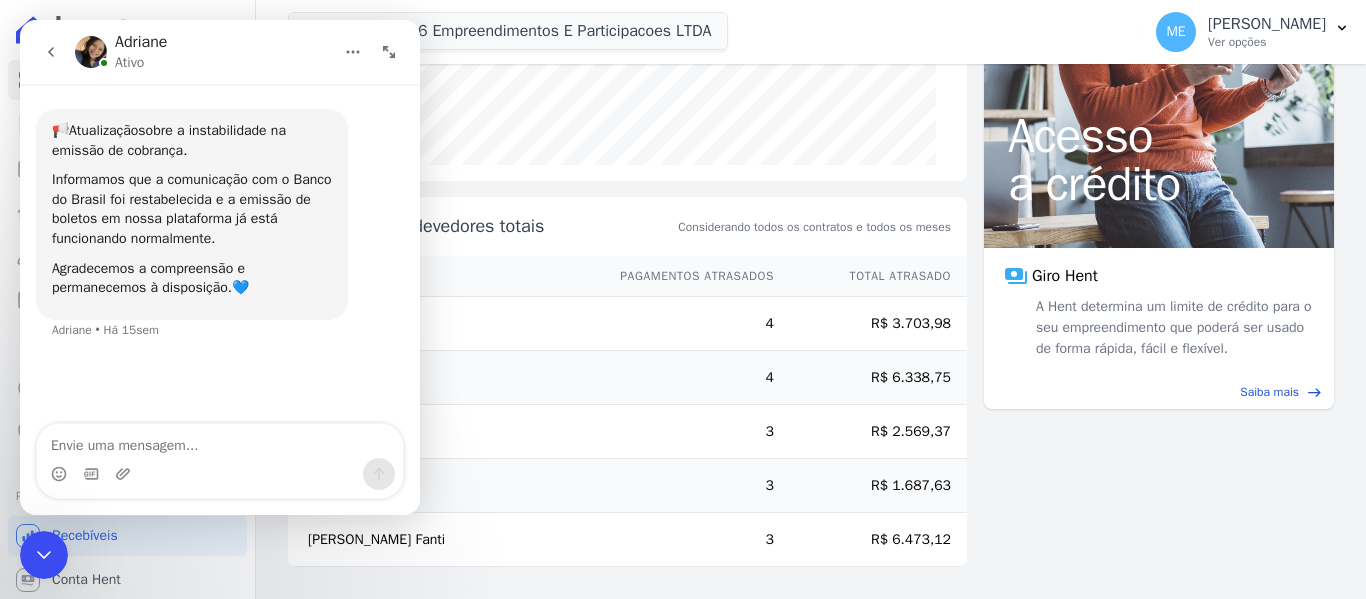 click 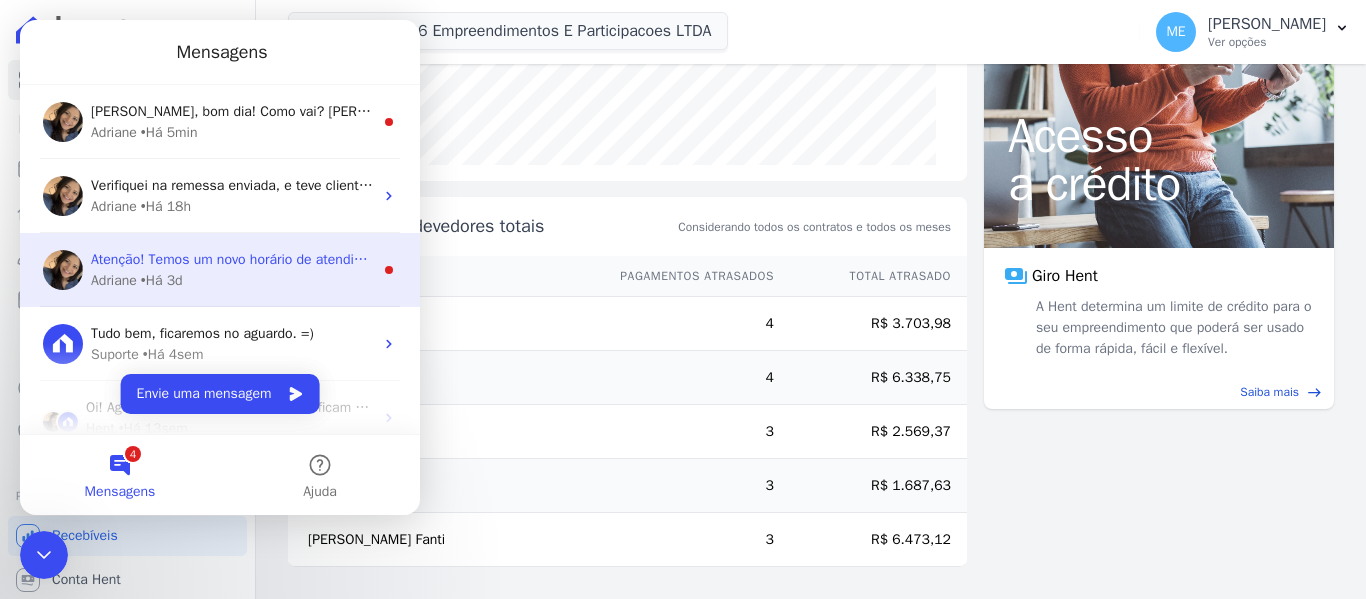 scroll, scrollTop: 323, scrollLeft: 0, axis: vertical 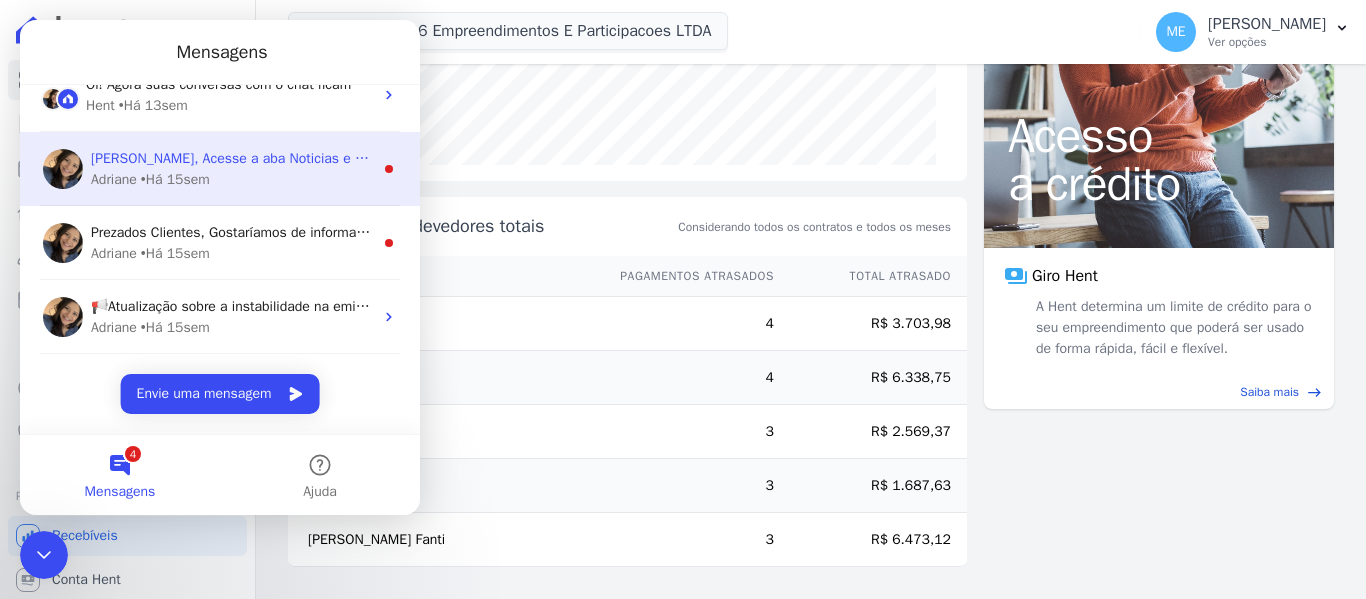 click on "•  Há 15sem" at bounding box center [175, 179] 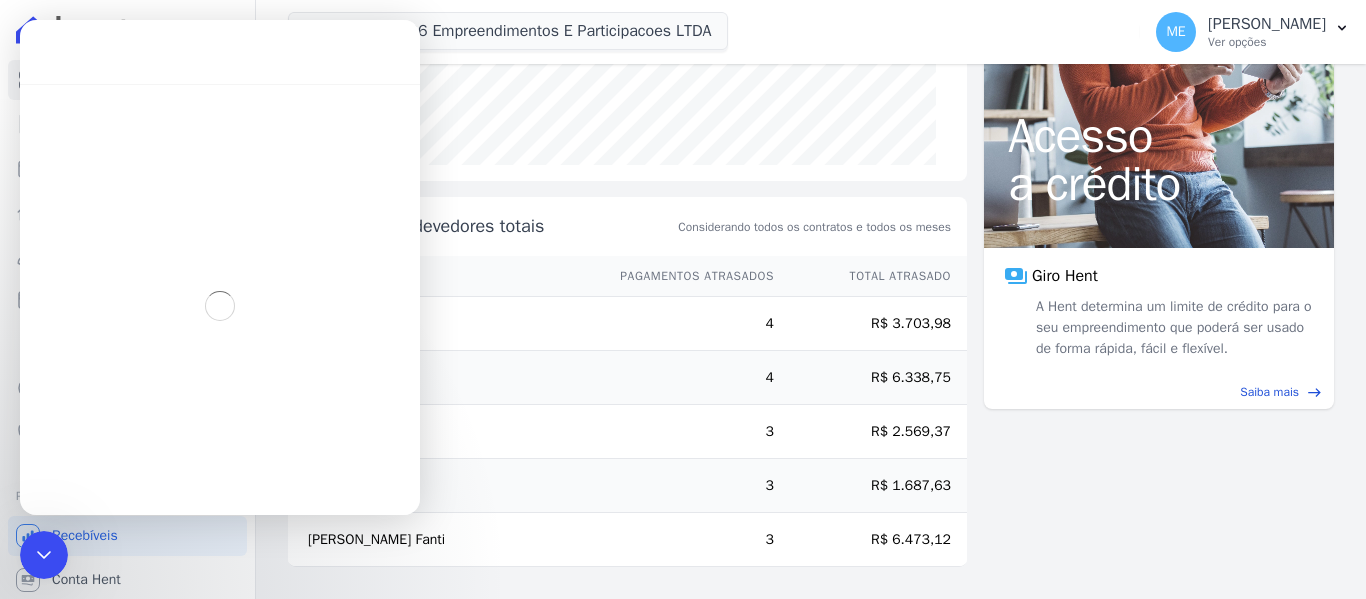 scroll, scrollTop: 242, scrollLeft: 0, axis: vertical 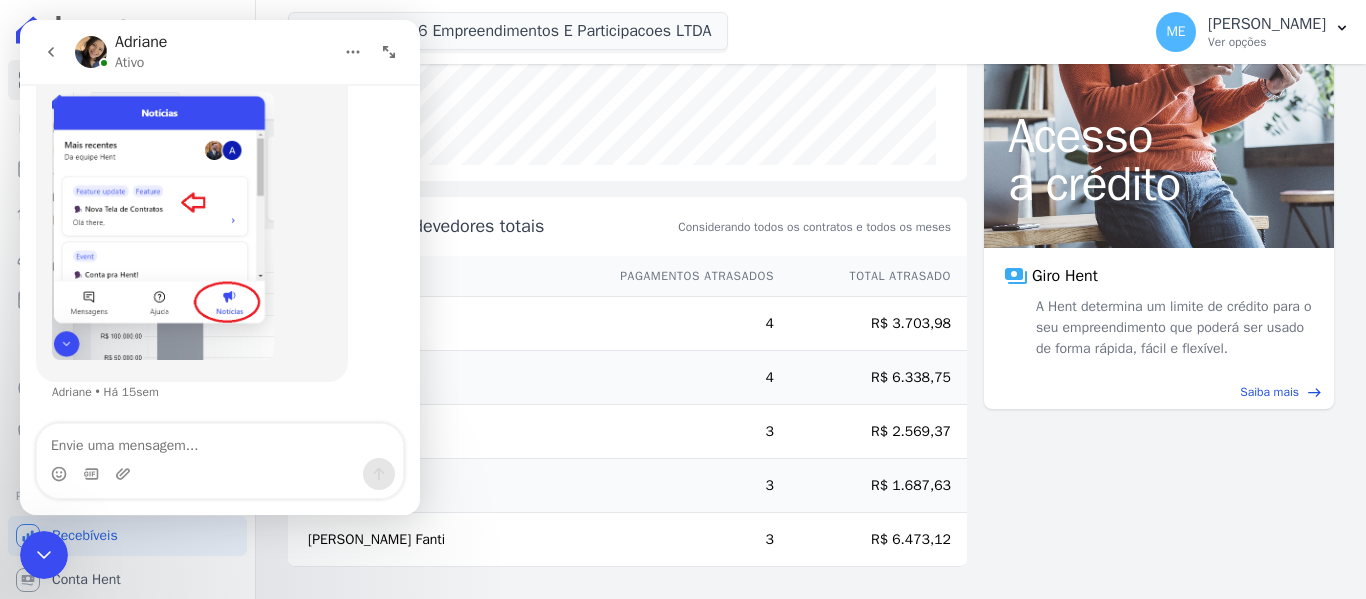 click 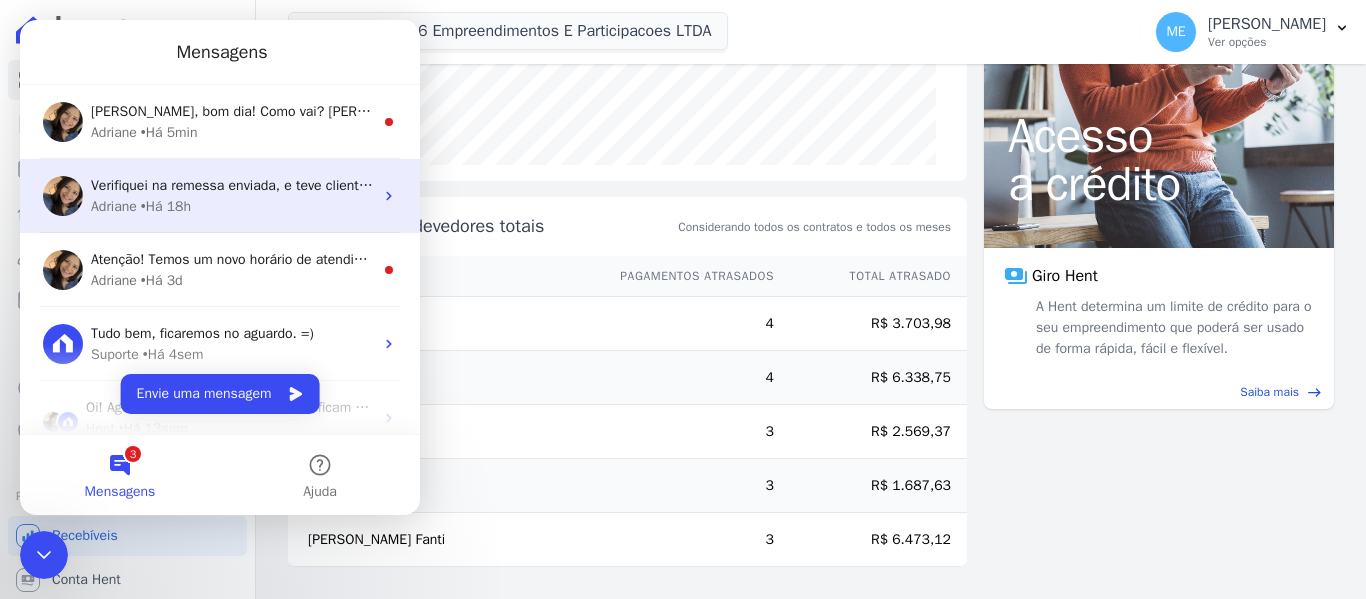 scroll, scrollTop: 0, scrollLeft: 0, axis: both 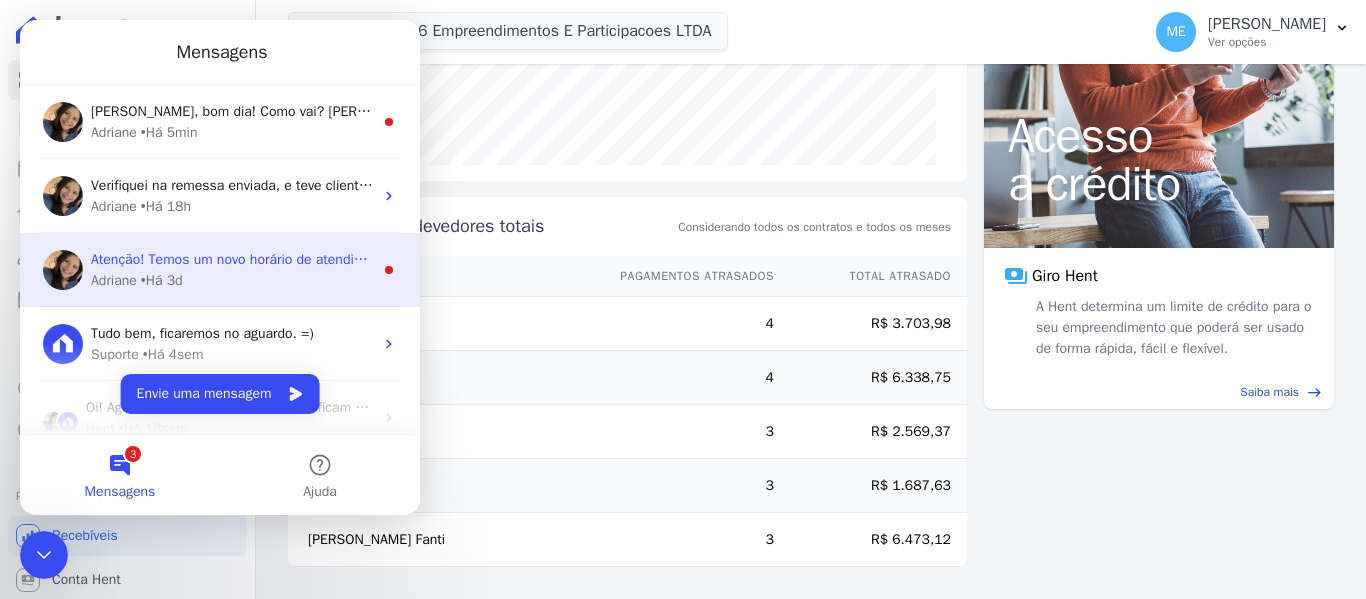 click on "Atenção! Temos um novo horário de atendimento 😊   Pensando em melhorar ainda mais a comunicação com os nossos clientes, ajustamos nosso horário de atendimento.   🕘Das 8h às 17h30, de segunda a sexta-feira (Pausa para o almoço: das 12h às 13h30)   Estaremos por aqui com o mesmo compromisso de sempre: atender com agilidade e atenção nas tratativas!   Qualquer dúvida, é só chamar. 💬 ​" at bounding box center [1338, 259] 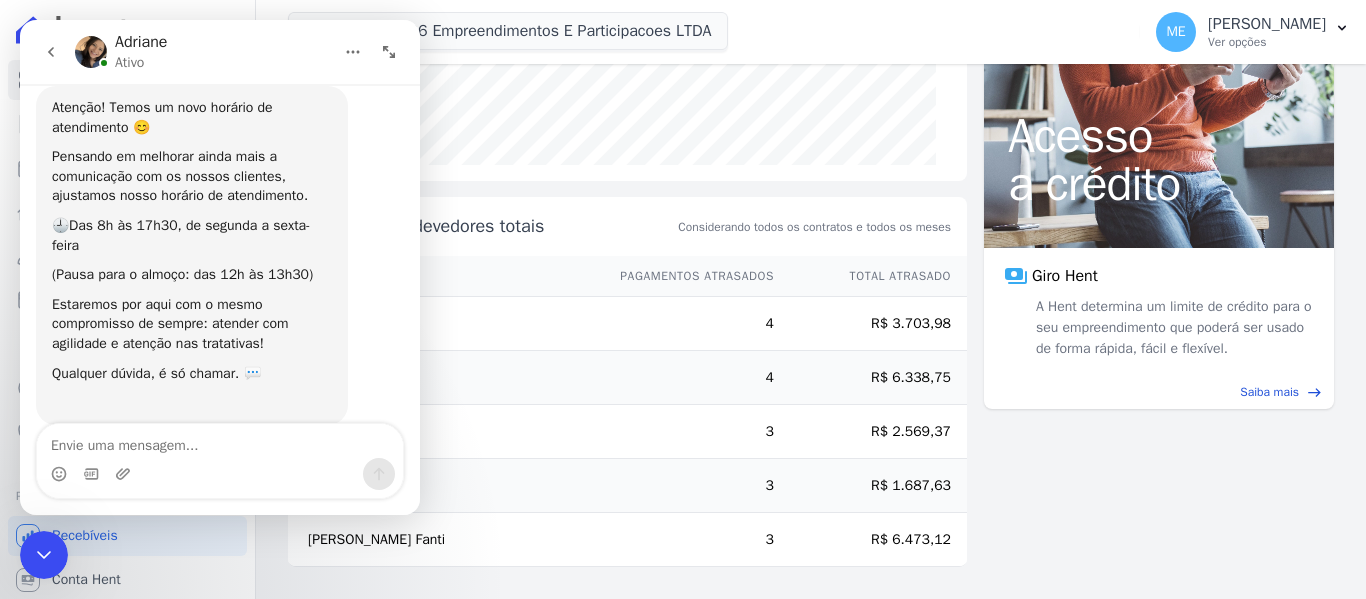 scroll, scrollTop: 0, scrollLeft: 0, axis: both 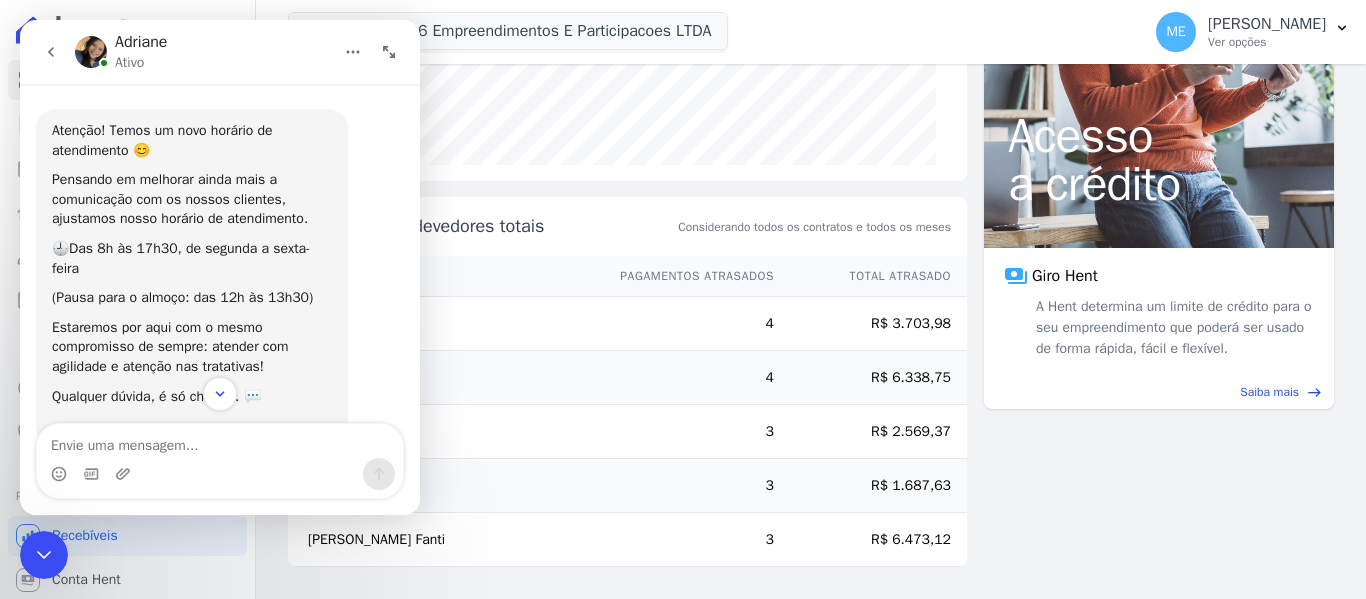 click 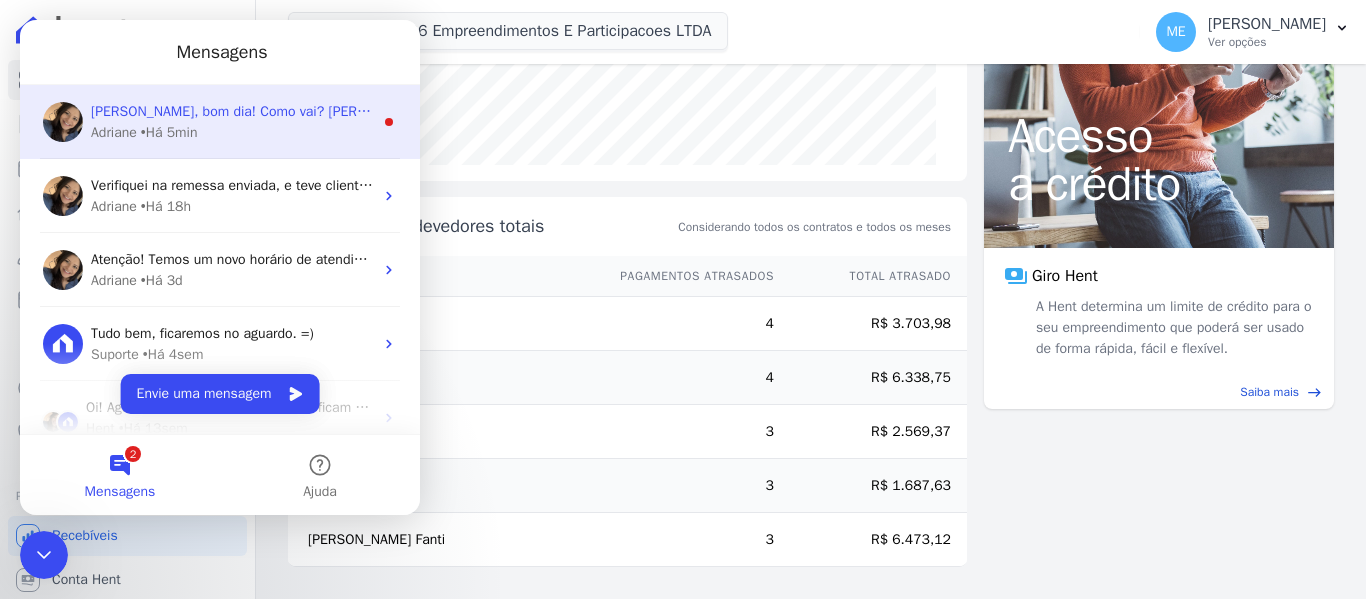 click on "Adriane •  Há 5min" at bounding box center (232, 132) 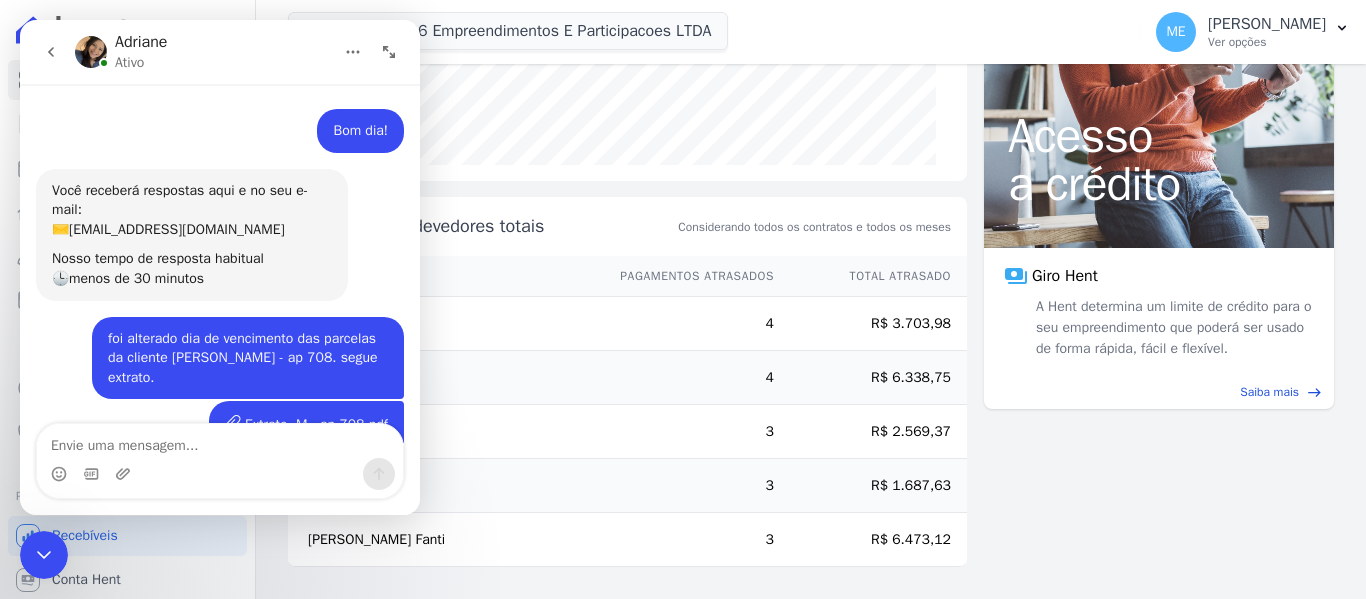 scroll, scrollTop: 3, scrollLeft: 0, axis: vertical 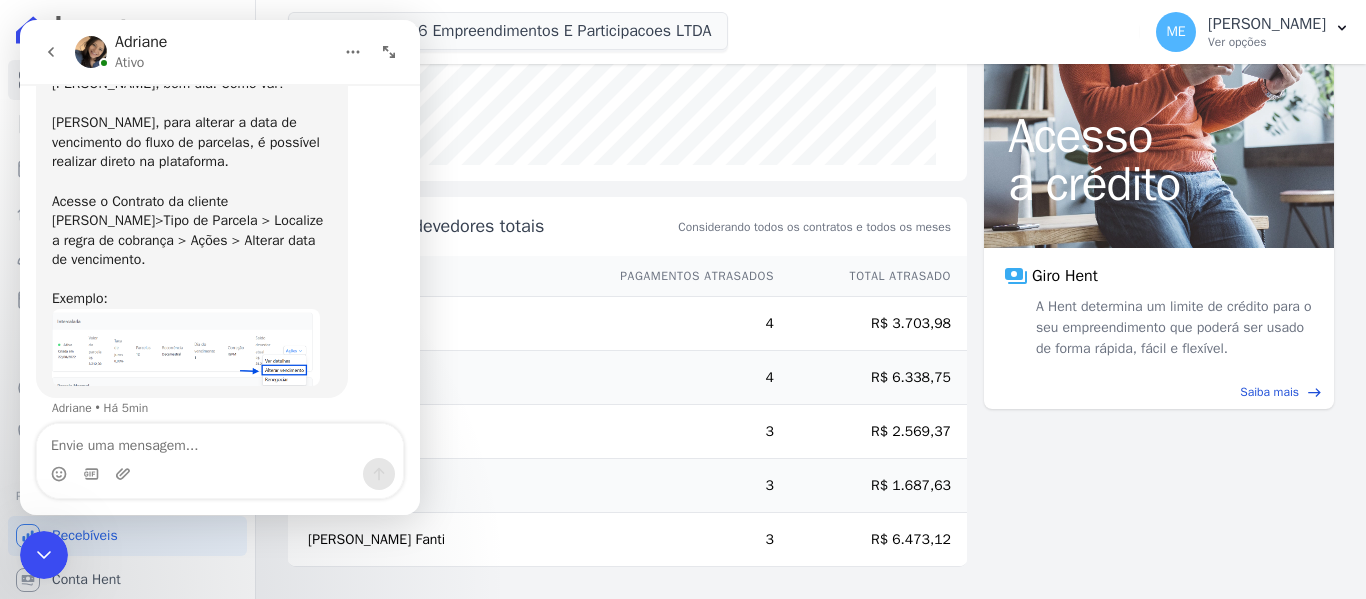 click at bounding box center (186, 347) 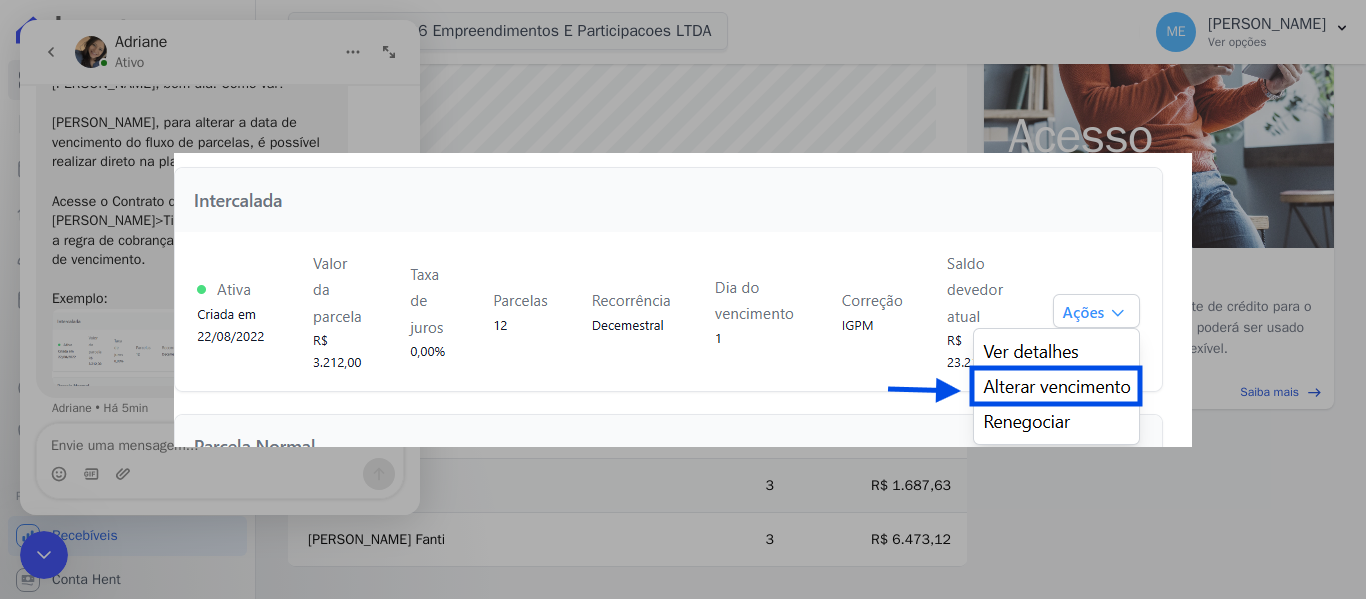 scroll, scrollTop: 0, scrollLeft: 0, axis: both 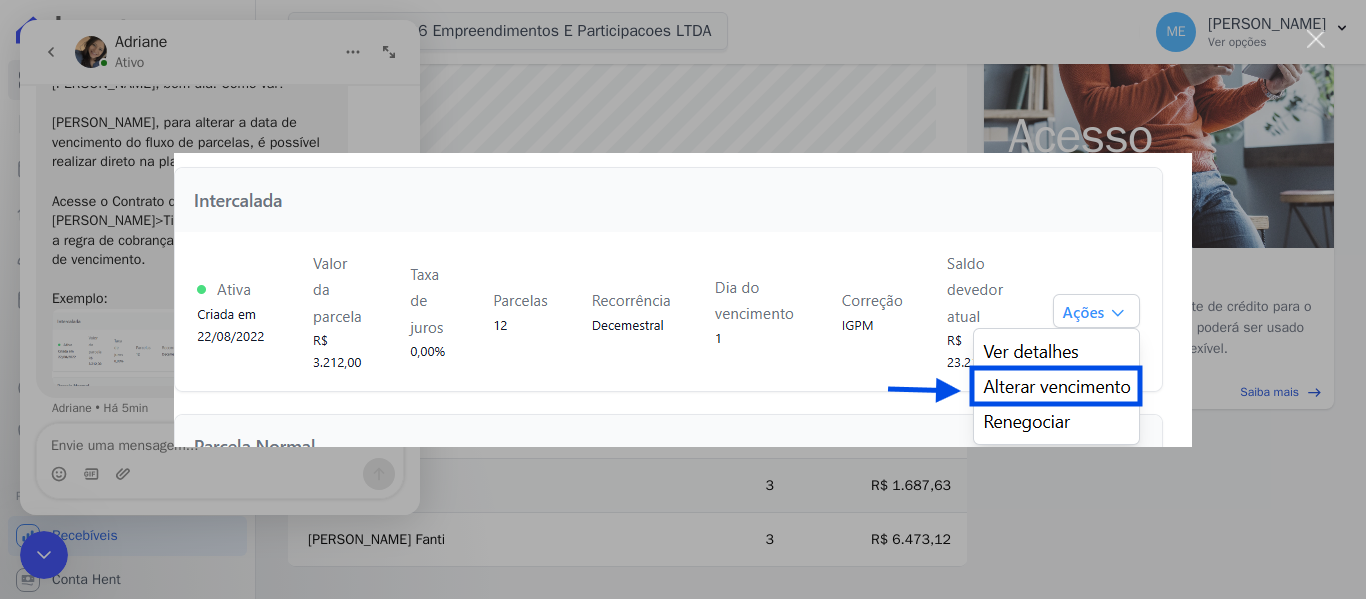 click at bounding box center [683, 299] 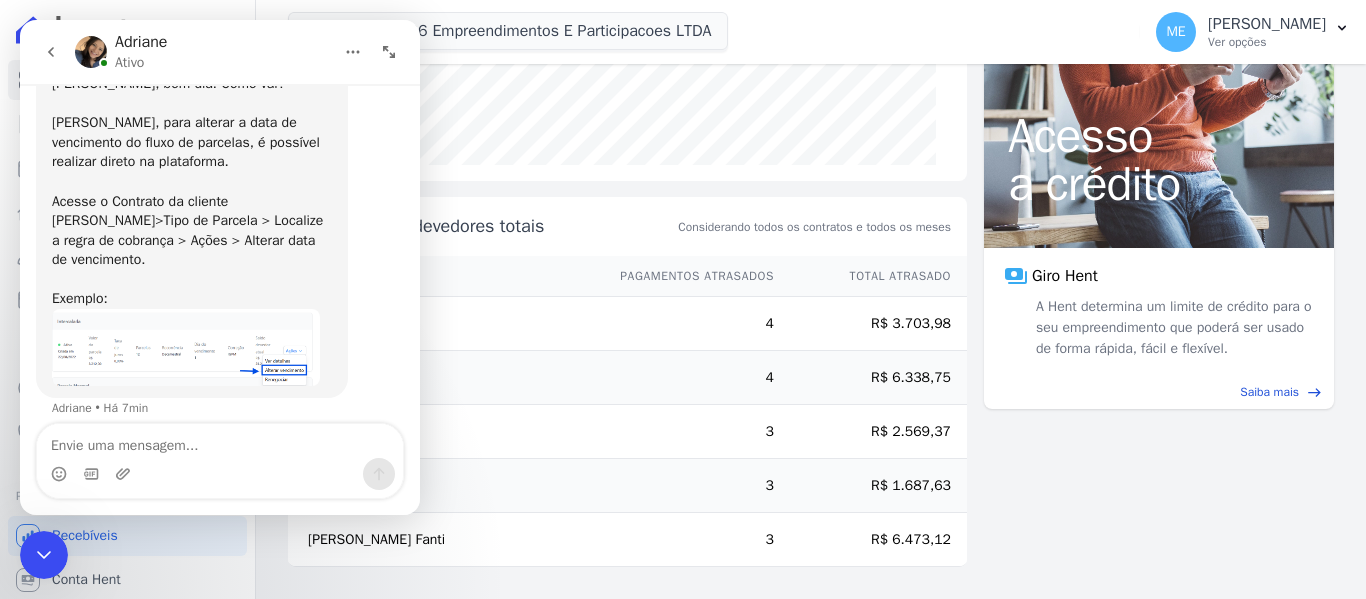 drag, startPoint x: 60, startPoint y: 45, endPoint x: 60, endPoint y: 66, distance: 21 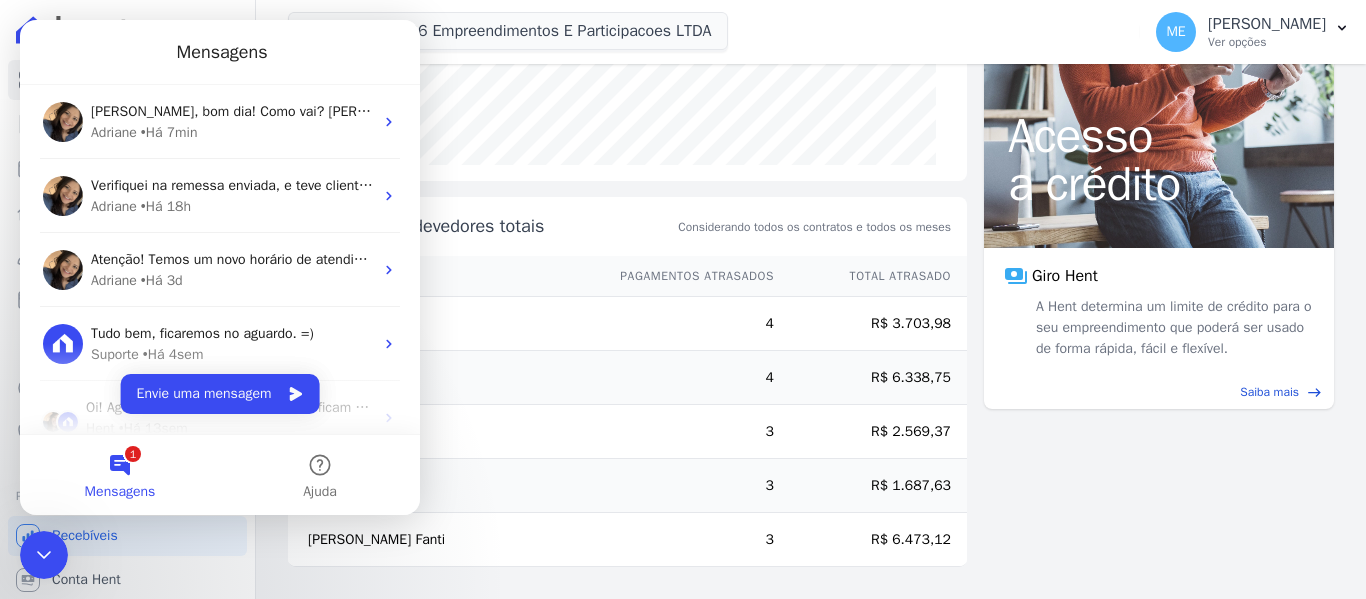 click 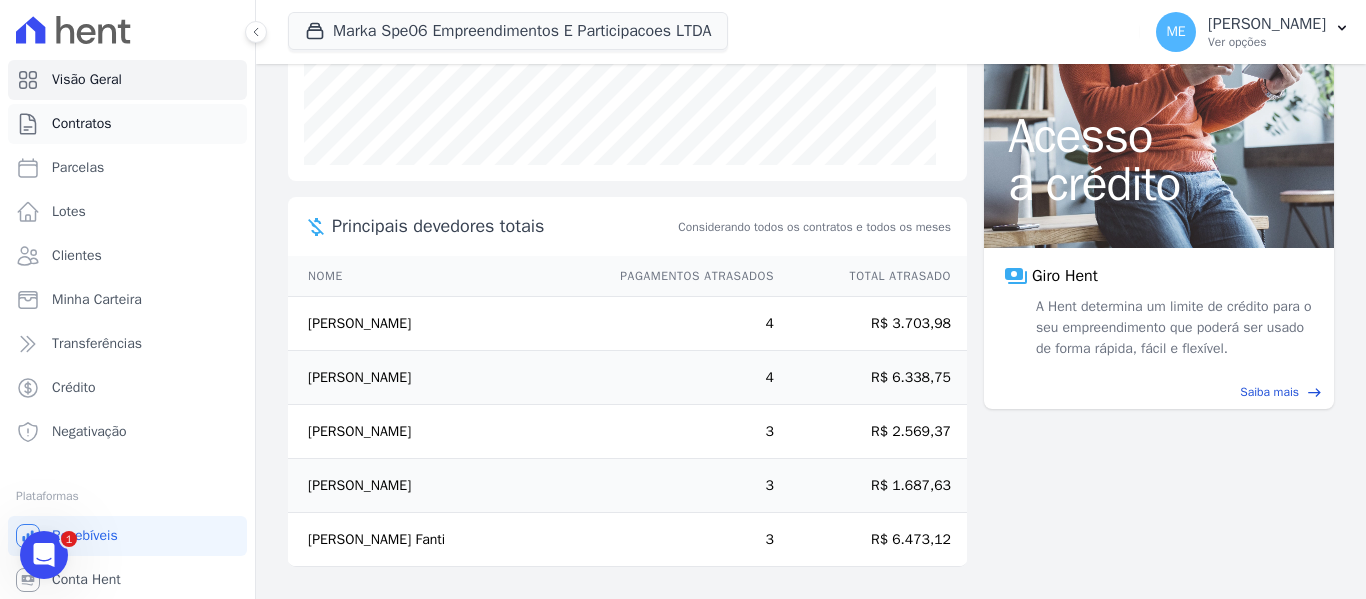 click on "Contratos" at bounding box center (127, 124) 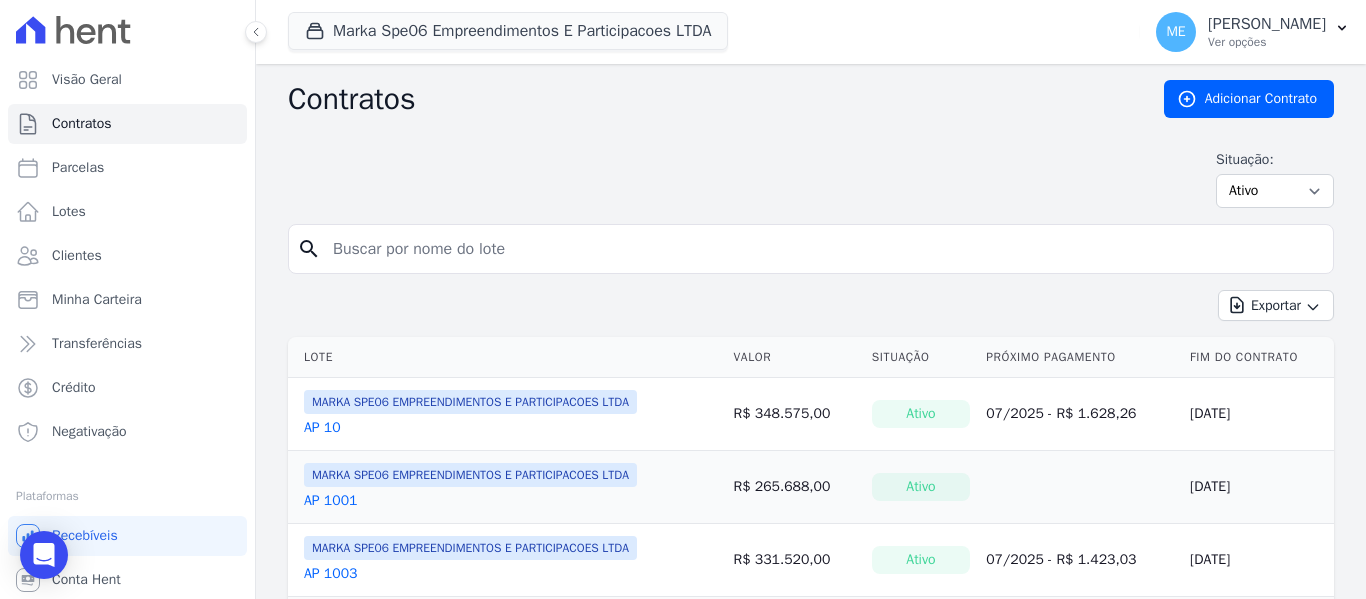 click at bounding box center (823, 249) 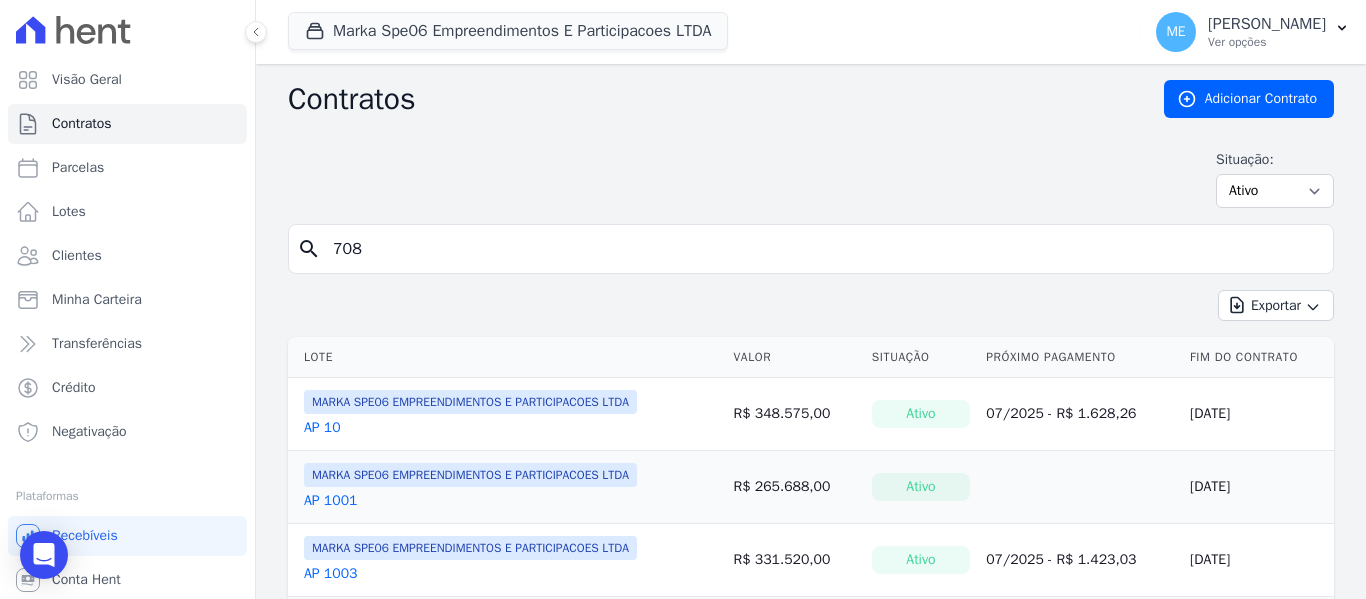 type on "708" 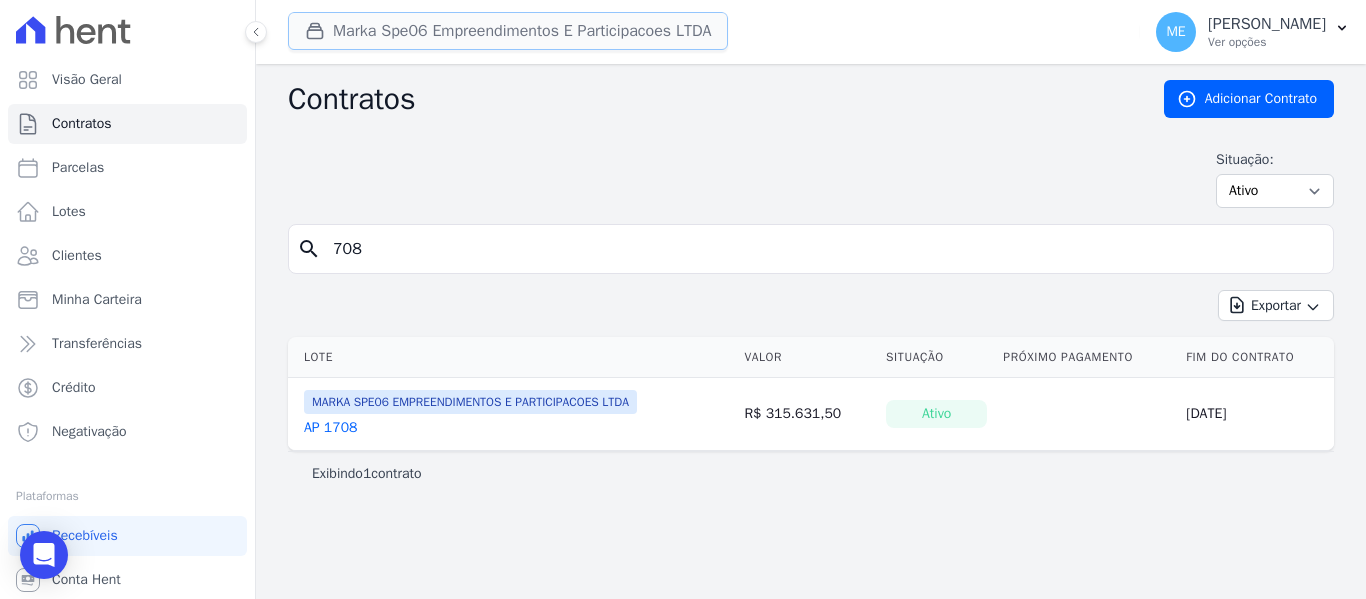 click on "Marka Spe06 Empreendimentos E Participacoes LTDA" at bounding box center [508, 31] 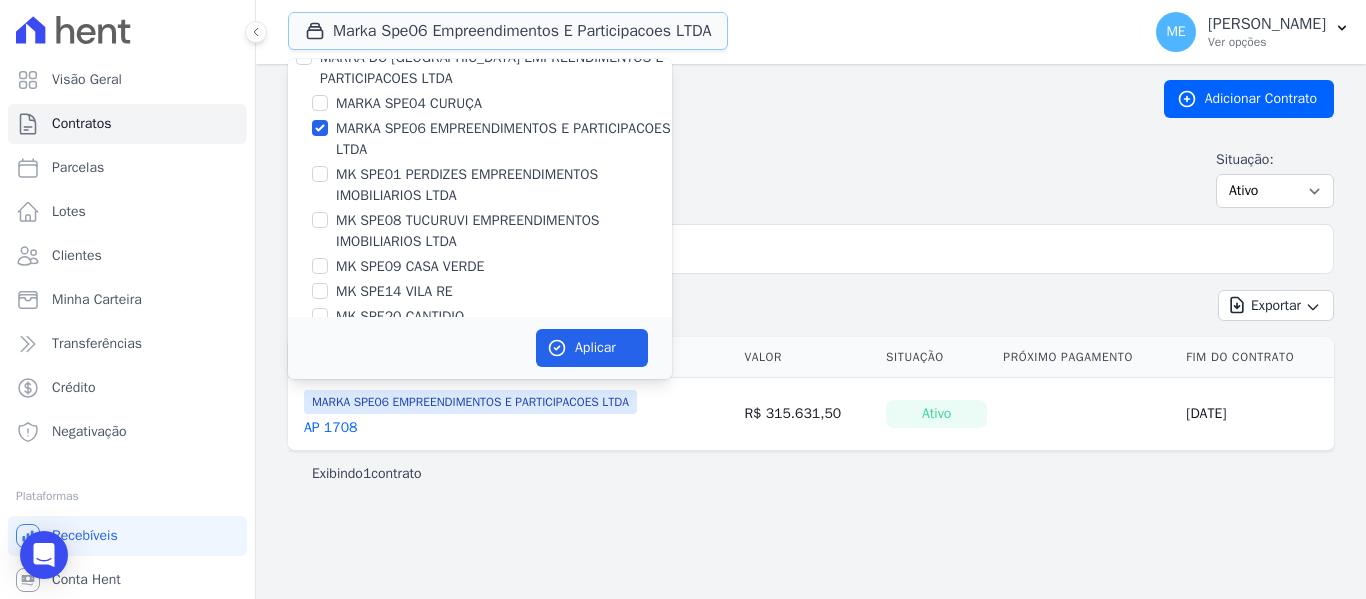 scroll, scrollTop: 54, scrollLeft: 0, axis: vertical 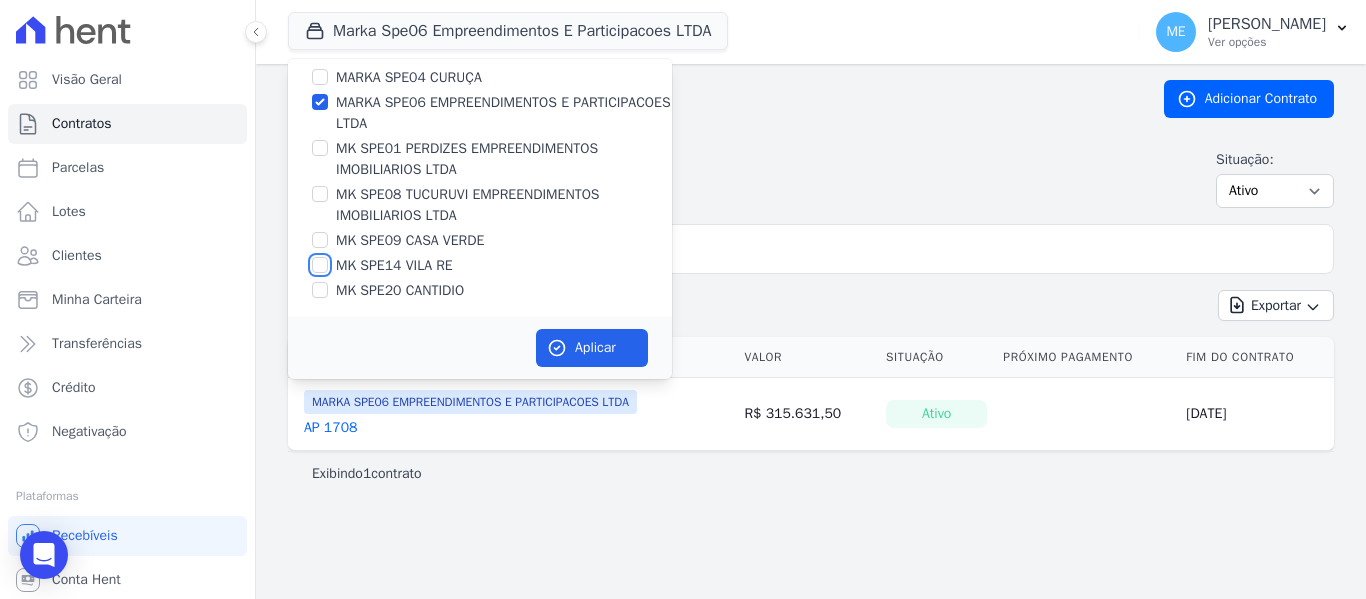 click on "MK SPE14 VILA RE" at bounding box center [320, 265] 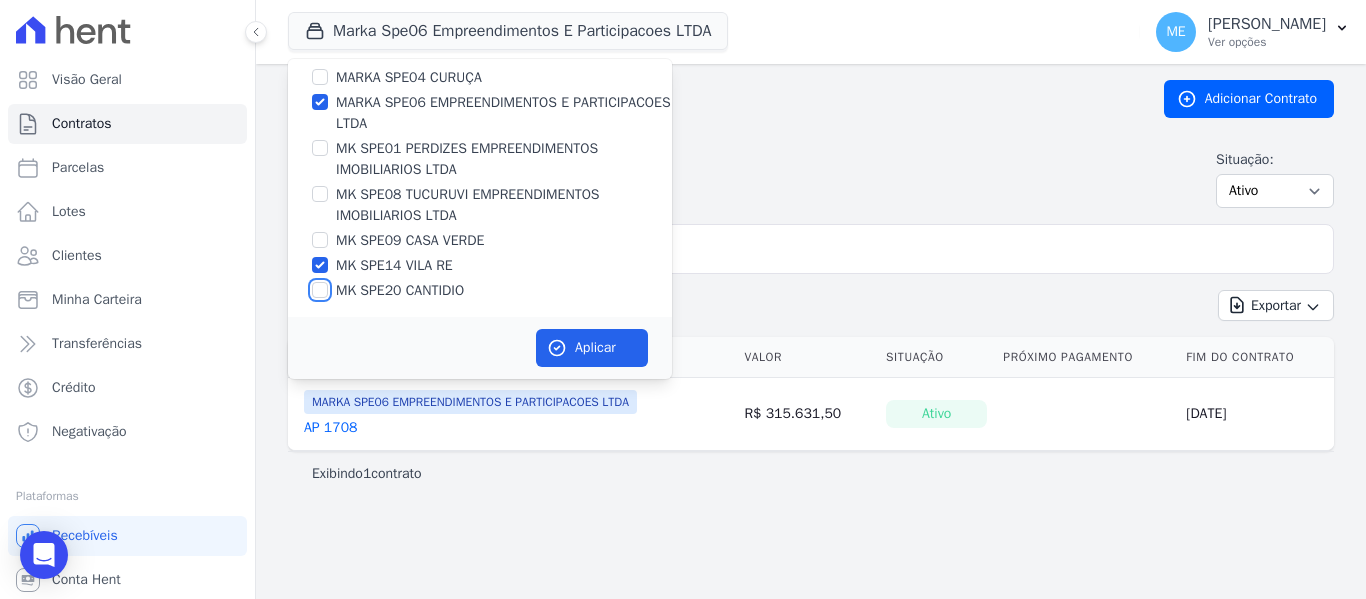 click on "MK SPE20 CANTIDIO" at bounding box center [320, 290] 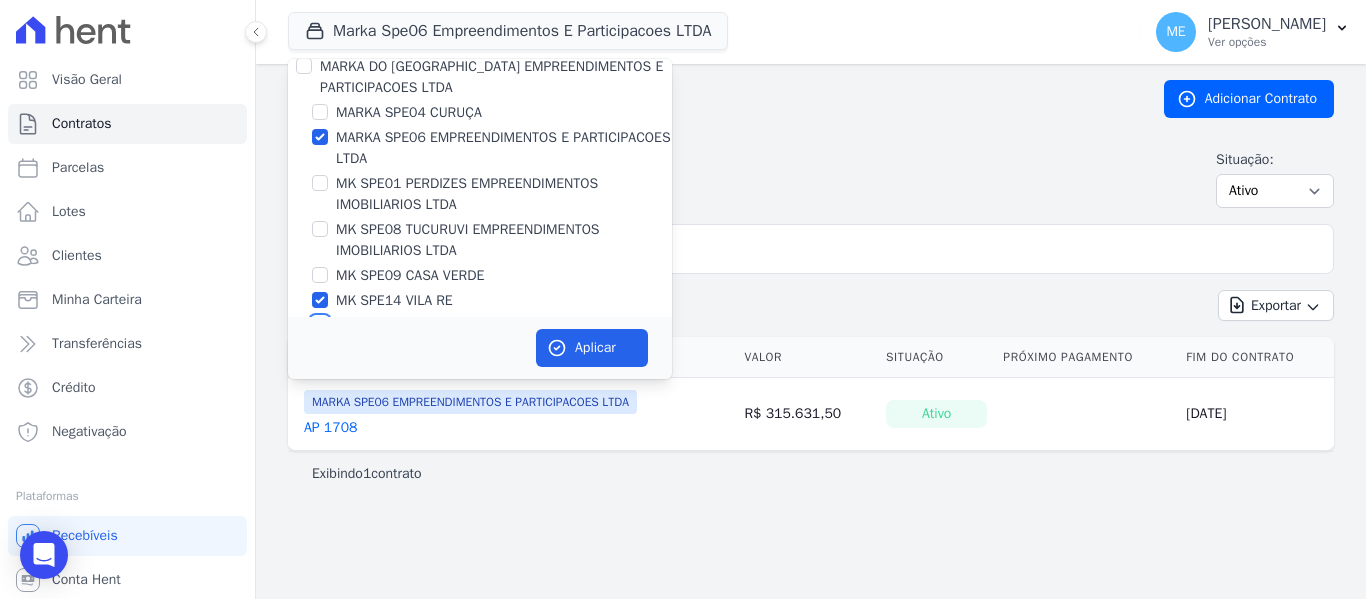 scroll, scrollTop: 0, scrollLeft: 0, axis: both 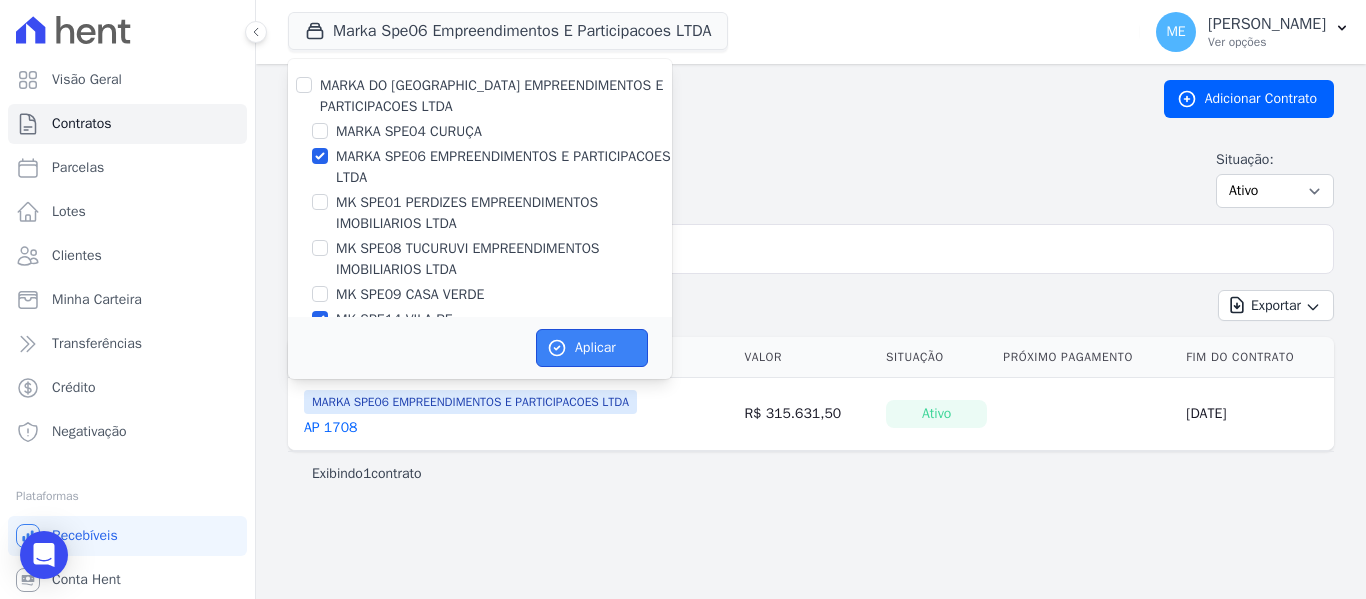 click on "Aplicar" at bounding box center (592, 348) 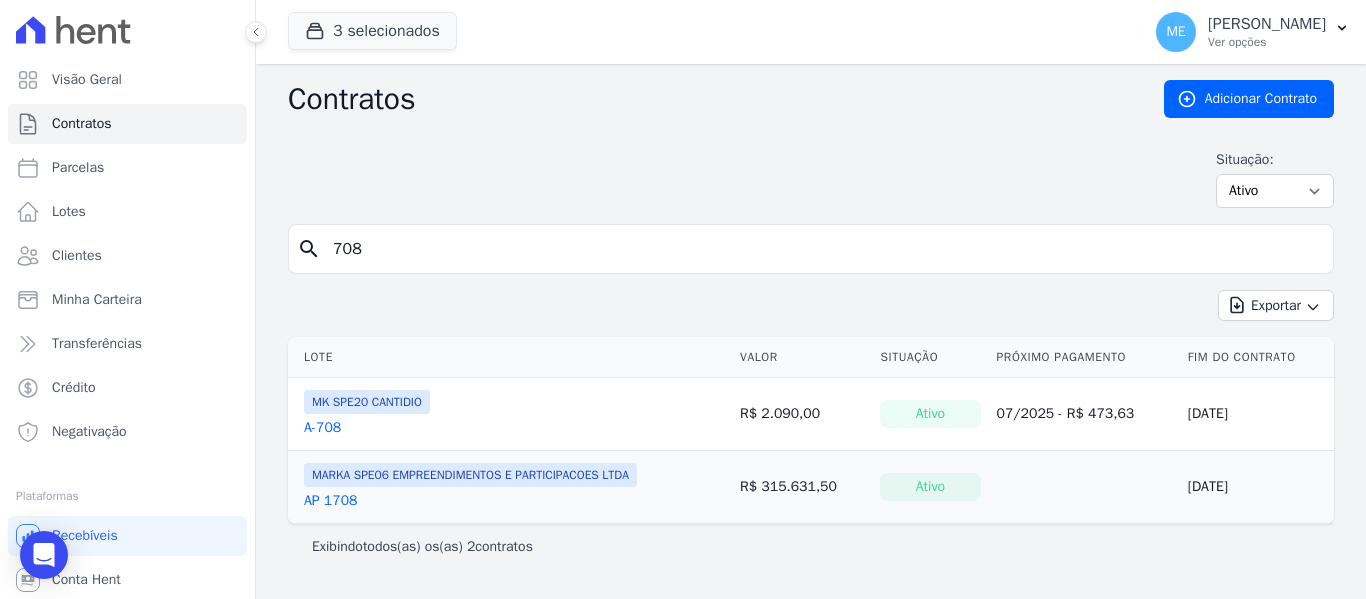click on "A-708" at bounding box center (322, 428) 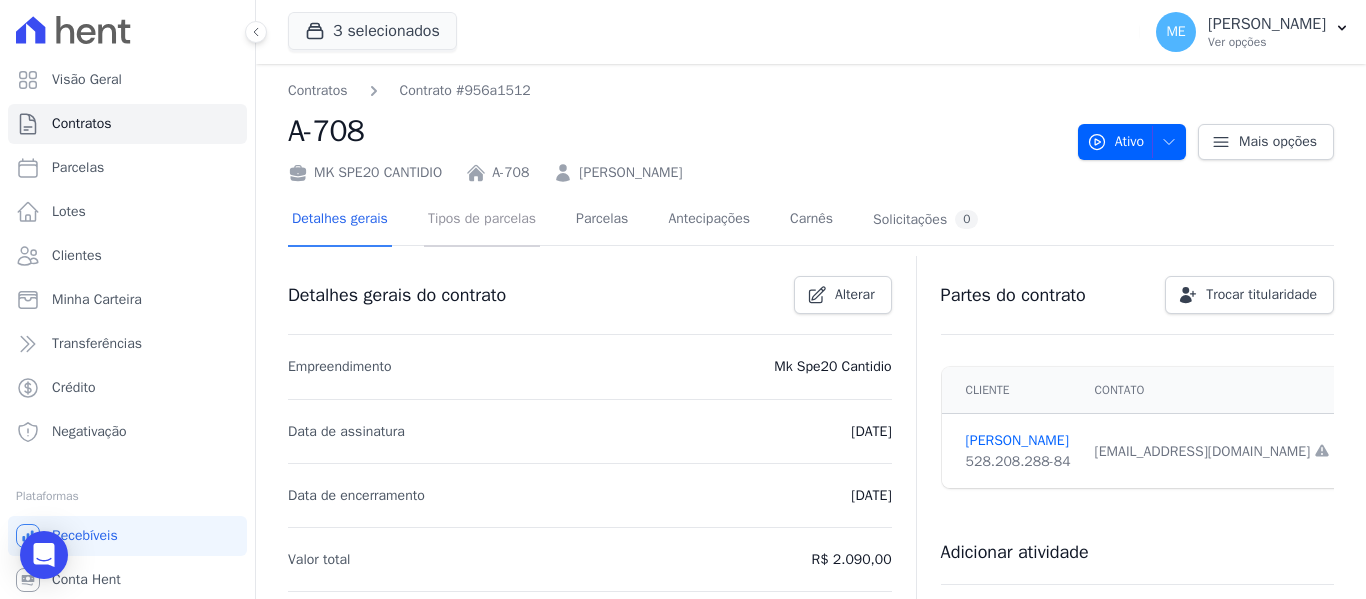 click on "Tipos de parcelas" at bounding box center [482, 220] 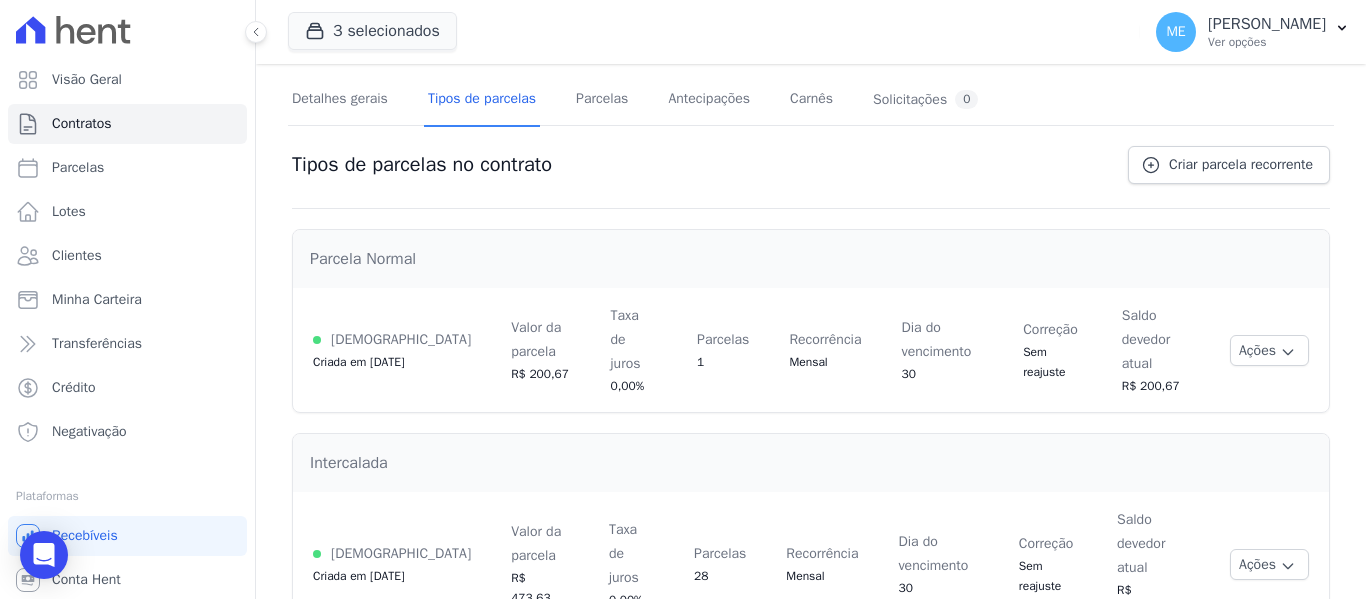 scroll, scrollTop: 122, scrollLeft: 0, axis: vertical 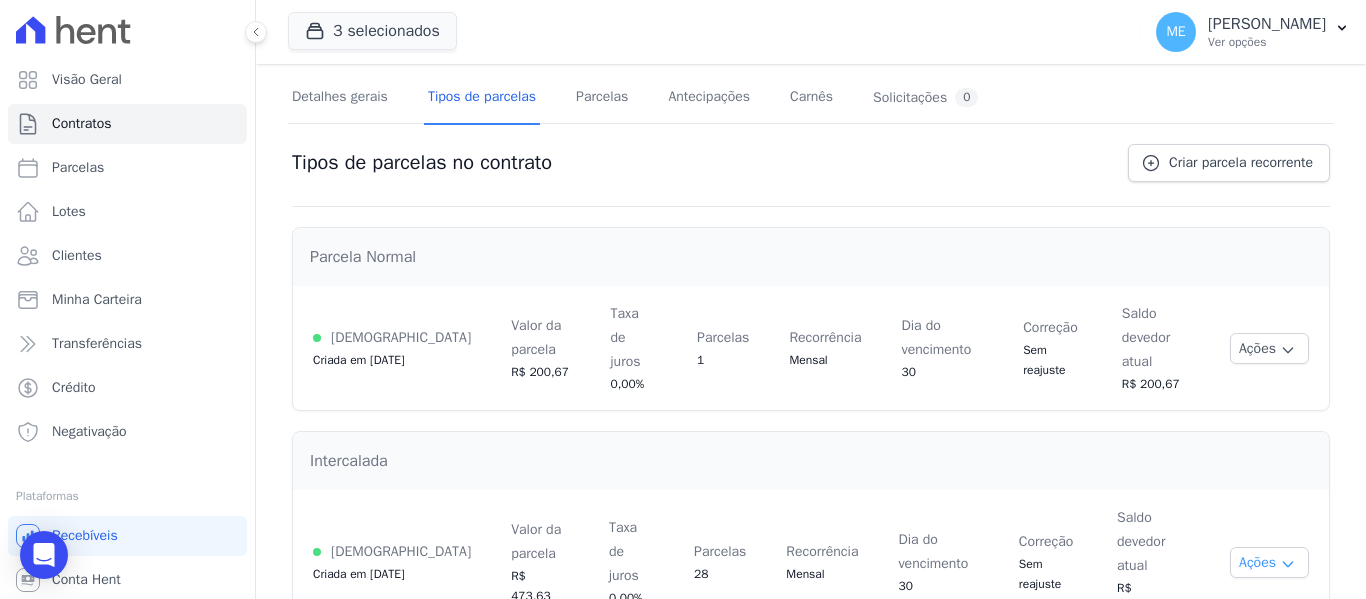 click 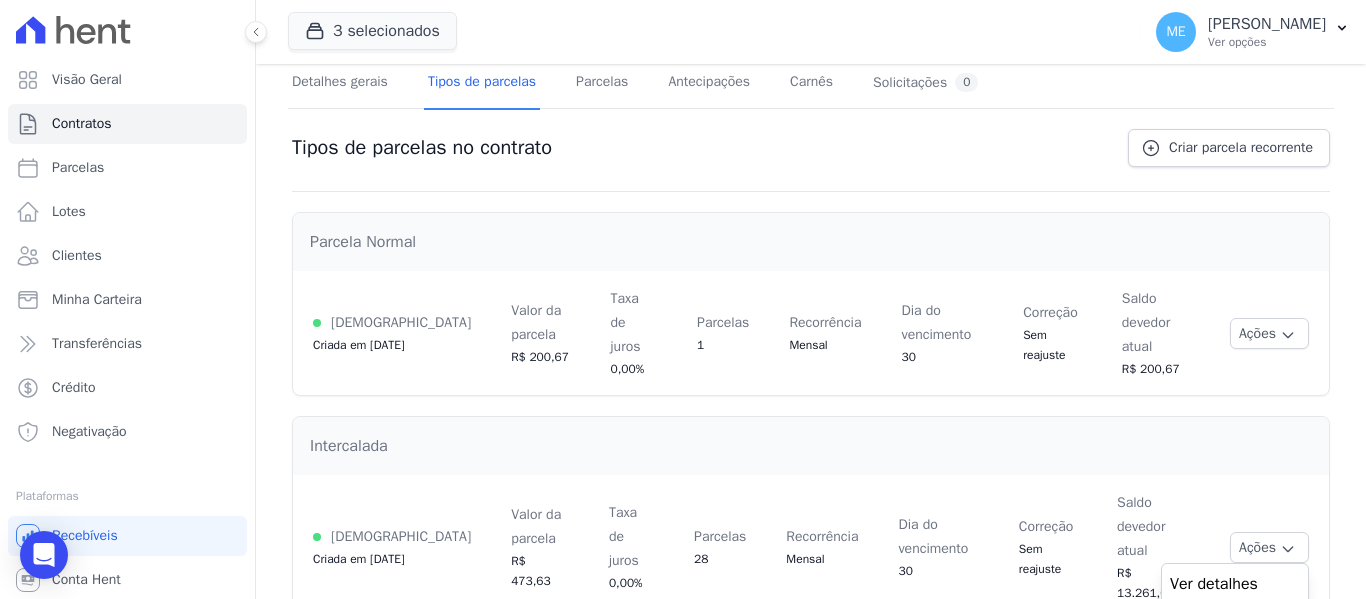 scroll, scrollTop: 161, scrollLeft: 0, axis: vertical 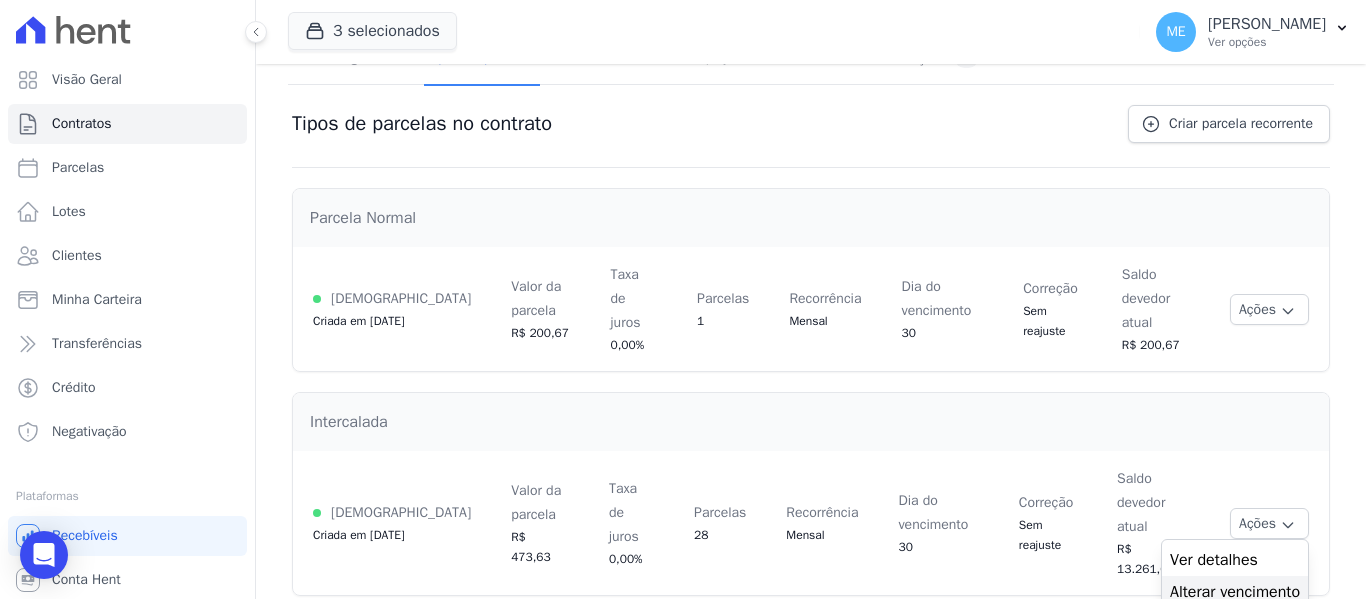 click on "Alterar vencimento" at bounding box center [1235, 592] 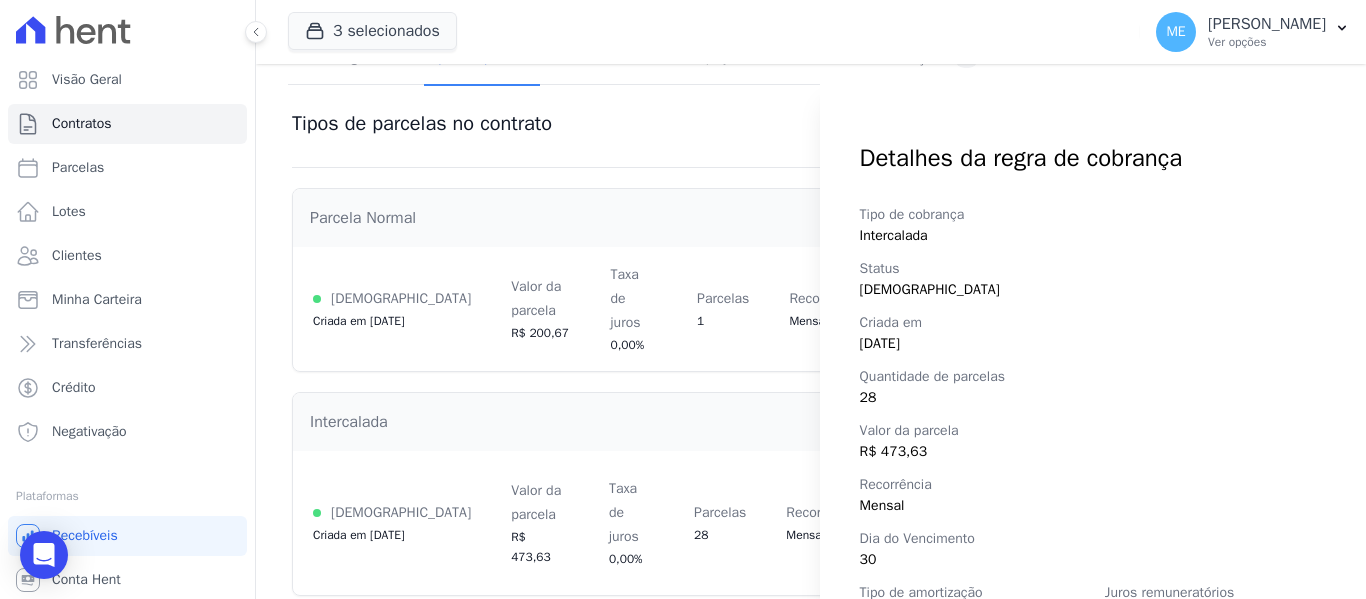 click on "Detalhes da regra de cobrança
Tipo de cobrança
Intercalada
Status
[DEMOGRAPHIC_DATA]
Criada em
[DATE]
Quantidade de parcelas
28
Valor da parcela
R$ 473,63
Recorrência
Mensal
Dia do Vencimento
30
Tipo de amortização
-
Juros remuneratórios
0,00%
Índice de correção monetária
Sem reajuste
Frequência de reajuste da correção
Corrigido anualmente
Taxa de desconto
0,00%
[PERSON_NAME] antes do vencimento no qual o desconto é aplicável
0" at bounding box center [683, 299] 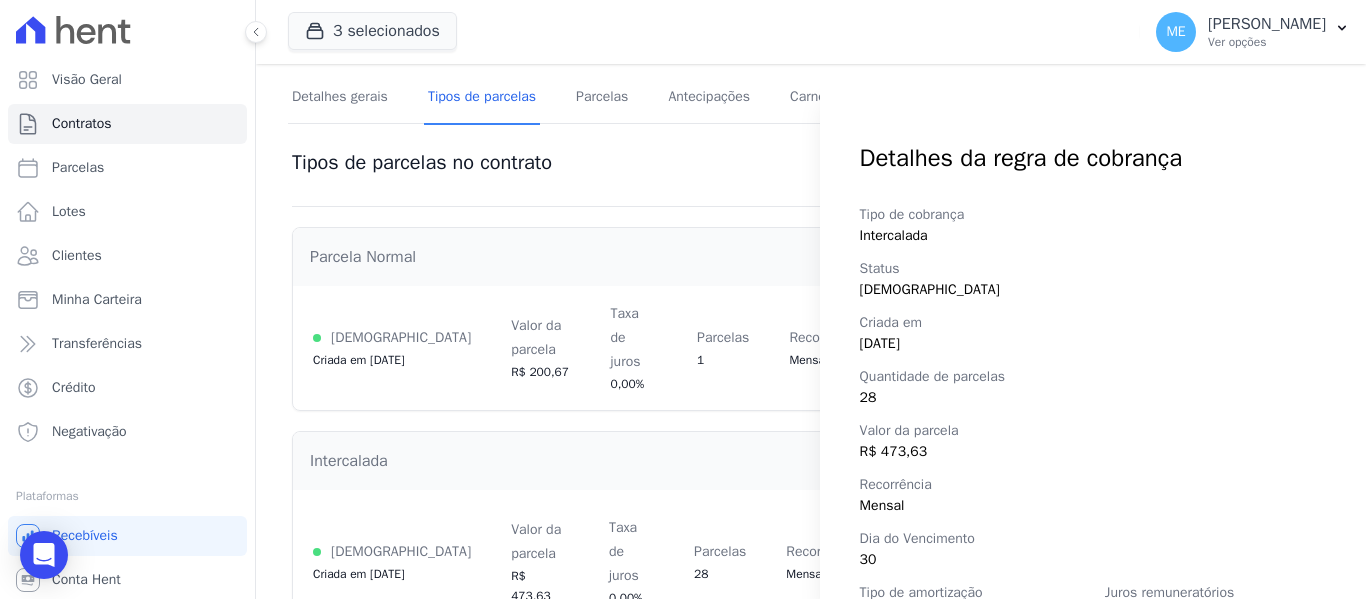 click on "Detalhes da regra de cobrança
Tipo de cobrança
Intercalada
Status
[DEMOGRAPHIC_DATA]
Criada em
[DATE]
Quantidade de parcelas
28
Valor da parcela
R$ 473,63
Recorrência
Mensal
Dia do Vencimento
30
Tipo de amortização
-
Juros remuneratórios
0,00%
Índice de correção monetária
Sem reajuste
Frequência de reajuste da correção
Corrigido anualmente
Taxa de desconto
0,00%
[PERSON_NAME] antes do vencimento no qual o desconto é aplicável
0" at bounding box center [683, 299] 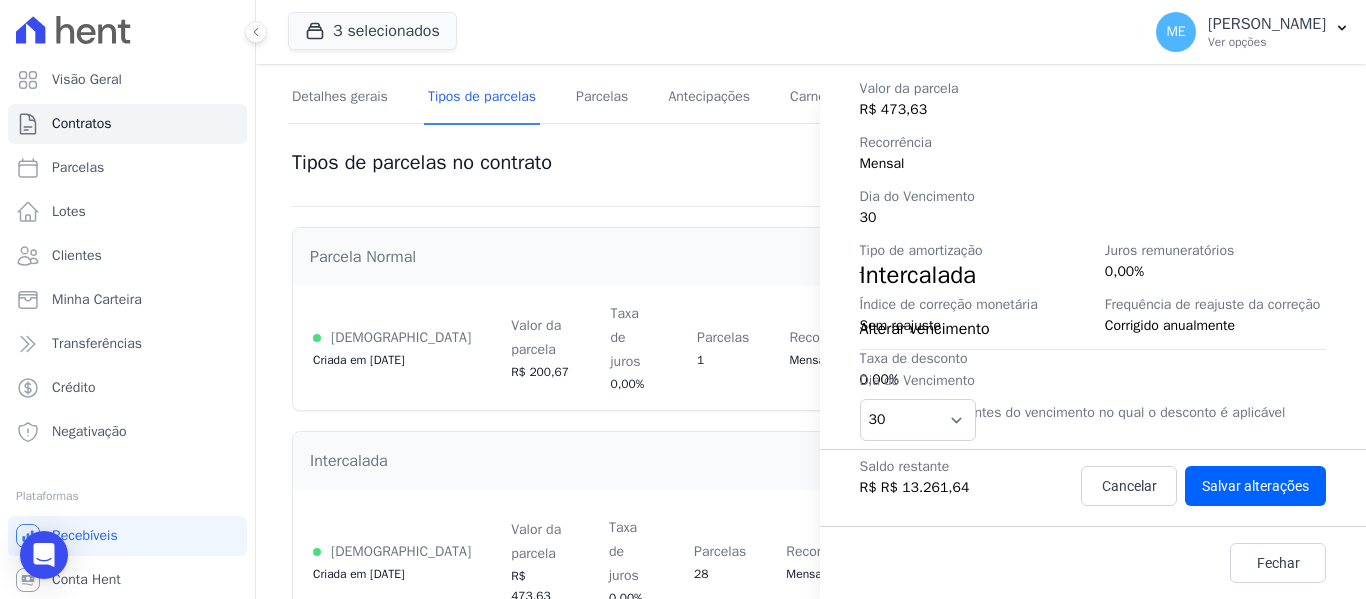 scroll, scrollTop: 363, scrollLeft: 0, axis: vertical 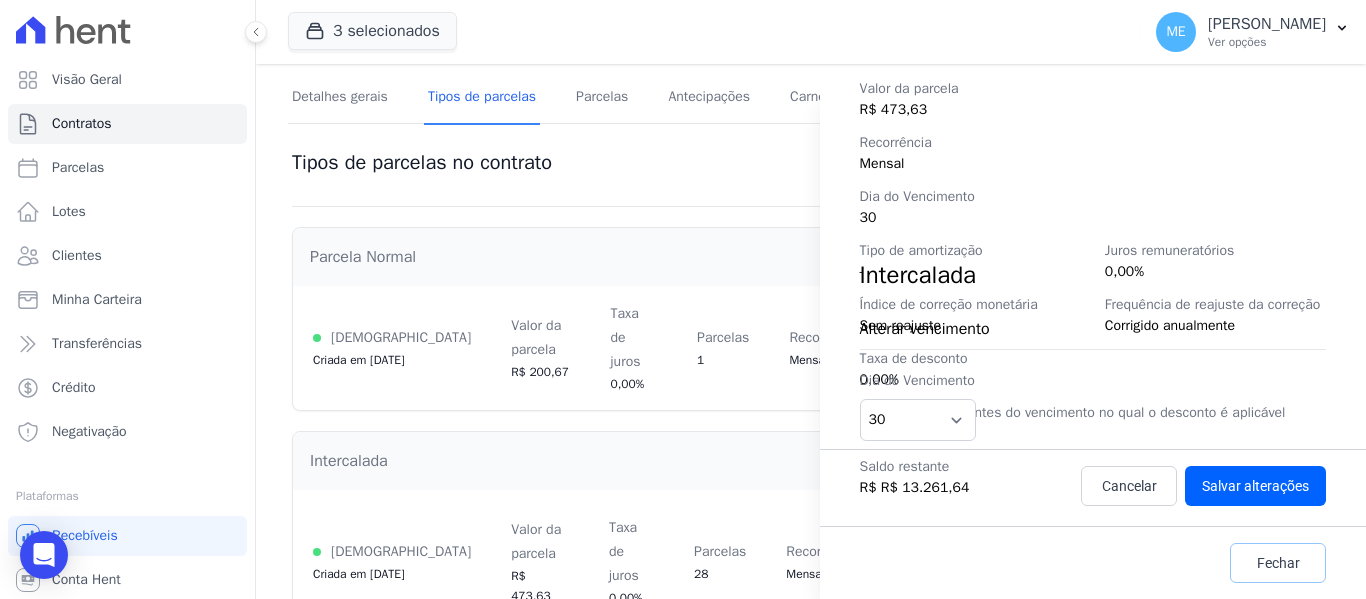 click on "Fechar" at bounding box center [1278, 563] 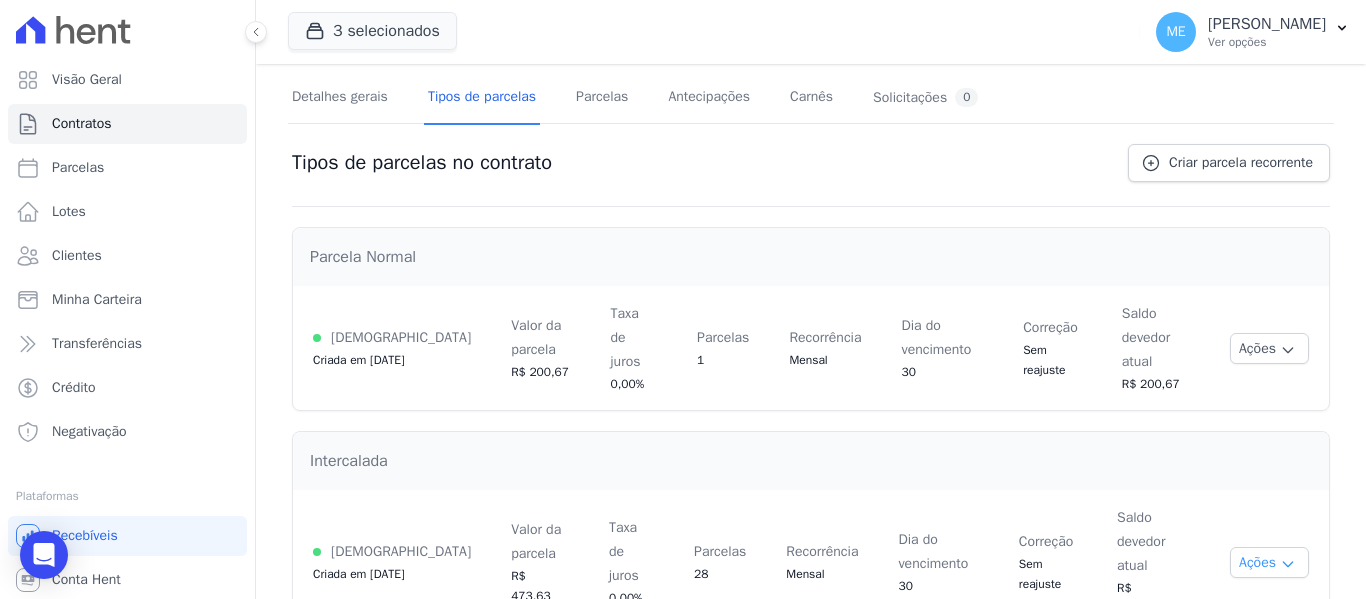 click 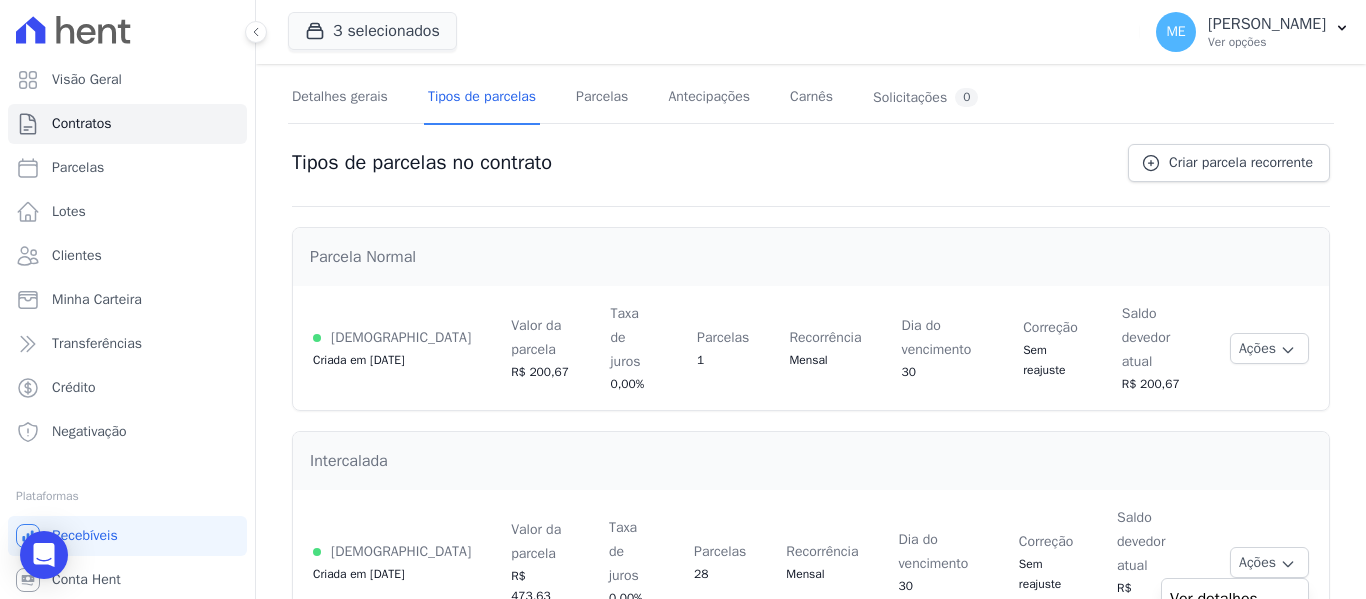 click on "Alterar vencimento" at bounding box center [1235, 631] 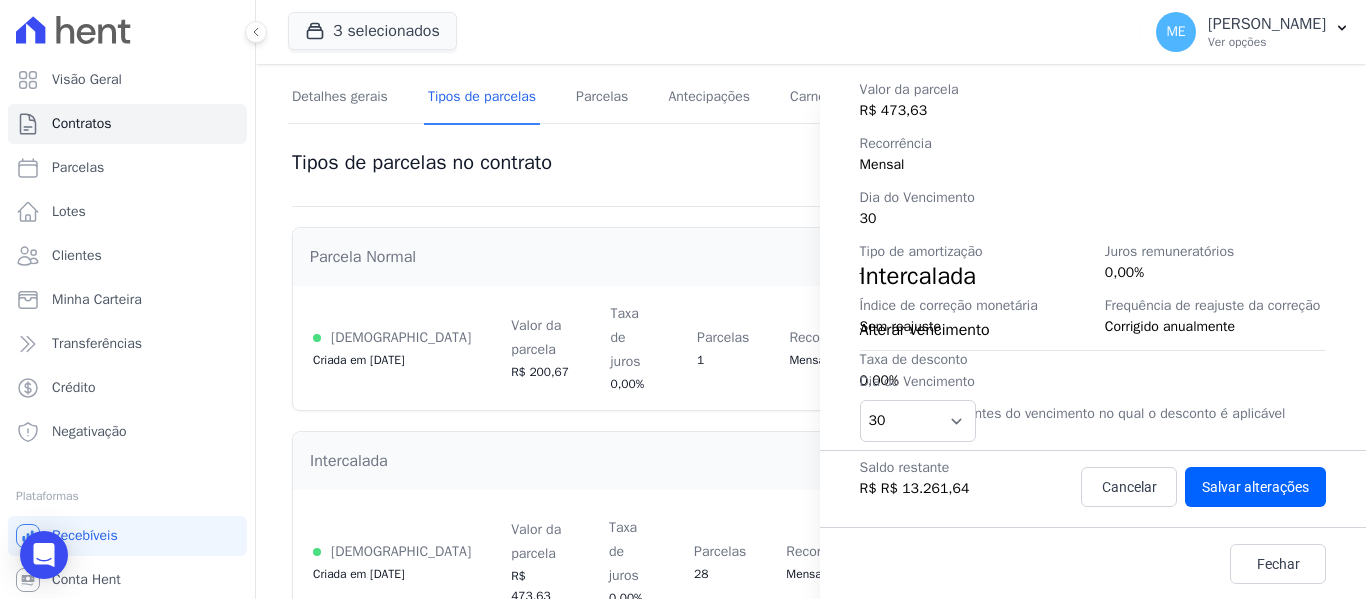 scroll, scrollTop: 363, scrollLeft: 0, axis: vertical 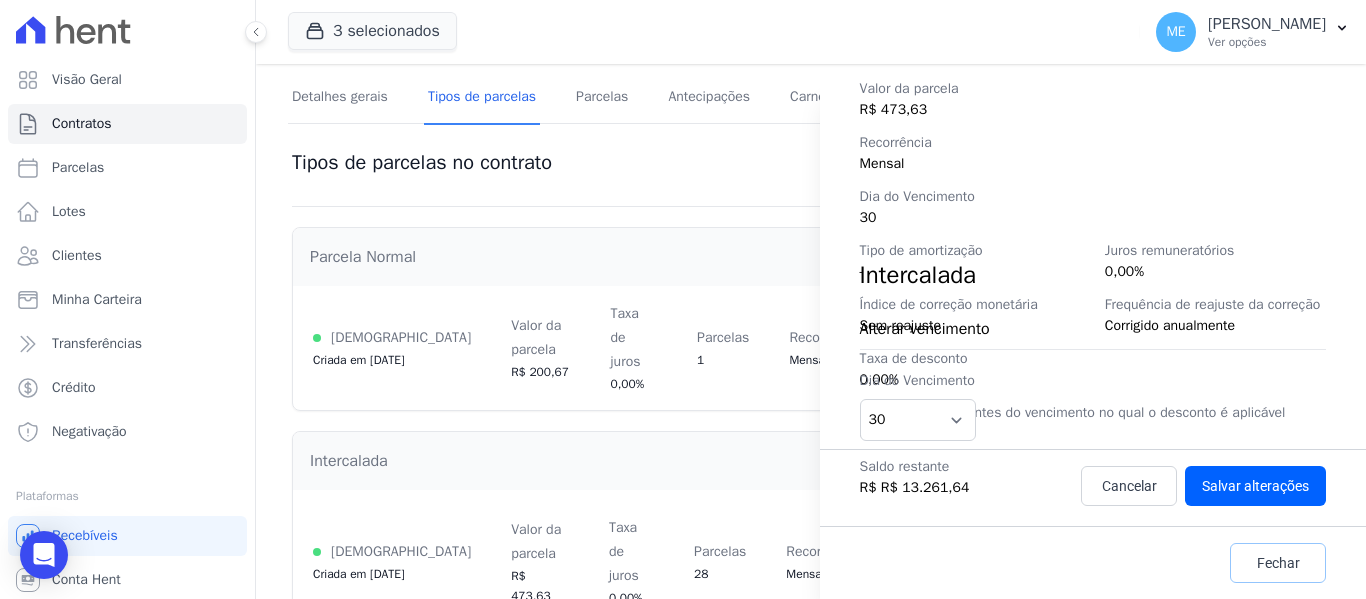 click on "Fechar" at bounding box center [1278, 563] 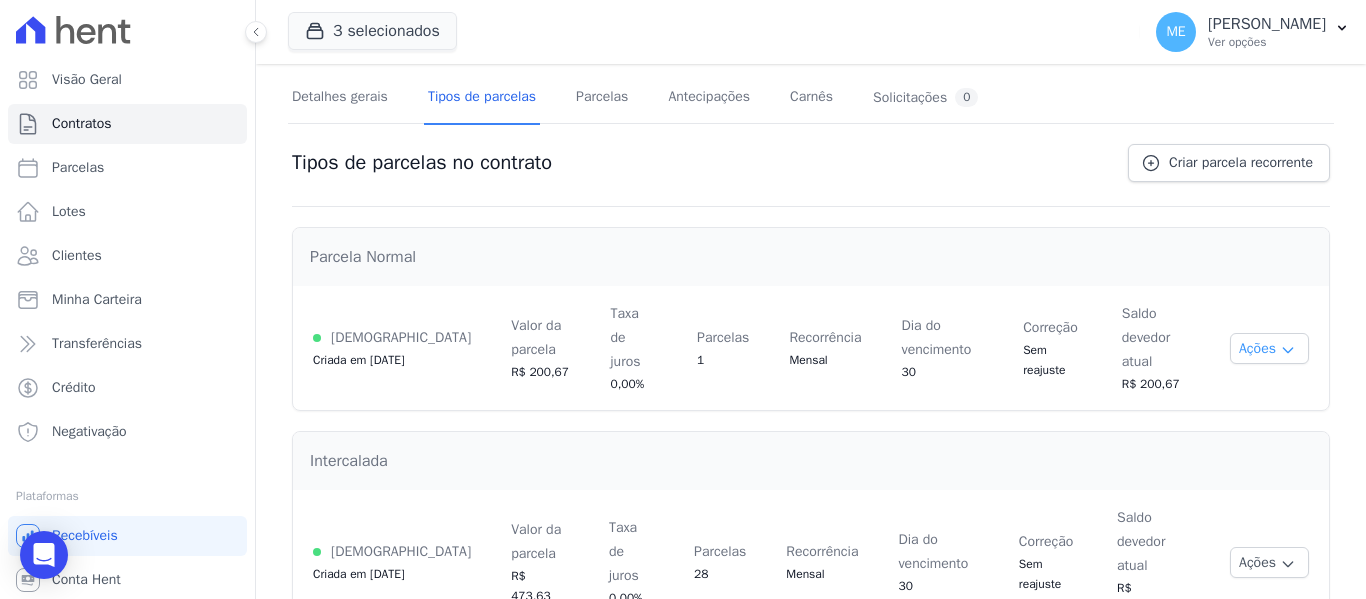 click 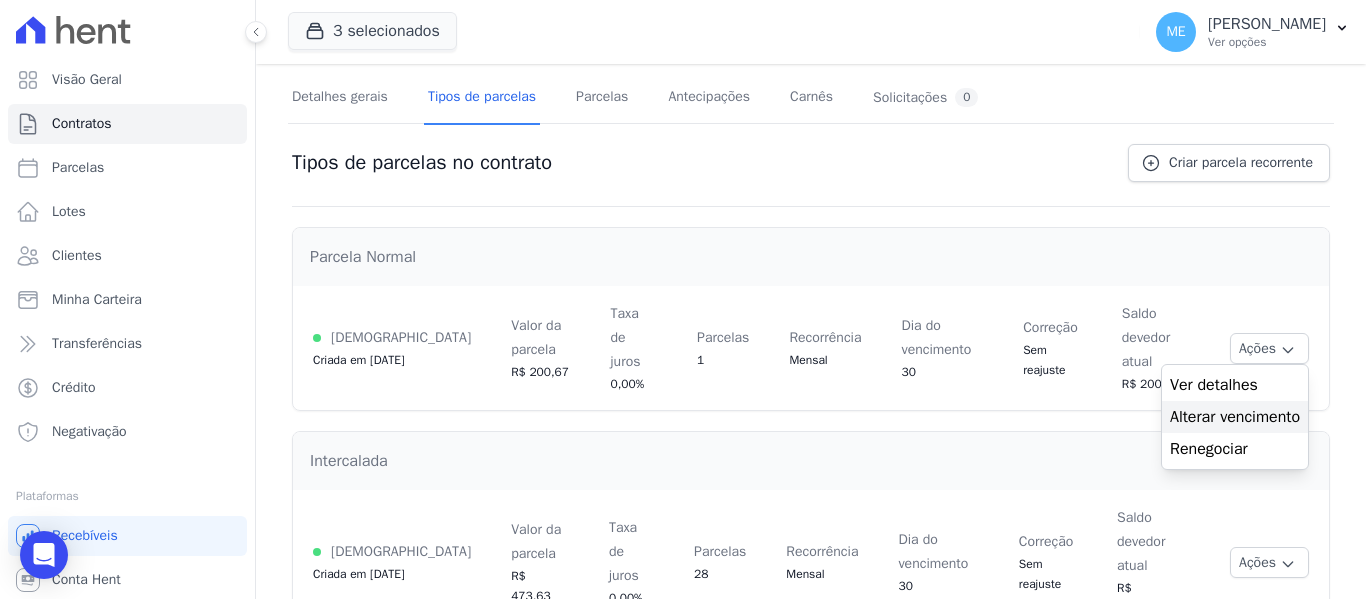click on "Alterar vencimento" at bounding box center [1235, 417] 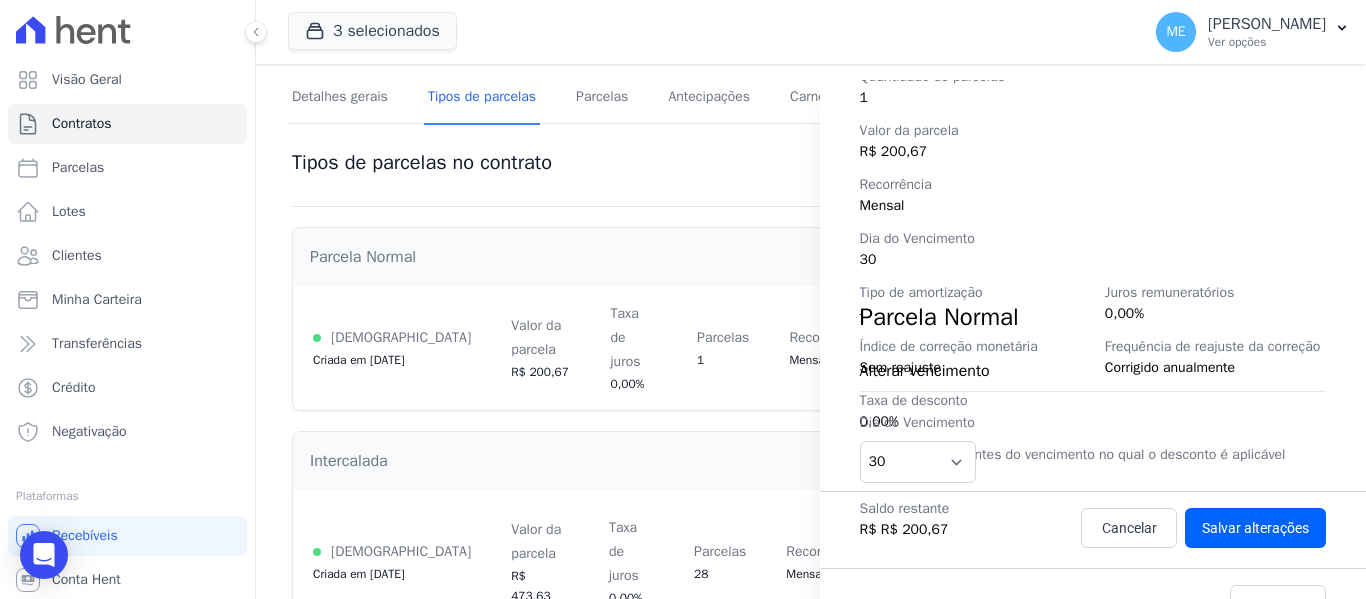 scroll, scrollTop: 363, scrollLeft: 0, axis: vertical 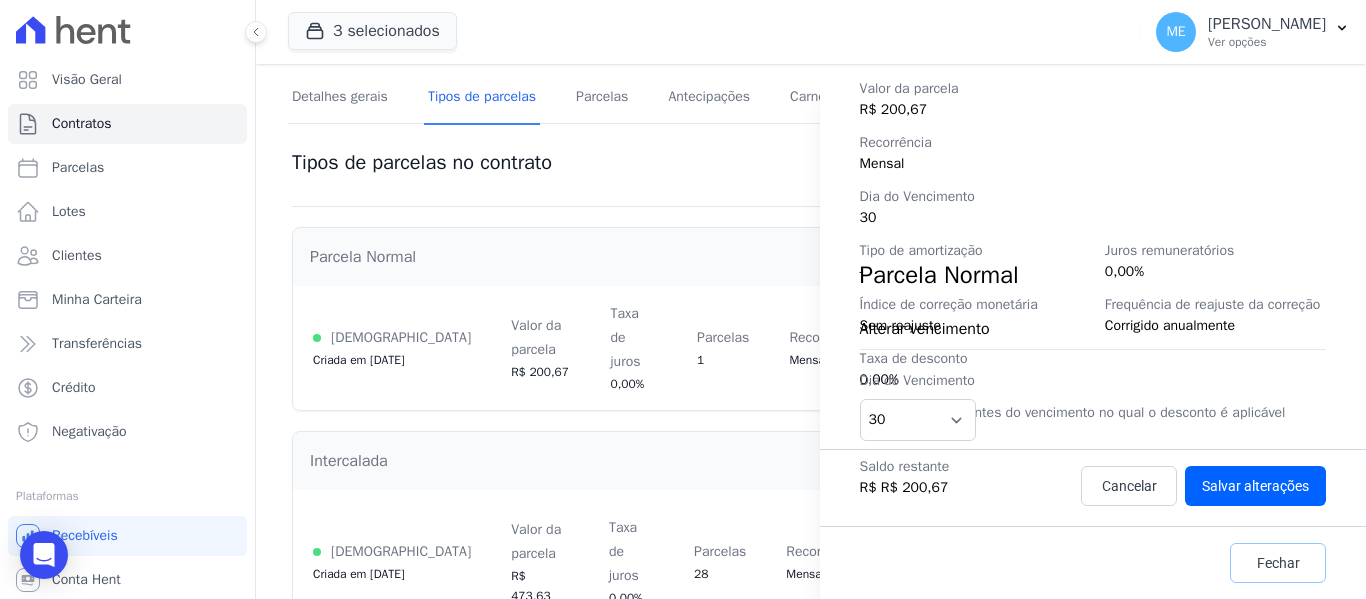 click on "Fechar" at bounding box center [1278, 563] 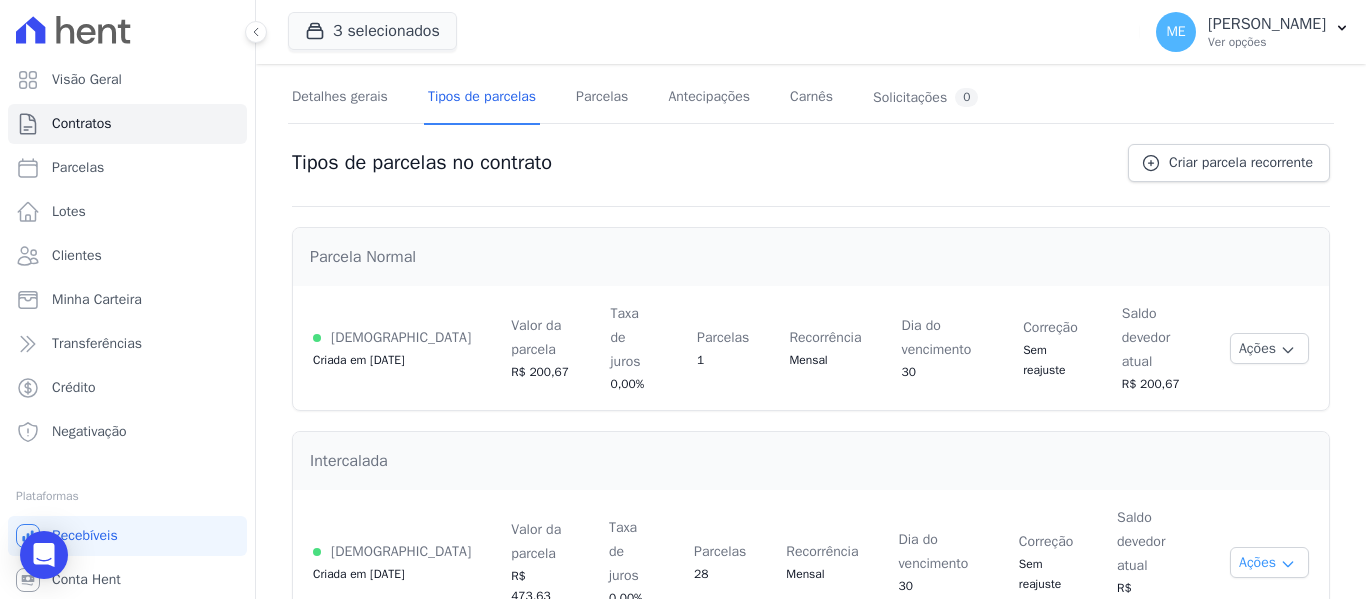 click 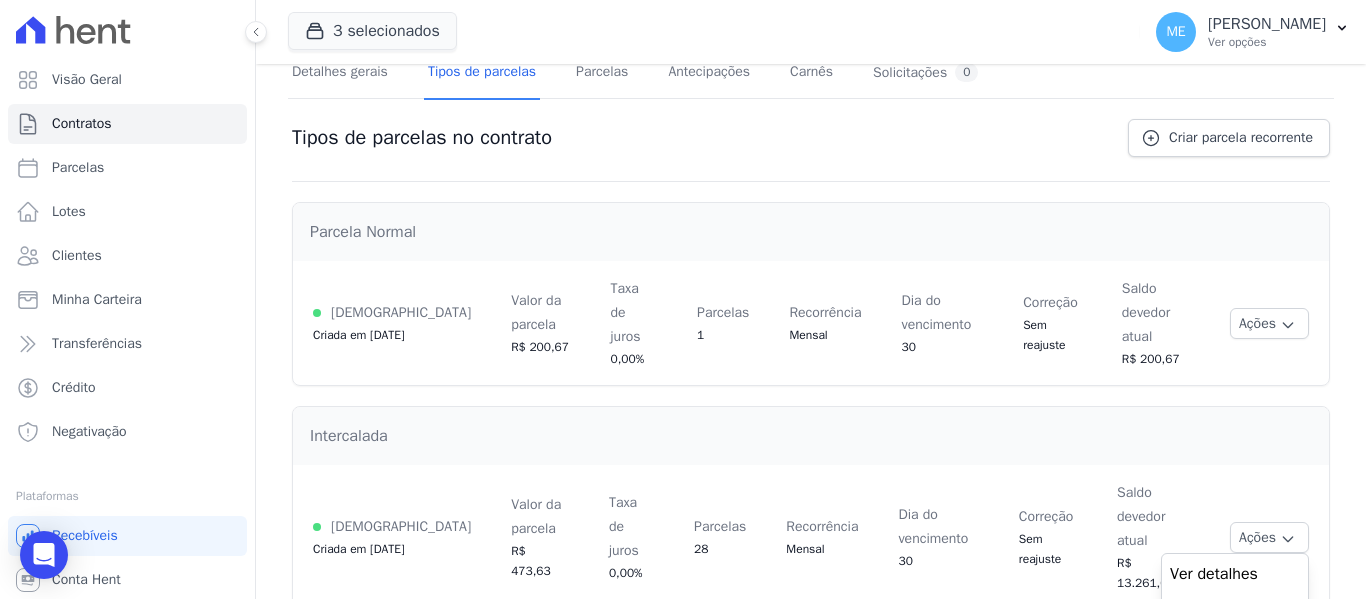 scroll, scrollTop: 161, scrollLeft: 0, axis: vertical 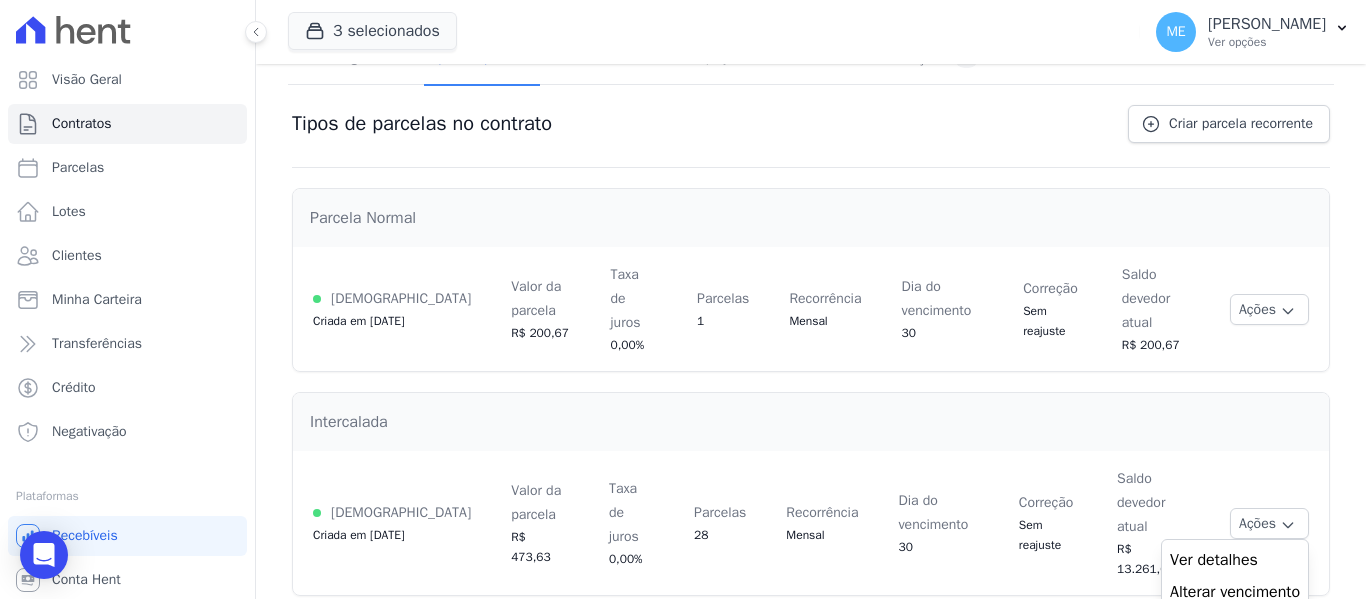 click on "Ver detalhes" at bounding box center (1235, 560) 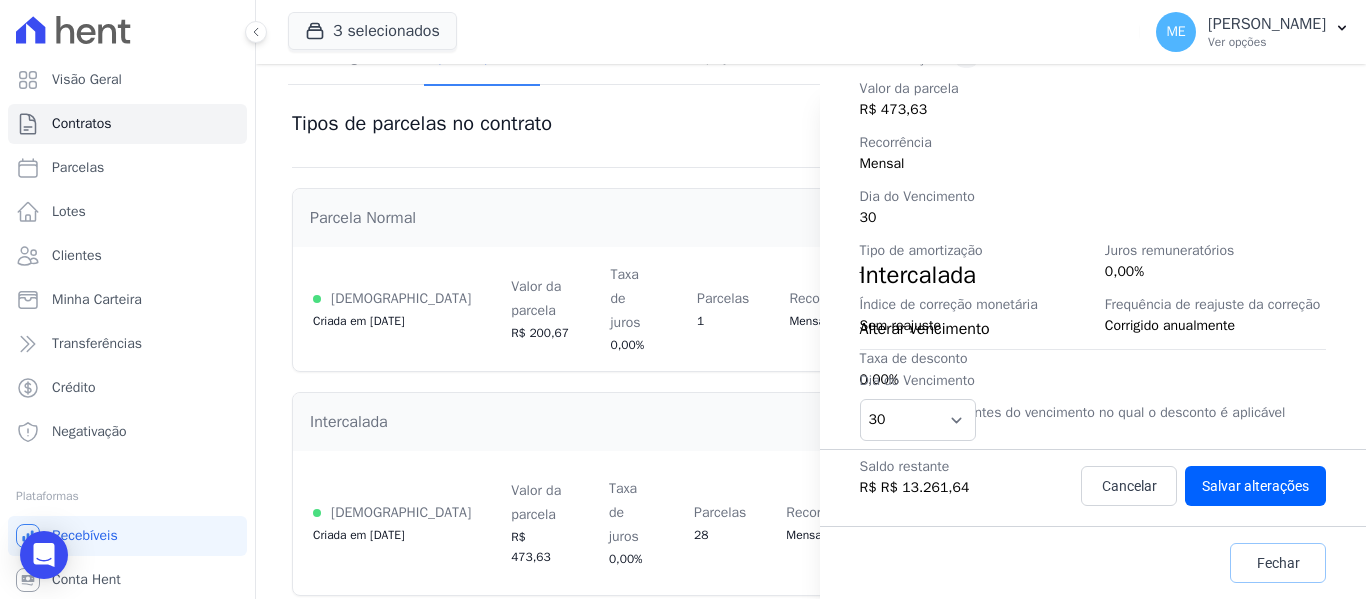 click on "Fechar" at bounding box center (1278, 563) 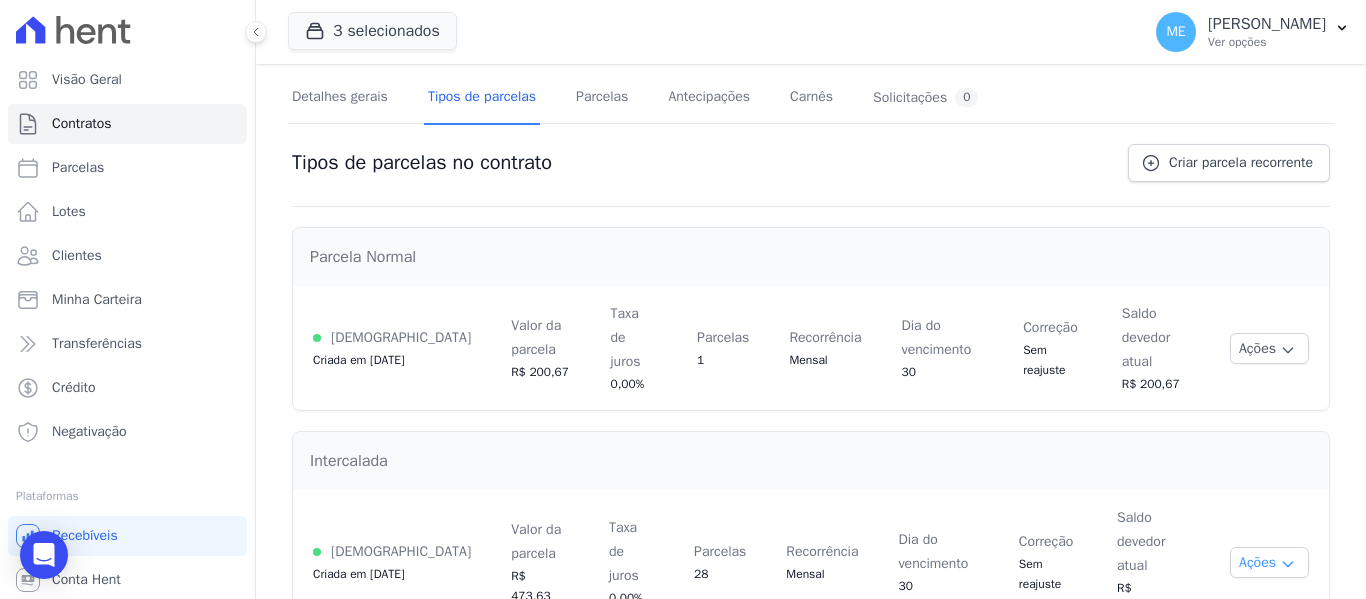 click 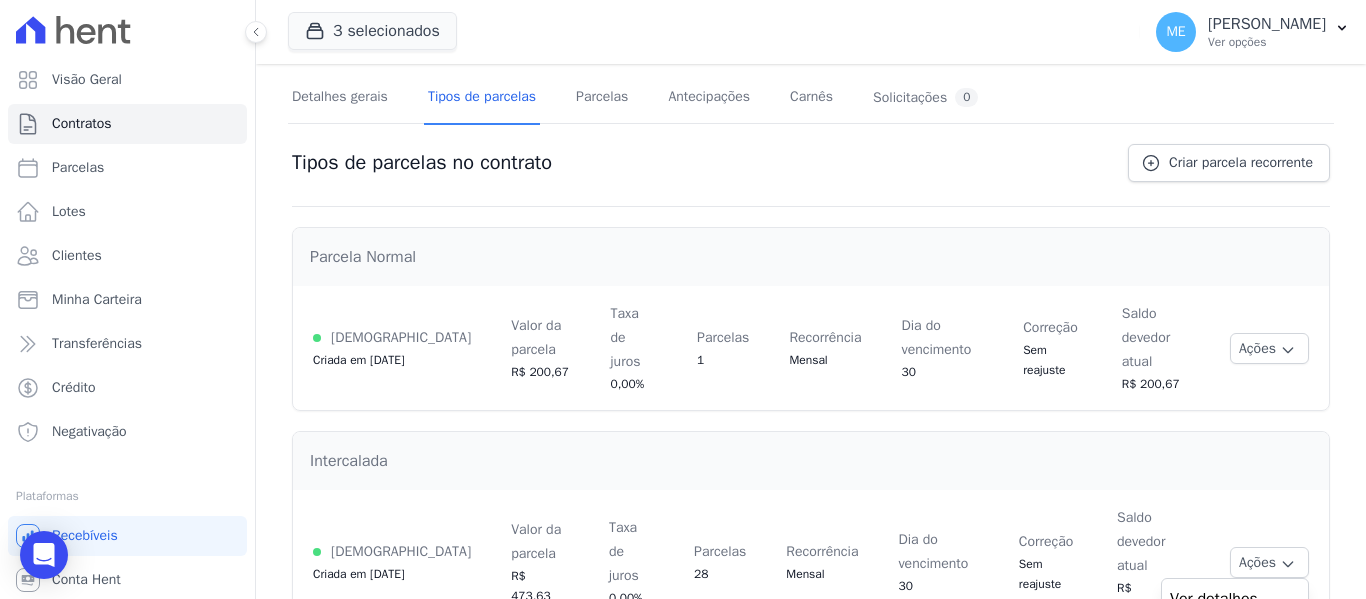 click on "Alterar vencimento" at bounding box center [1235, 631] 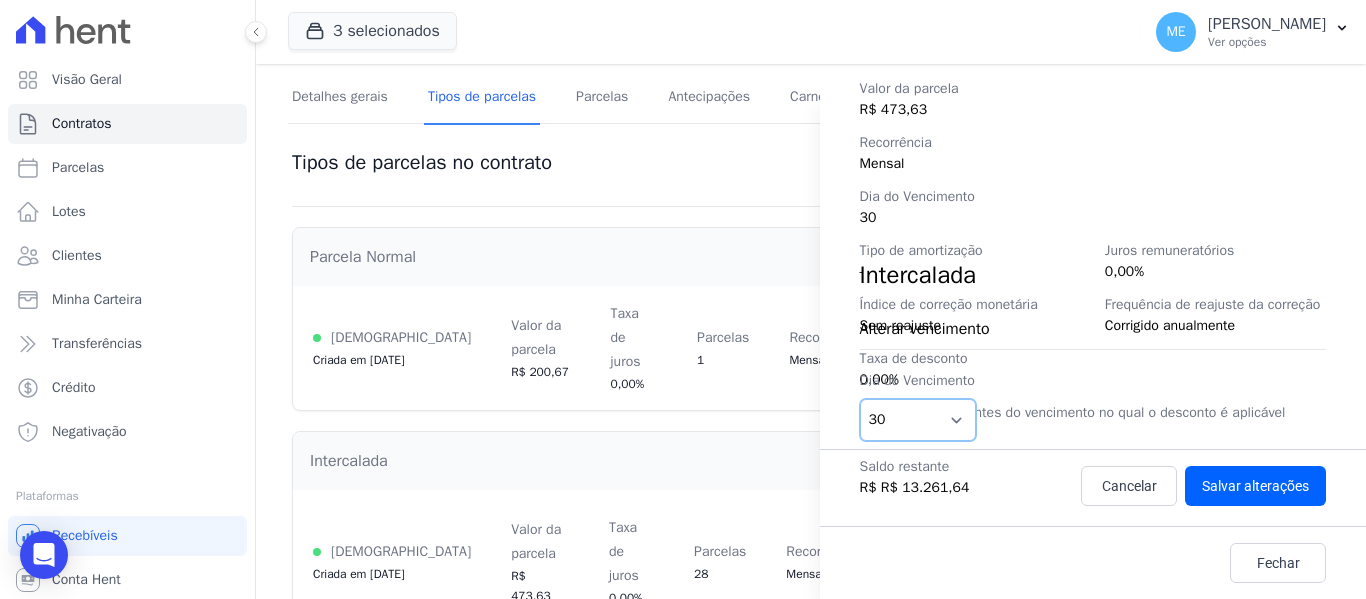 click on "1
2
3
4
5
6
7
8
9
10
11
12
13
14
15
16
17
18
19
20
21
22
23
24
25
26
27
28
29
30
31" at bounding box center (918, 420) 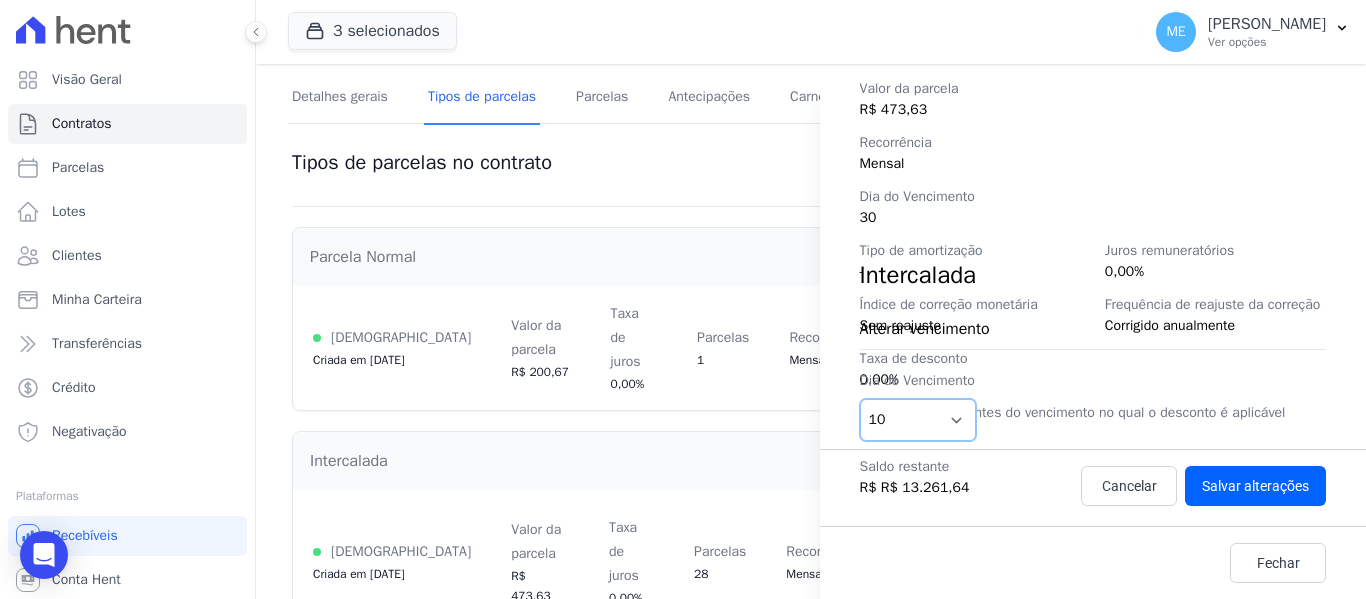 click on "1
2
3
4
5
6
7
8
9
10
11
12
13
14
15
16
17
18
19
20
21
22
23
24
25
26
27
28
29
30
31" at bounding box center (918, 420) 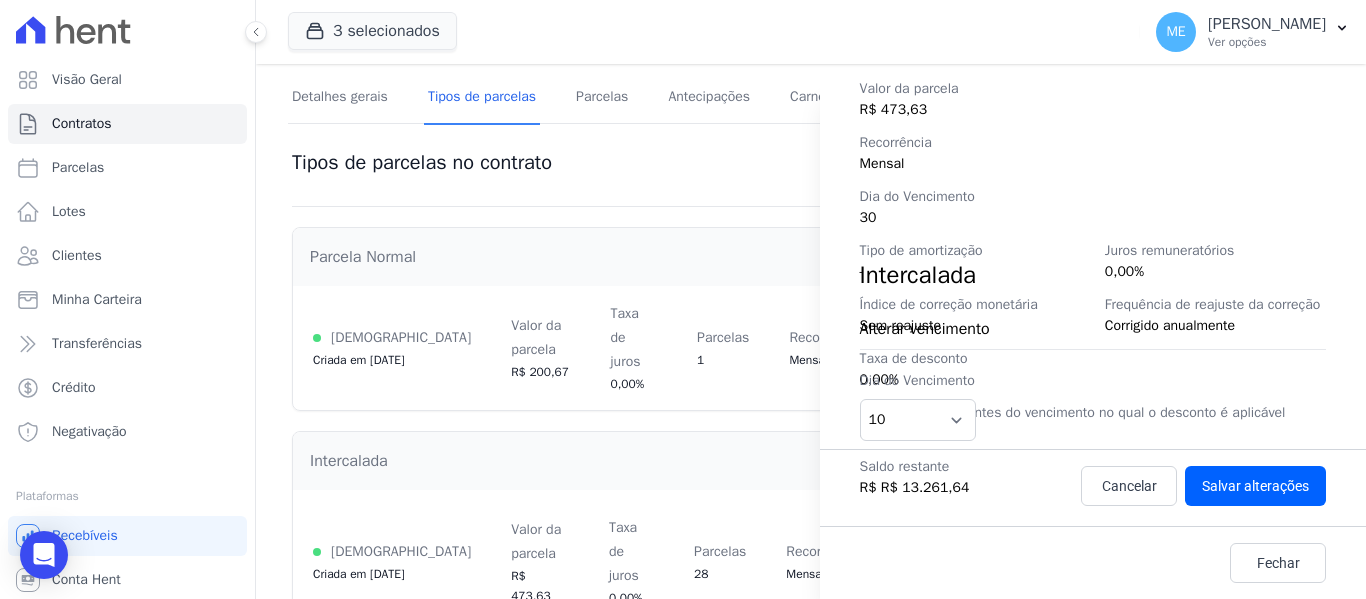 click on "Dia do Vencimento" at bounding box center (1093, 380) 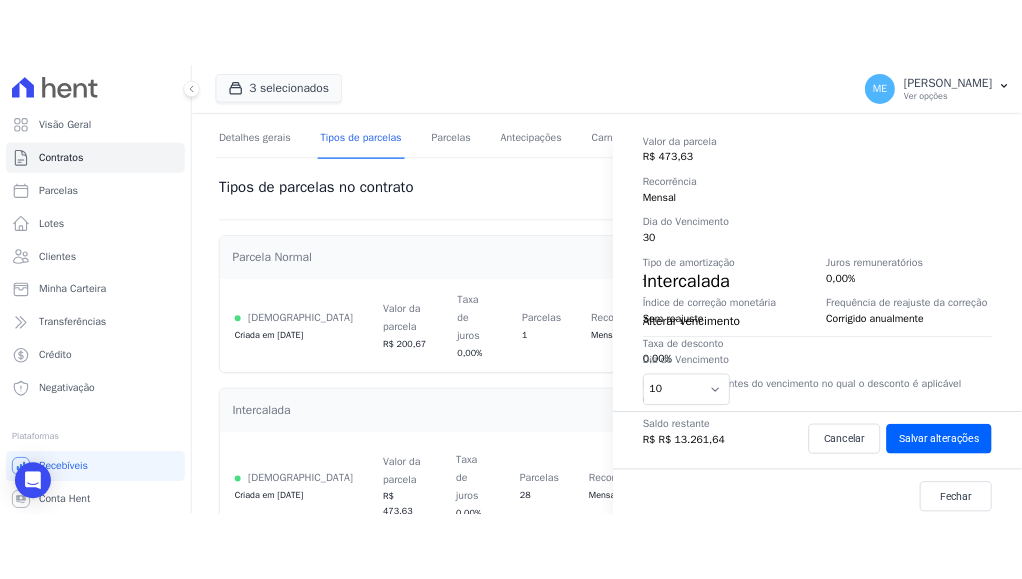scroll, scrollTop: 363, scrollLeft: 0, axis: vertical 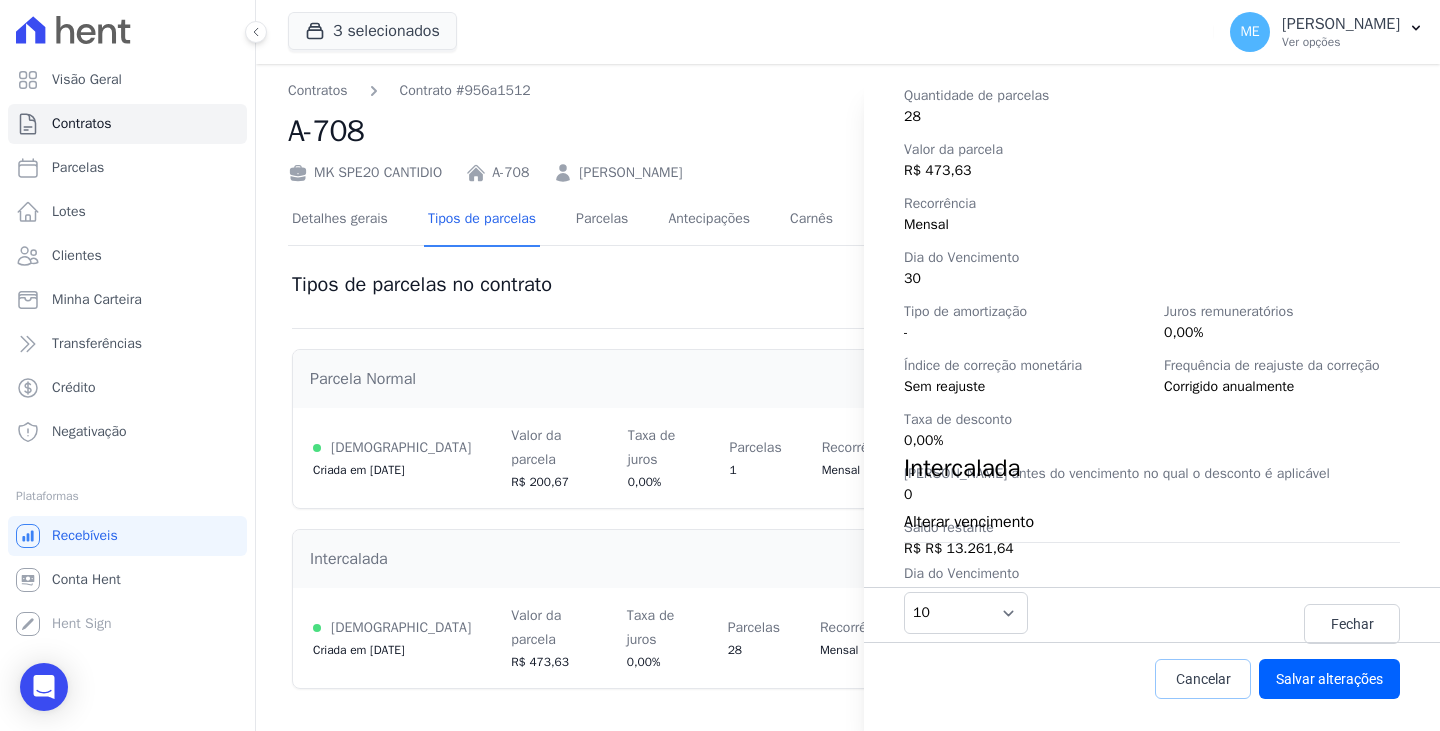 click on "Cancelar" at bounding box center [1203, 679] 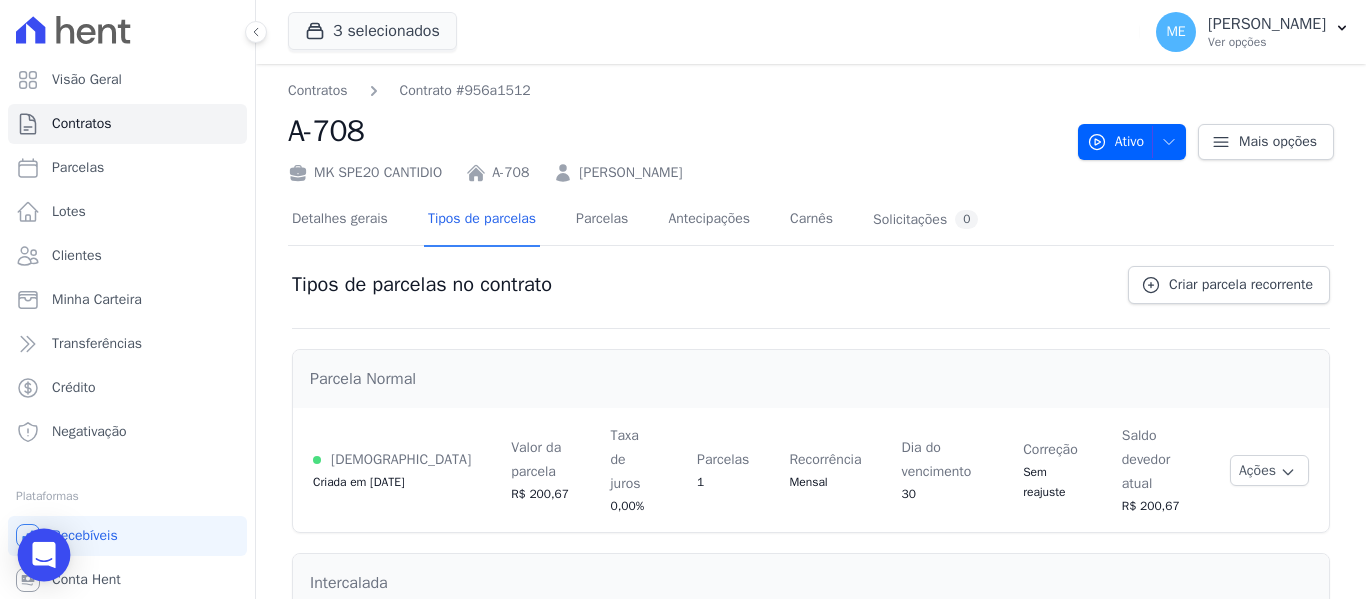 click 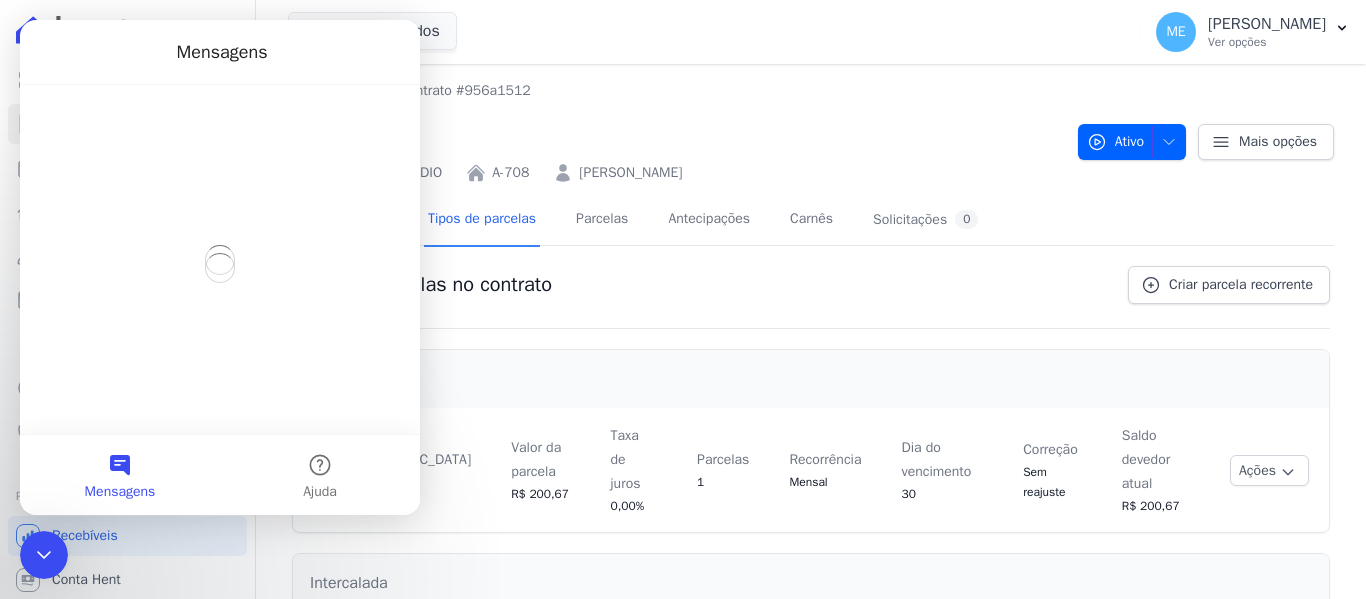 scroll, scrollTop: 0, scrollLeft: 0, axis: both 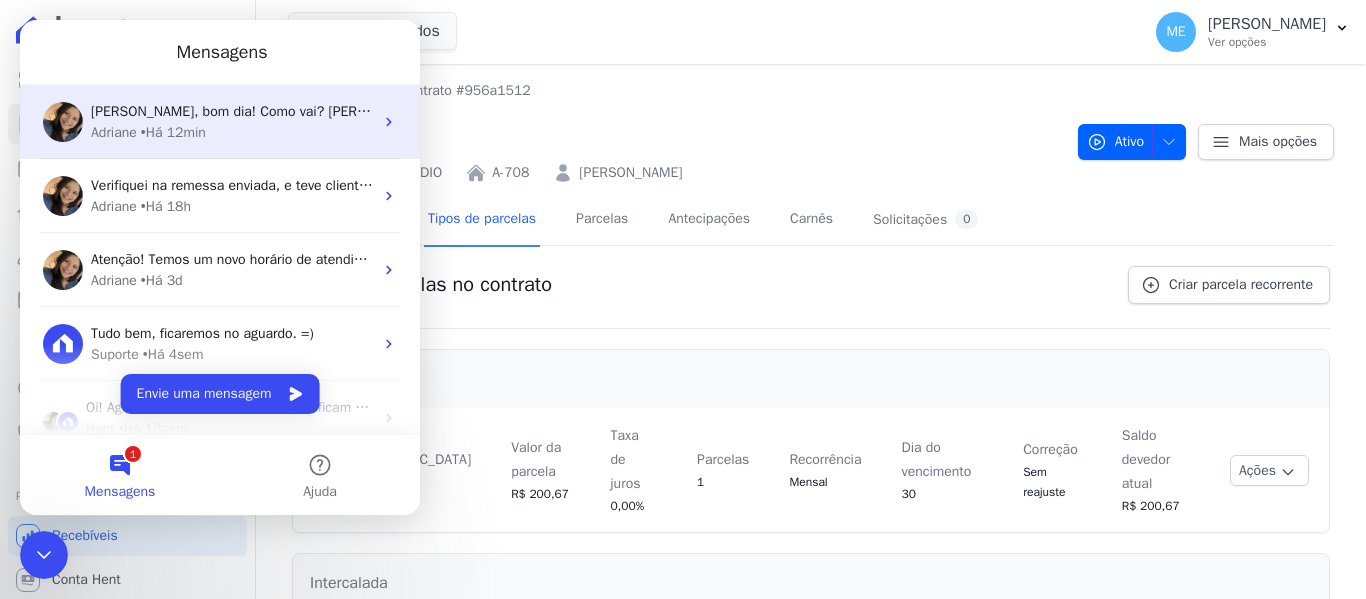 click on "Adriane •  Há 12min" at bounding box center (232, 132) 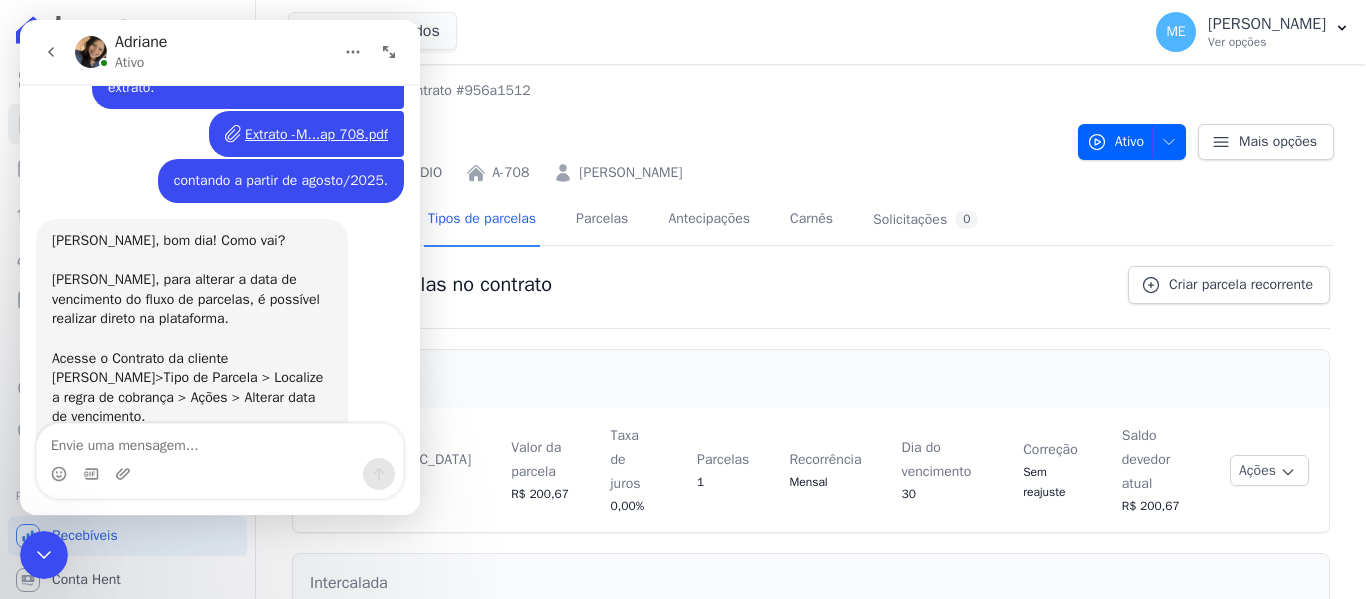 scroll, scrollTop: 444, scrollLeft: 0, axis: vertical 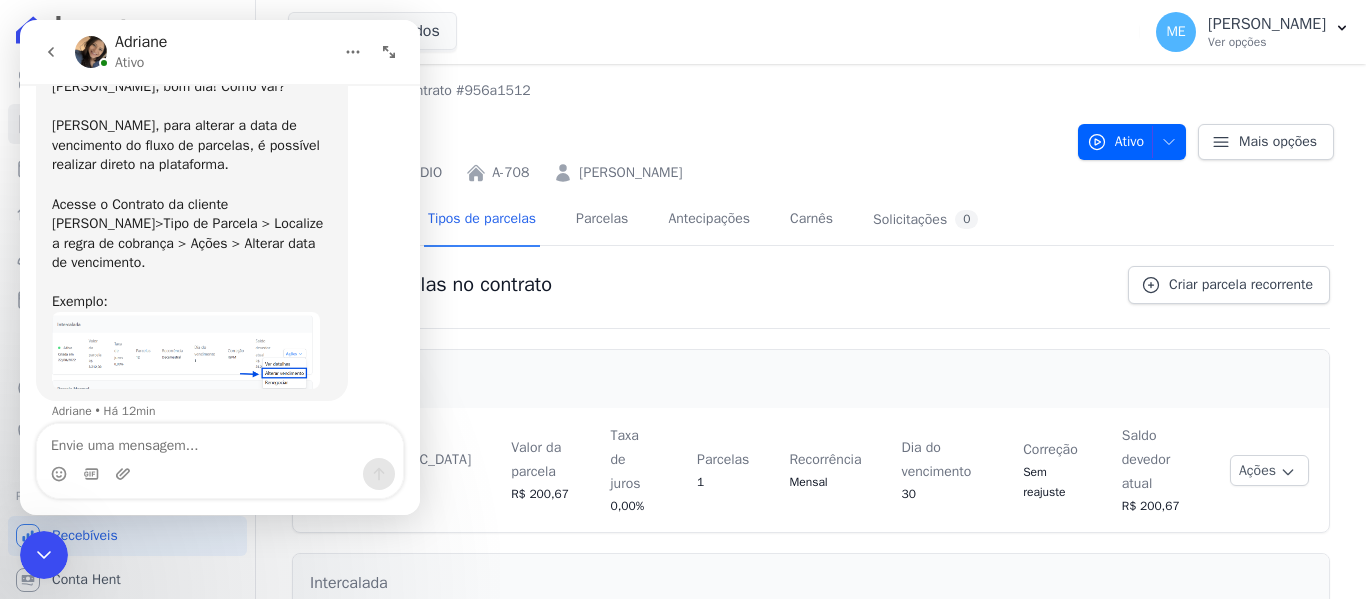 click at bounding box center [186, 350] 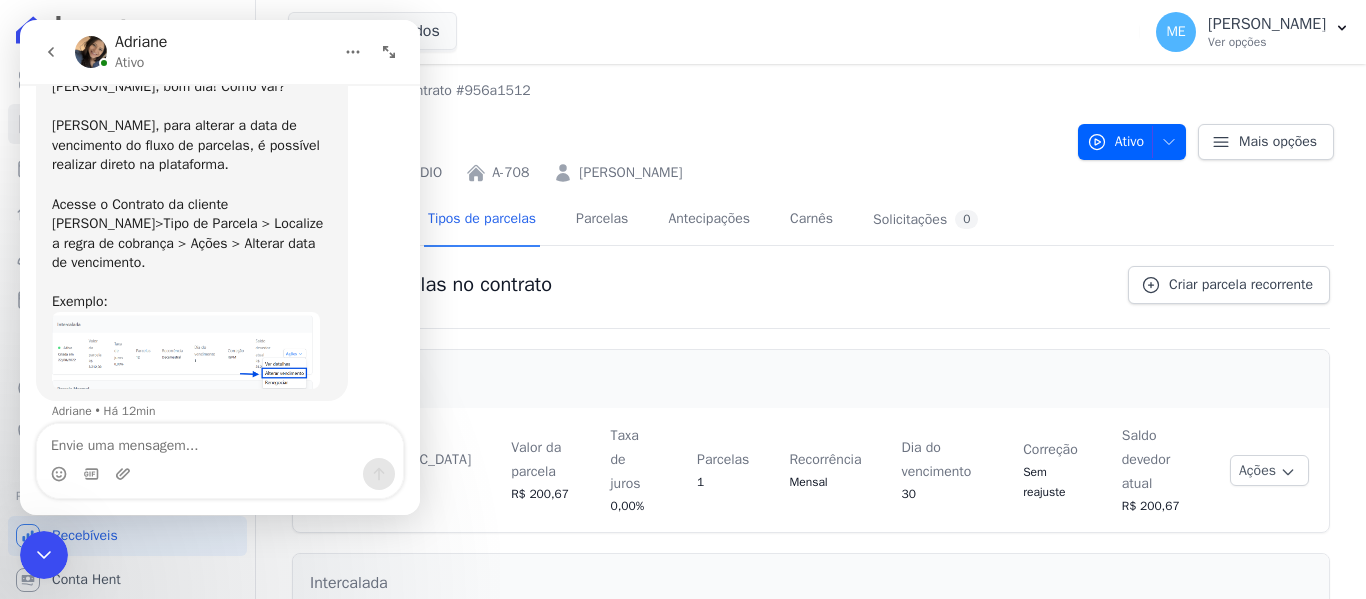 scroll, scrollTop: 0, scrollLeft: 0, axis: both 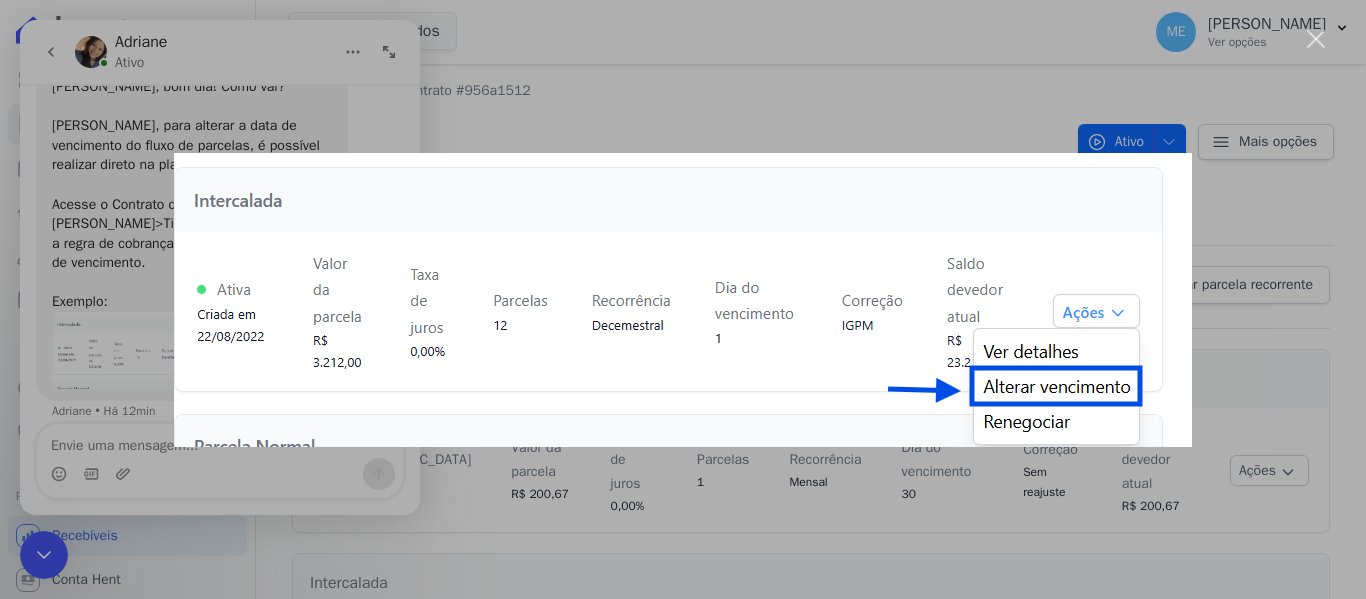click at bounding box center (683, 299) 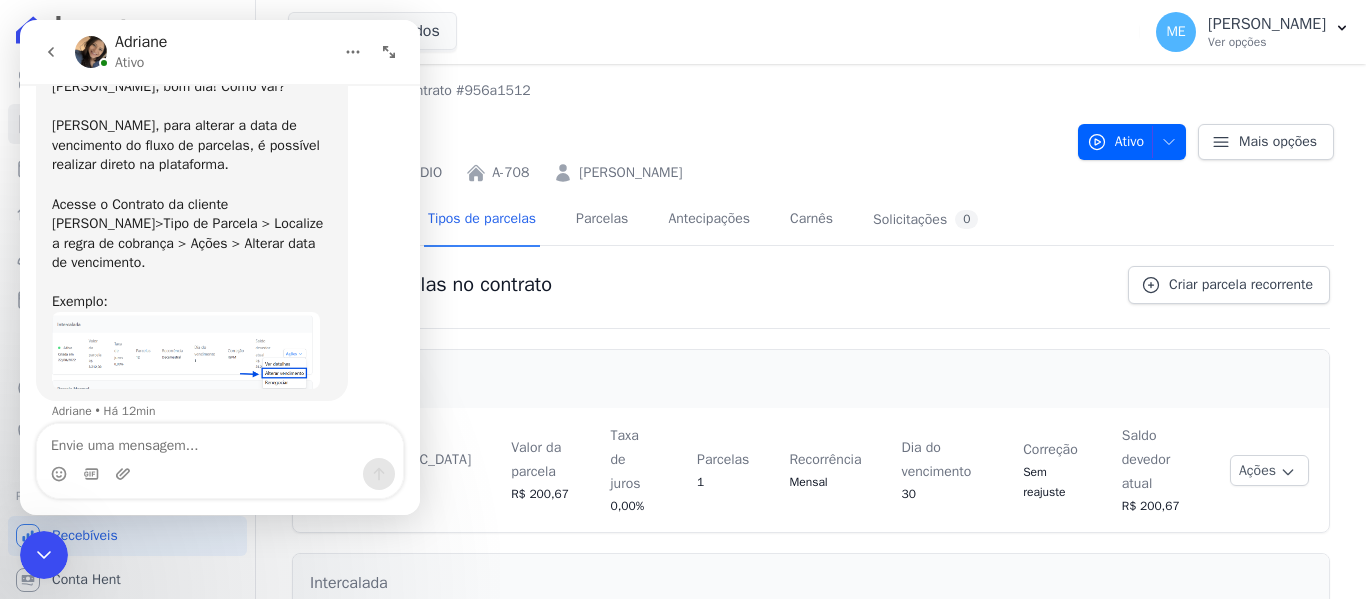 drag, startPoint x: 992, startPoint y: 330, endPoint x: 1007, endPoint y: 315, distance: 21.213203 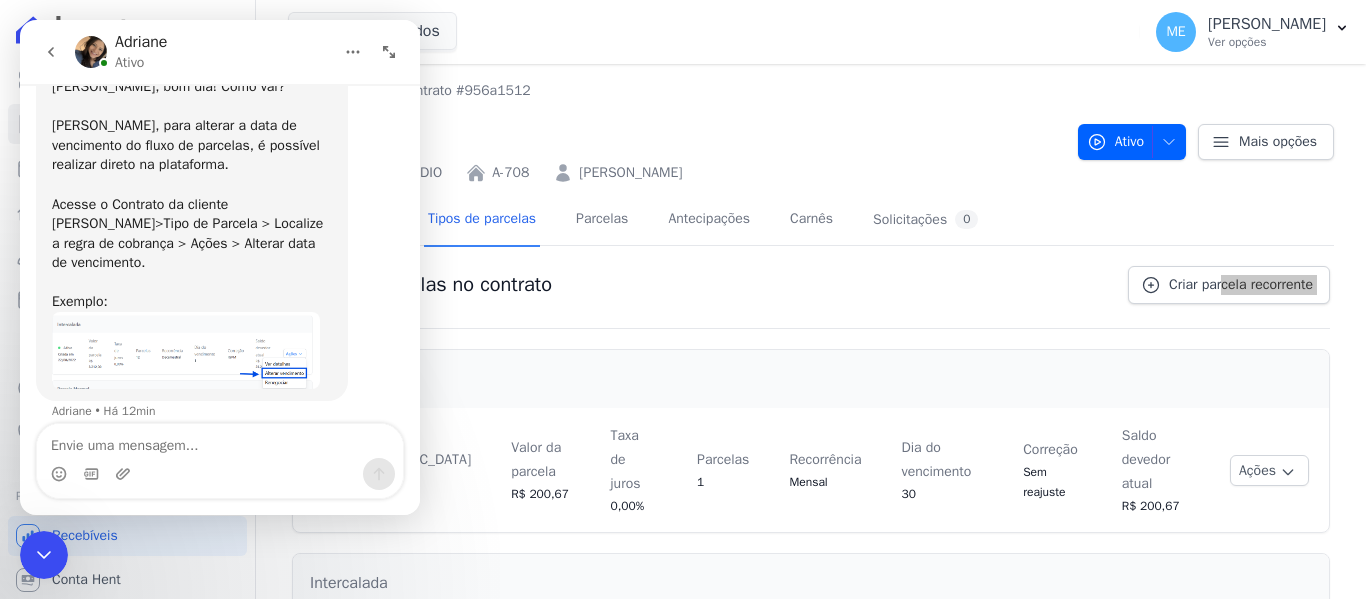 click at bounding box center (44, 555) 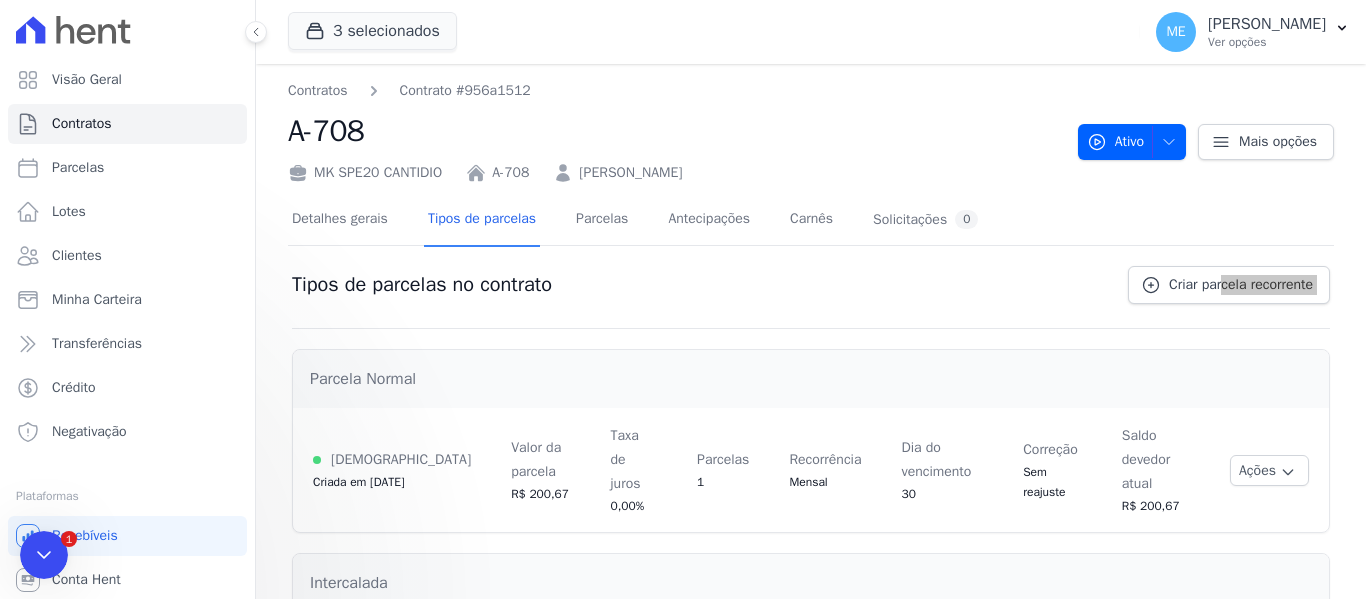 scroll, scrollTop: 0, scrollLeft: 0, axis: both 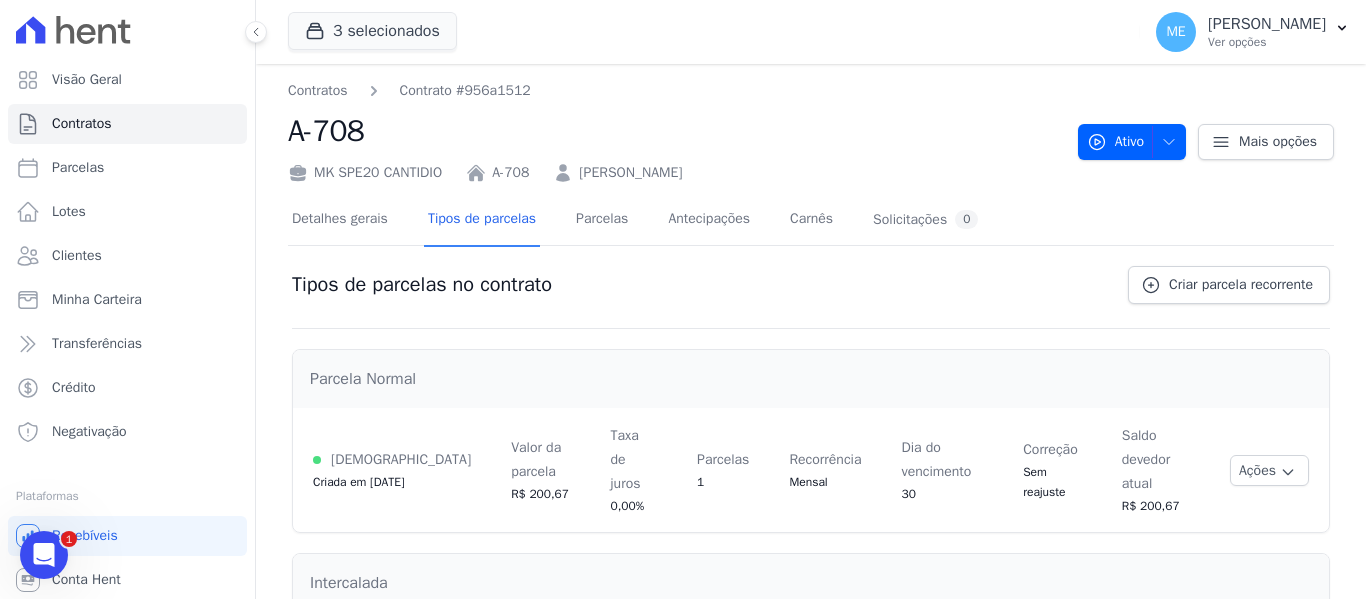 click on "Tipos de parcelas no contrato
Criar parcela recorrente" at bounding box center (811, 297) 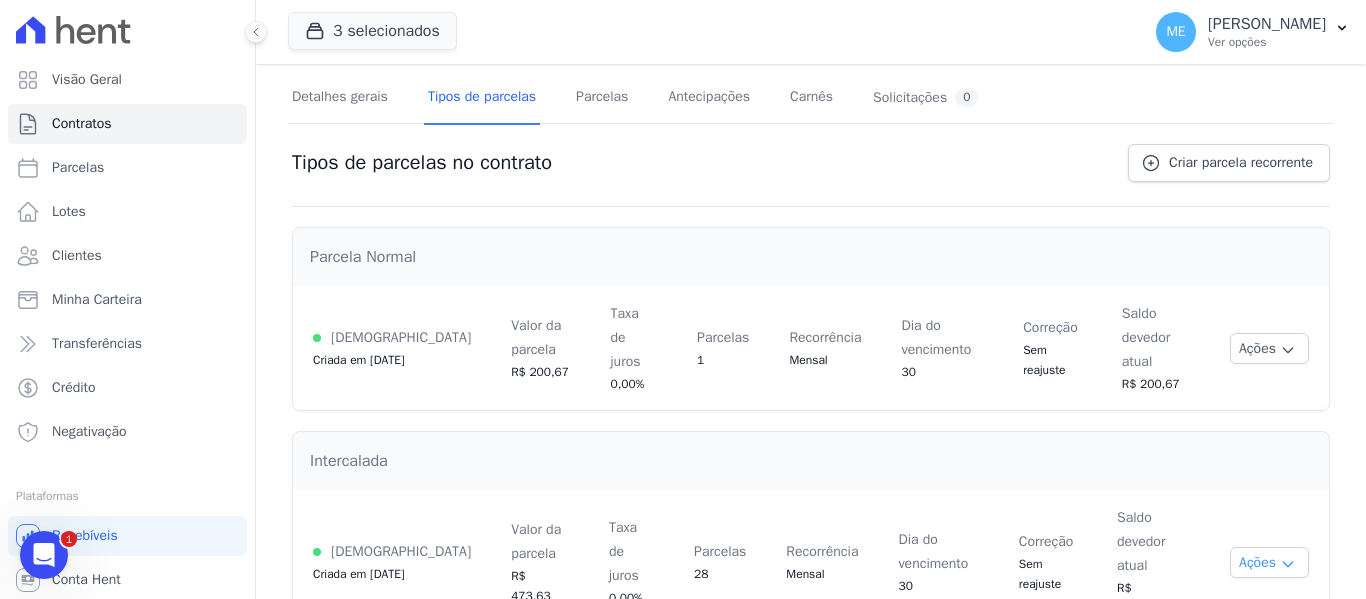 click 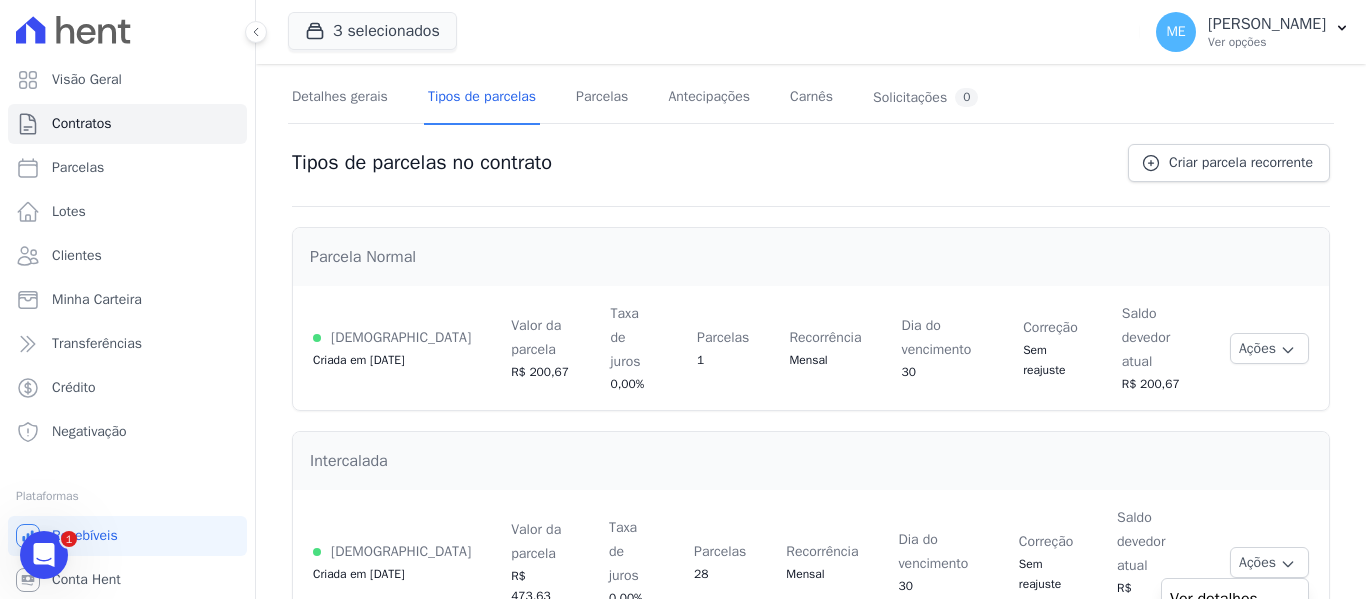 click on "Alterar vencimento" at bounding box center [1235, 631] 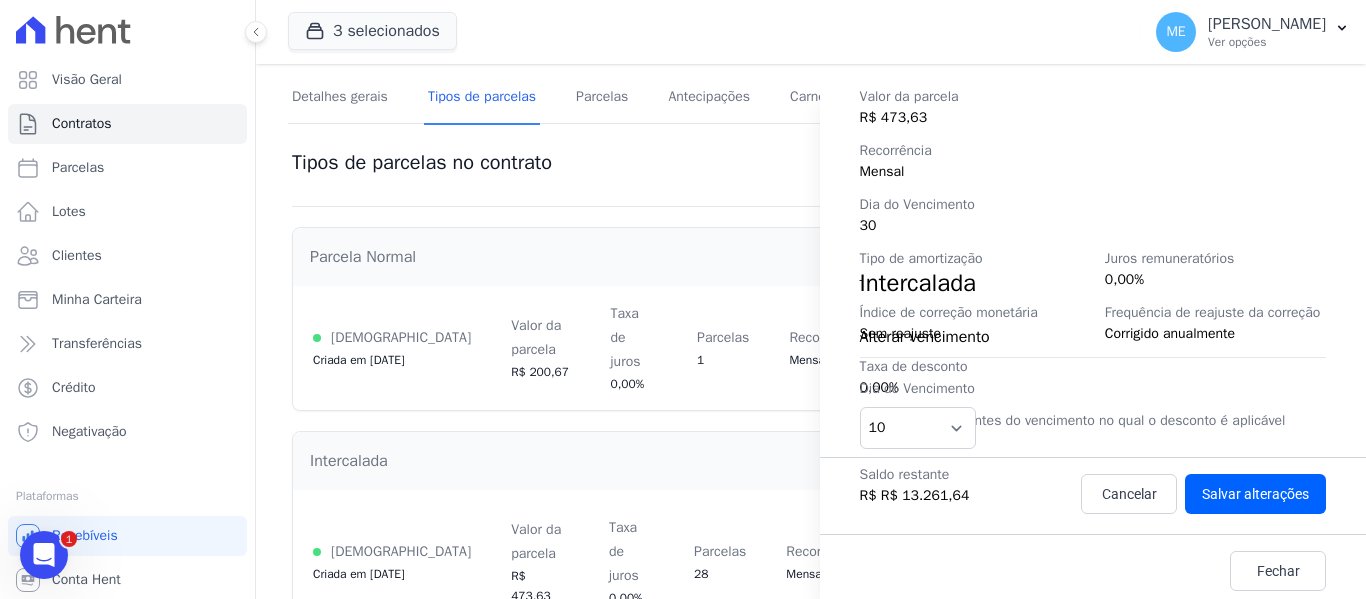 scroll, scrollTop: 363, scrollLeft: 0, axis: vertical 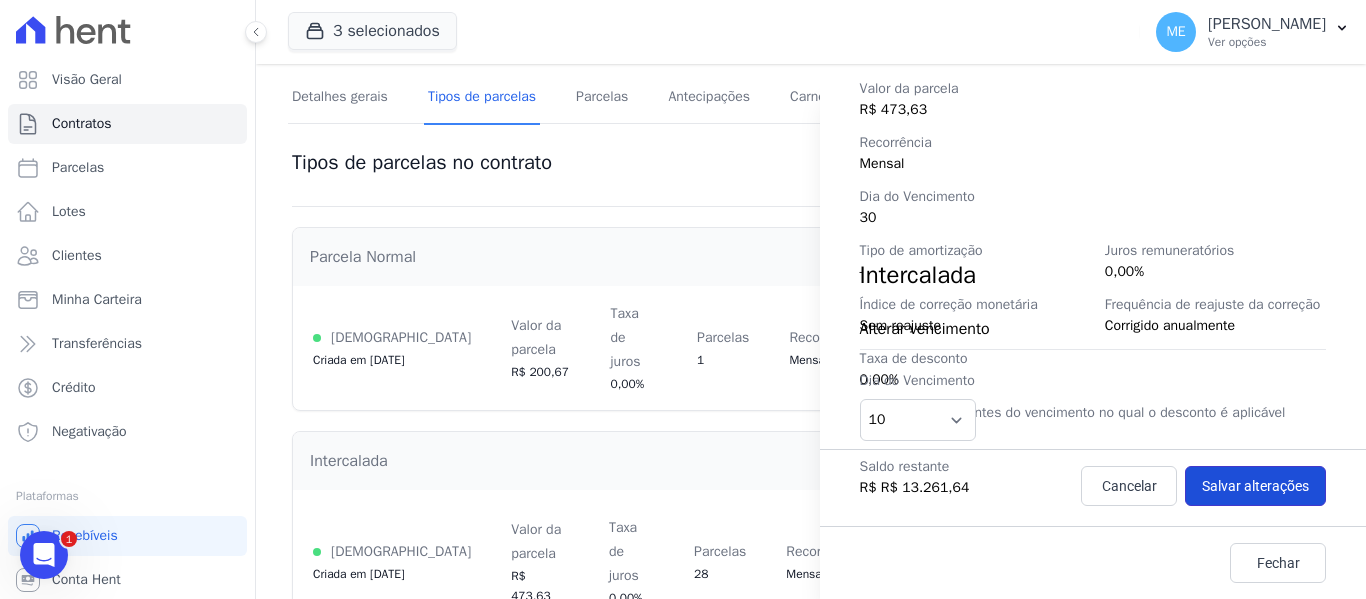 click on "Salvar alterações" at bounding box center [1255, 486] 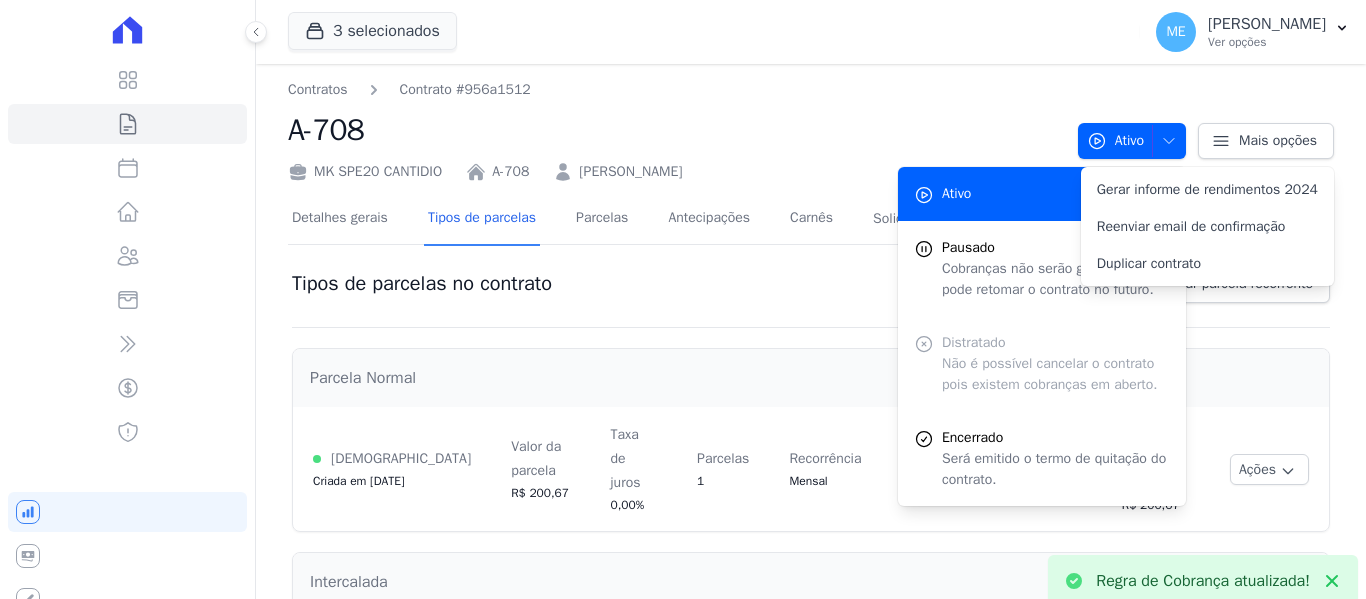 scroll, scrollTop: 0, scrollLeft: 0, axis: both 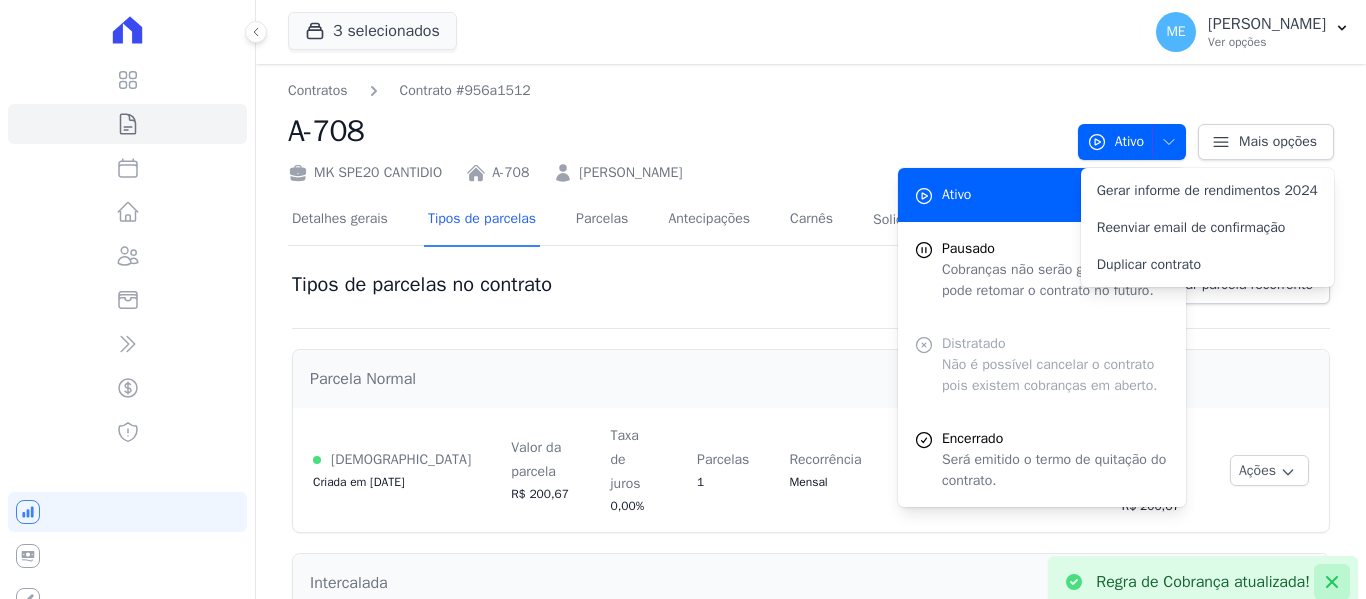 click 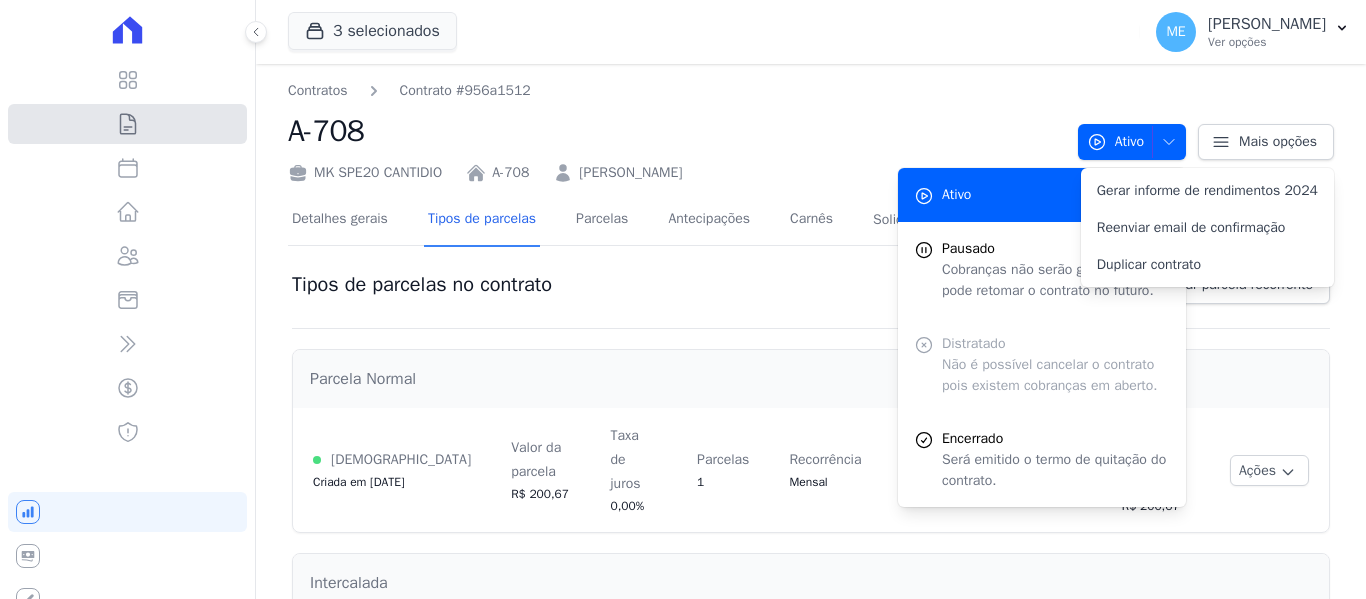 click 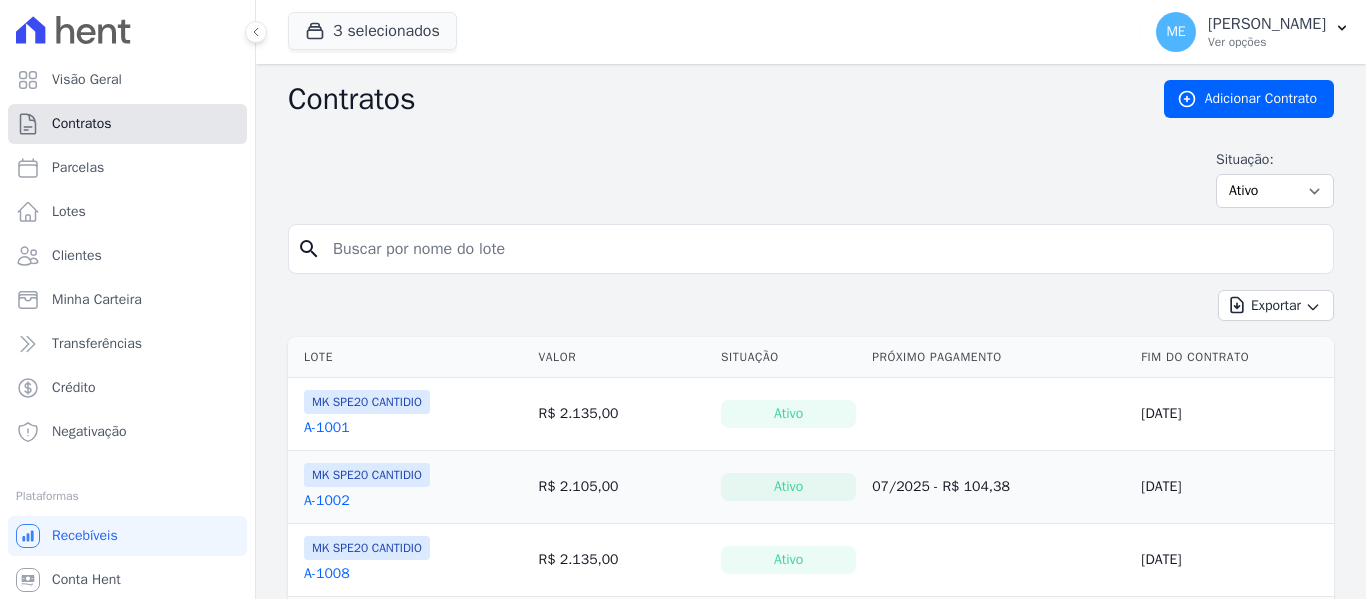 click on "Contratos" at bounding box center [127, 124] 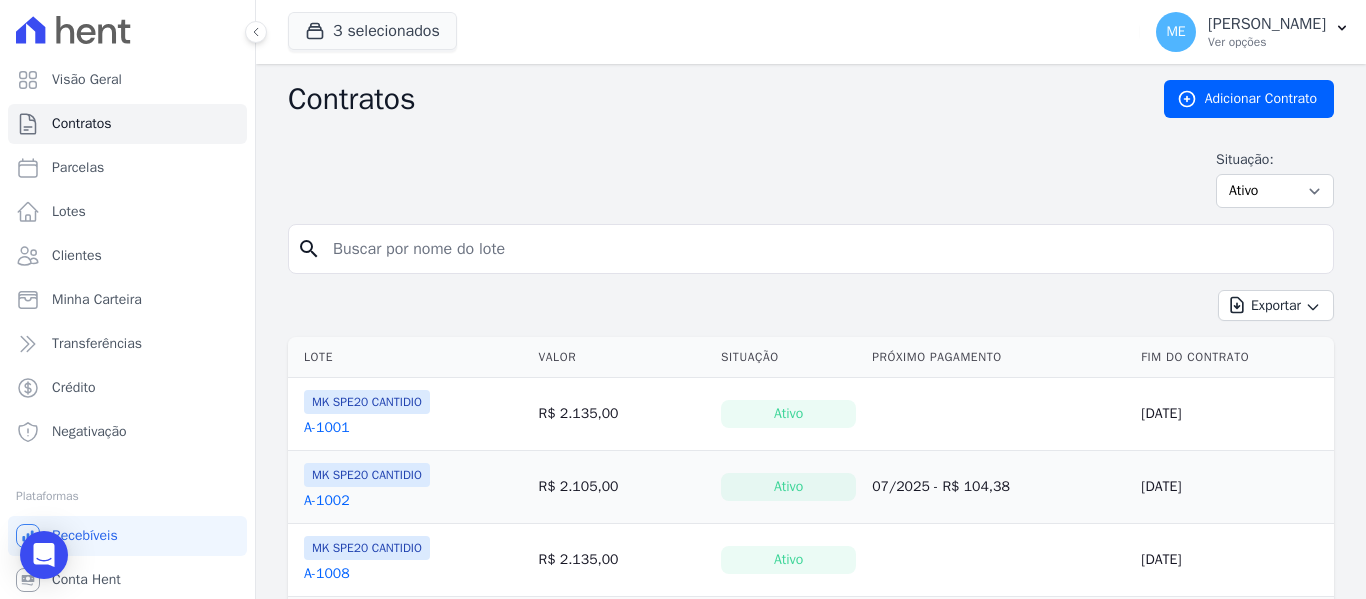 drag, startPoint x: 381, startPoint y: 226, endPoint x: 406, endPoint y: 251, distance: 35.35534 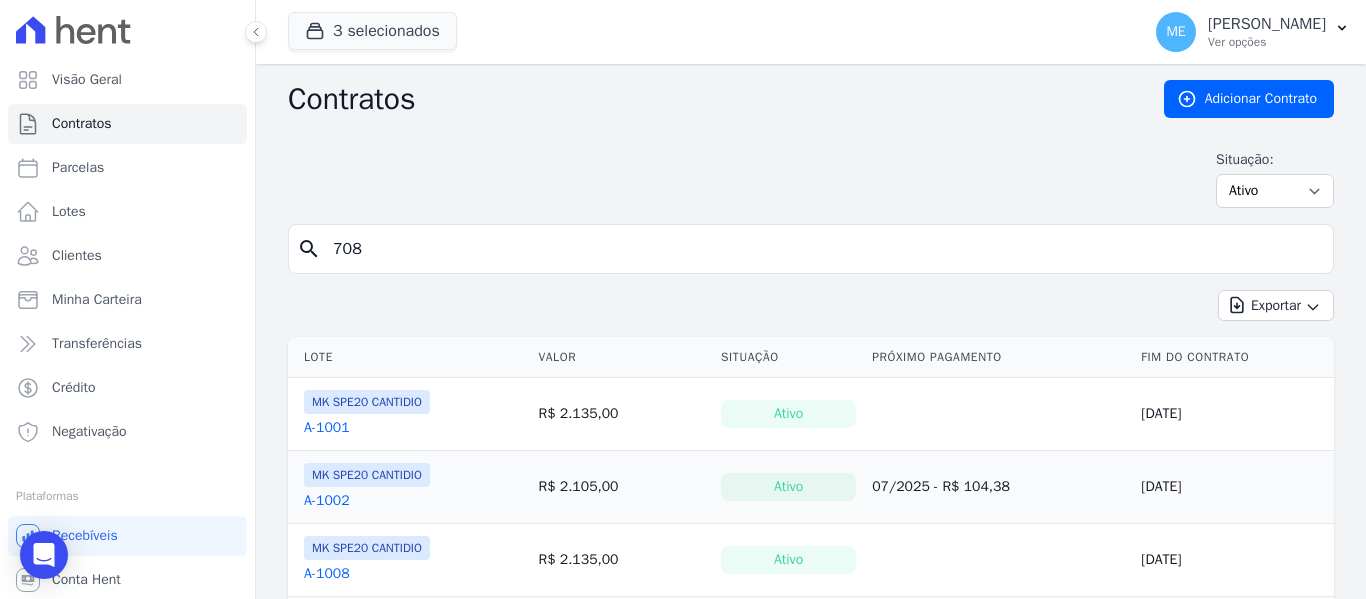 type on "708" 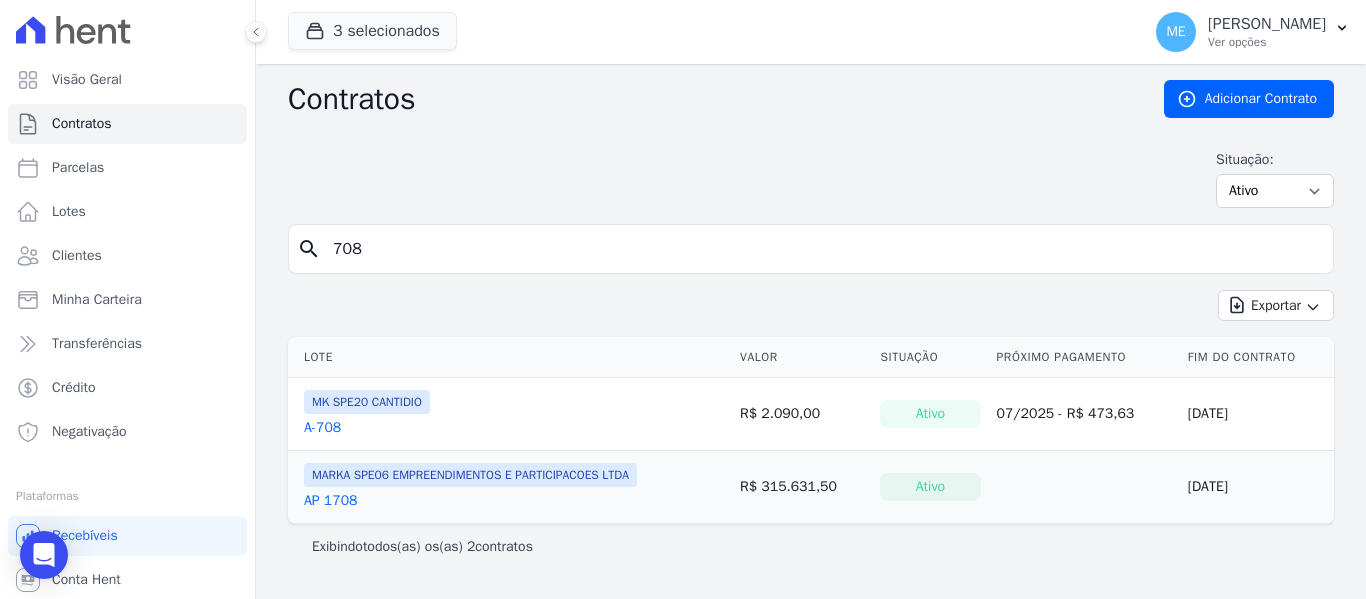 click on "A-708" at bounding box center (322, 428) 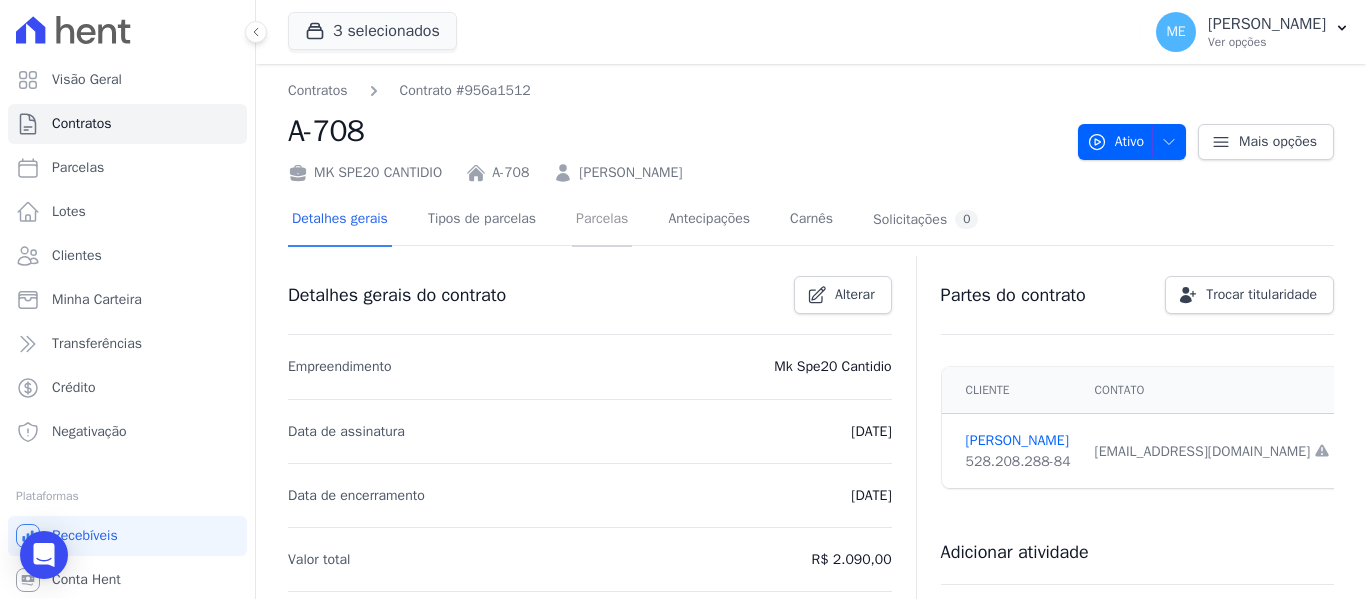 click on "Parcelas" at bounding box center (602, 220) 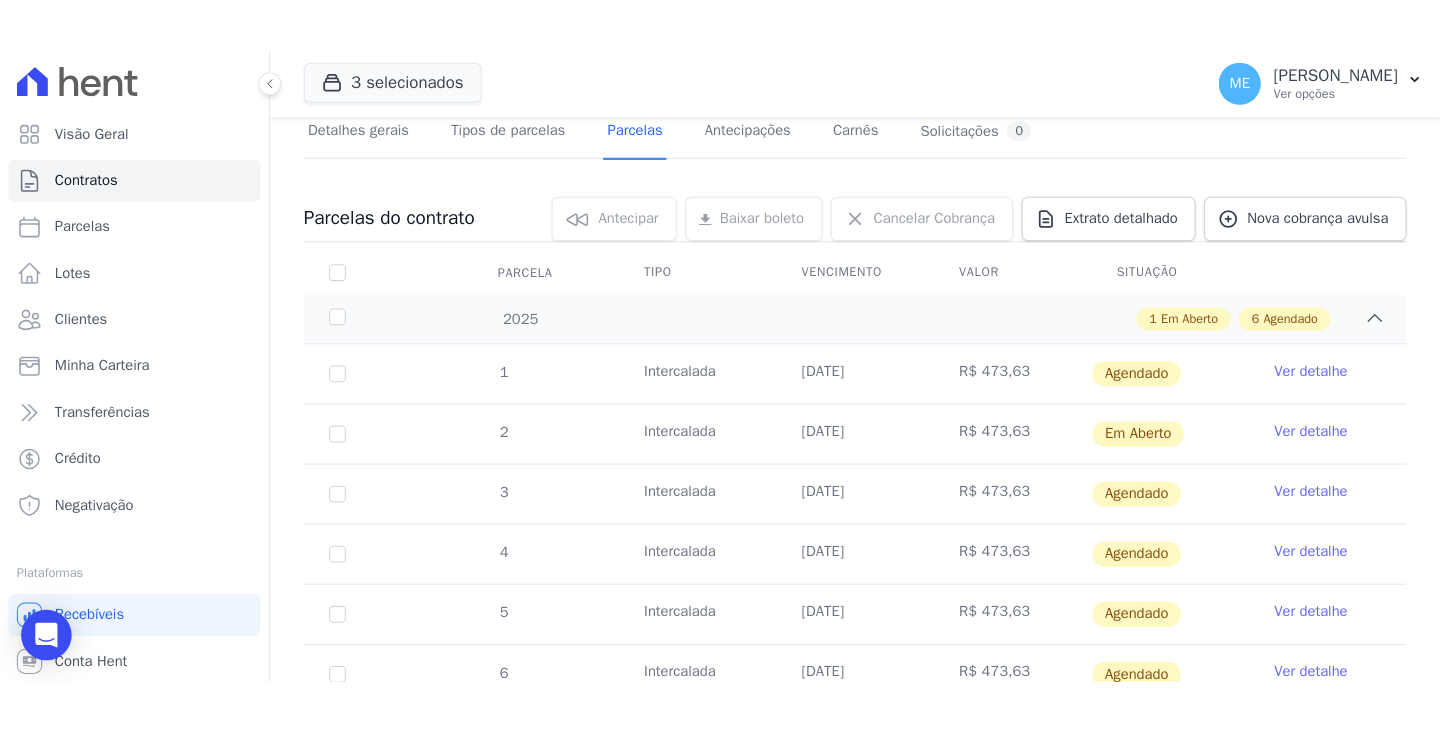 scroll, scrollTop: 0, scrollLeft: 0, axis: both 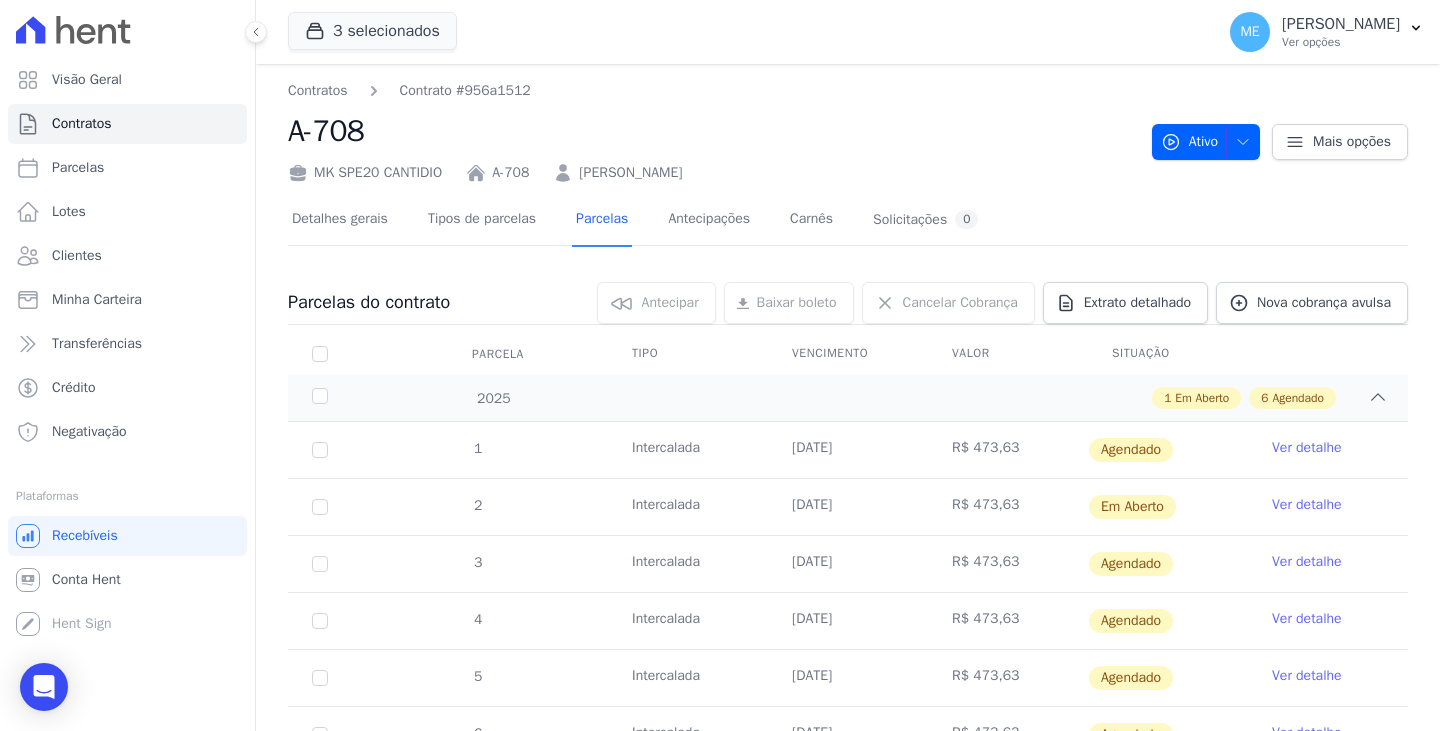drag, startPoint x: 779, startPoint y: 102, endPoint x: 769, endPoint y: 104, distance: 10.198039 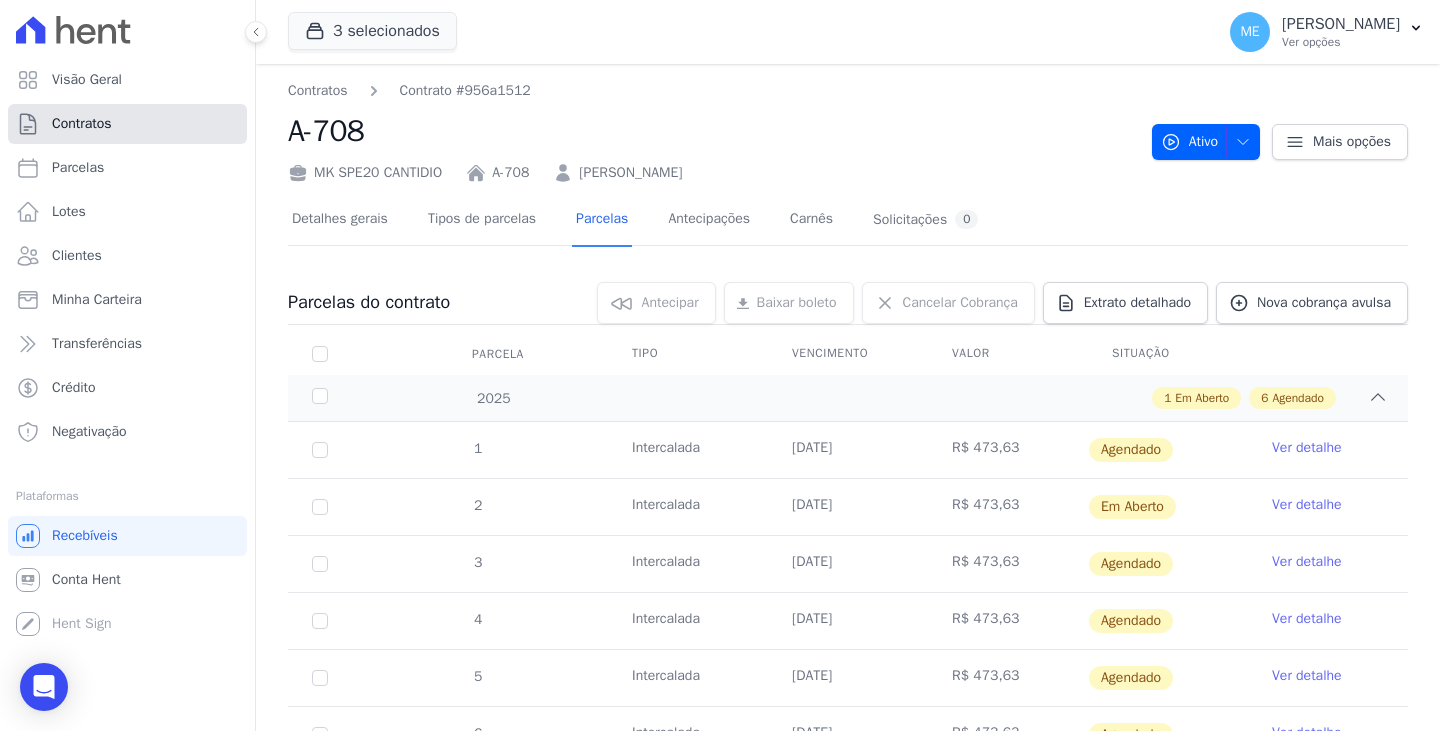 click on "Contratos" at bounding box center [82, 124] 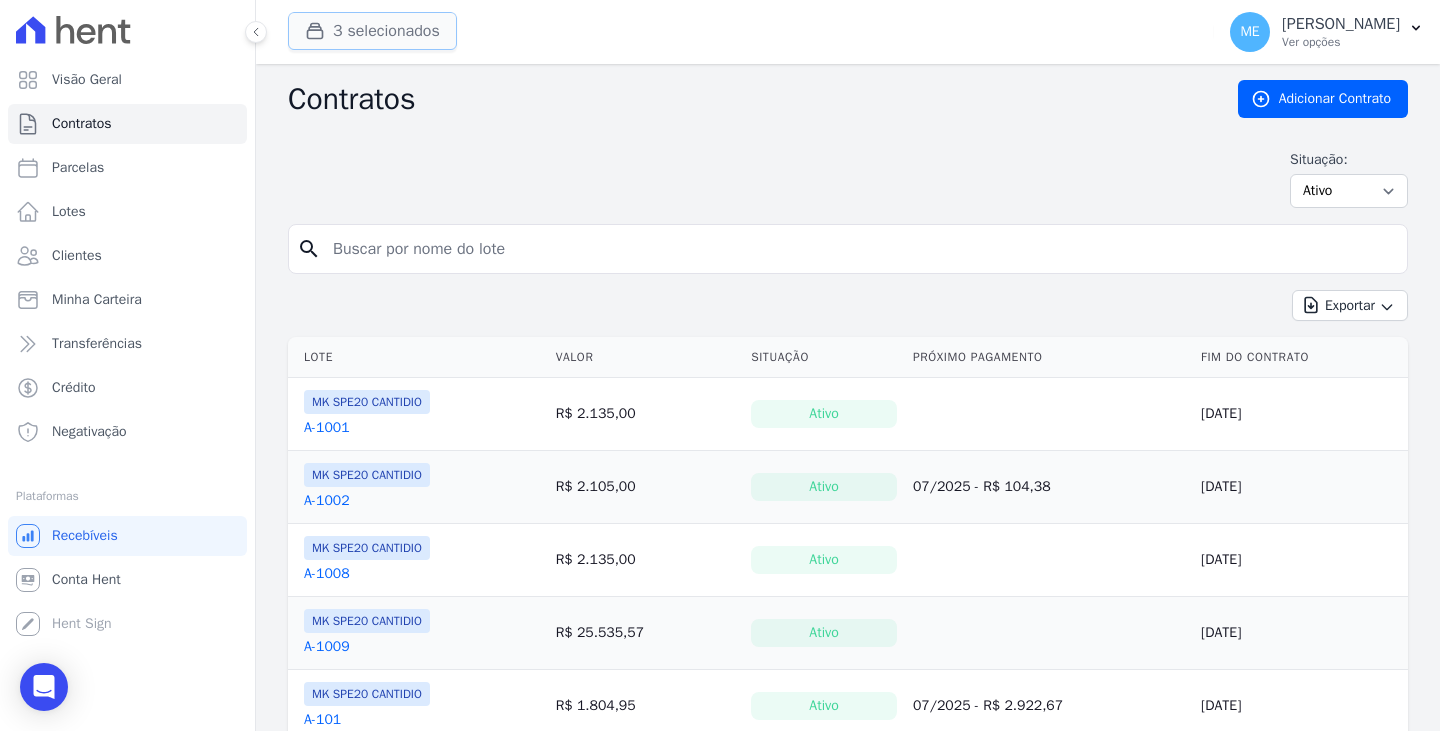 click on "3 selecionados" at bounding box center (372, 31) 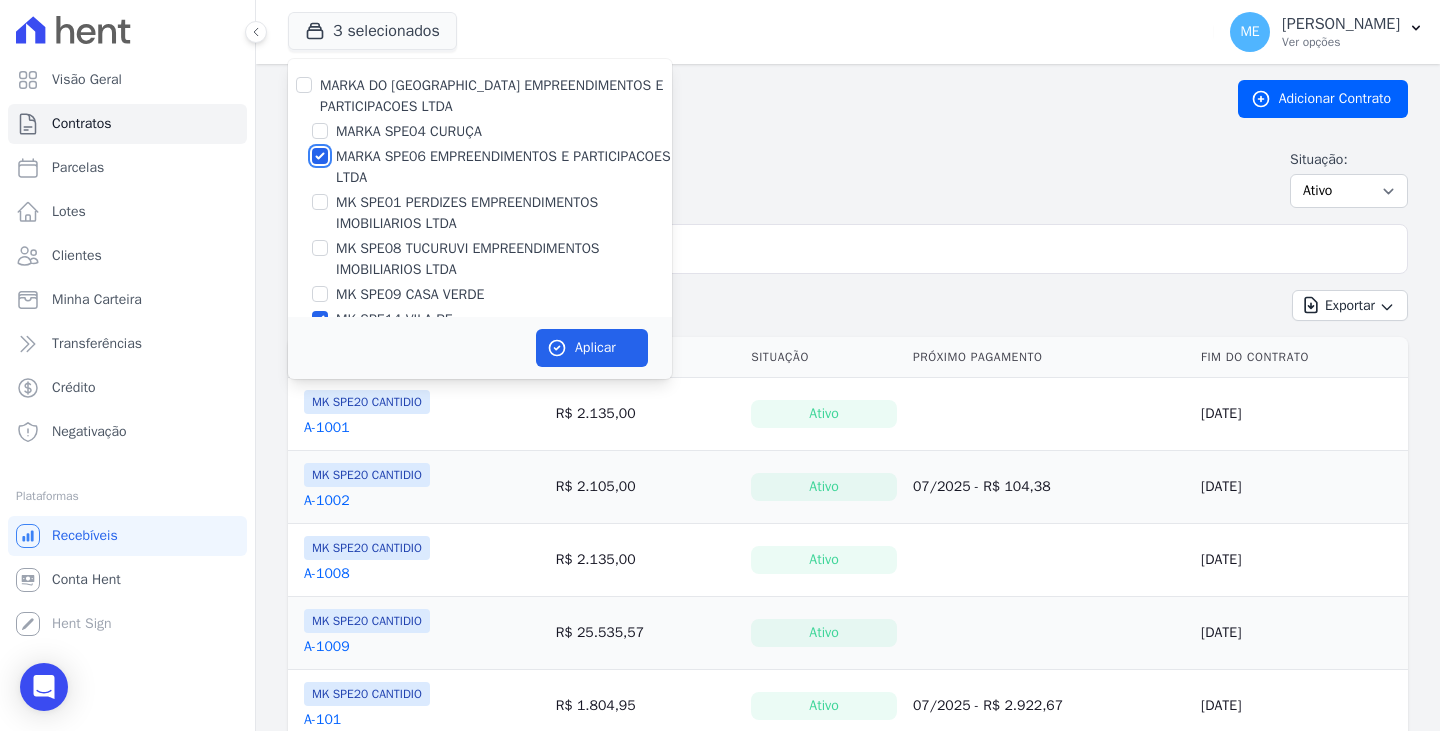 click on "MARKA SPE06 EMPREENDIMENTOS E PARTICIPACOES LTDA" at bounding box center (320, 156) 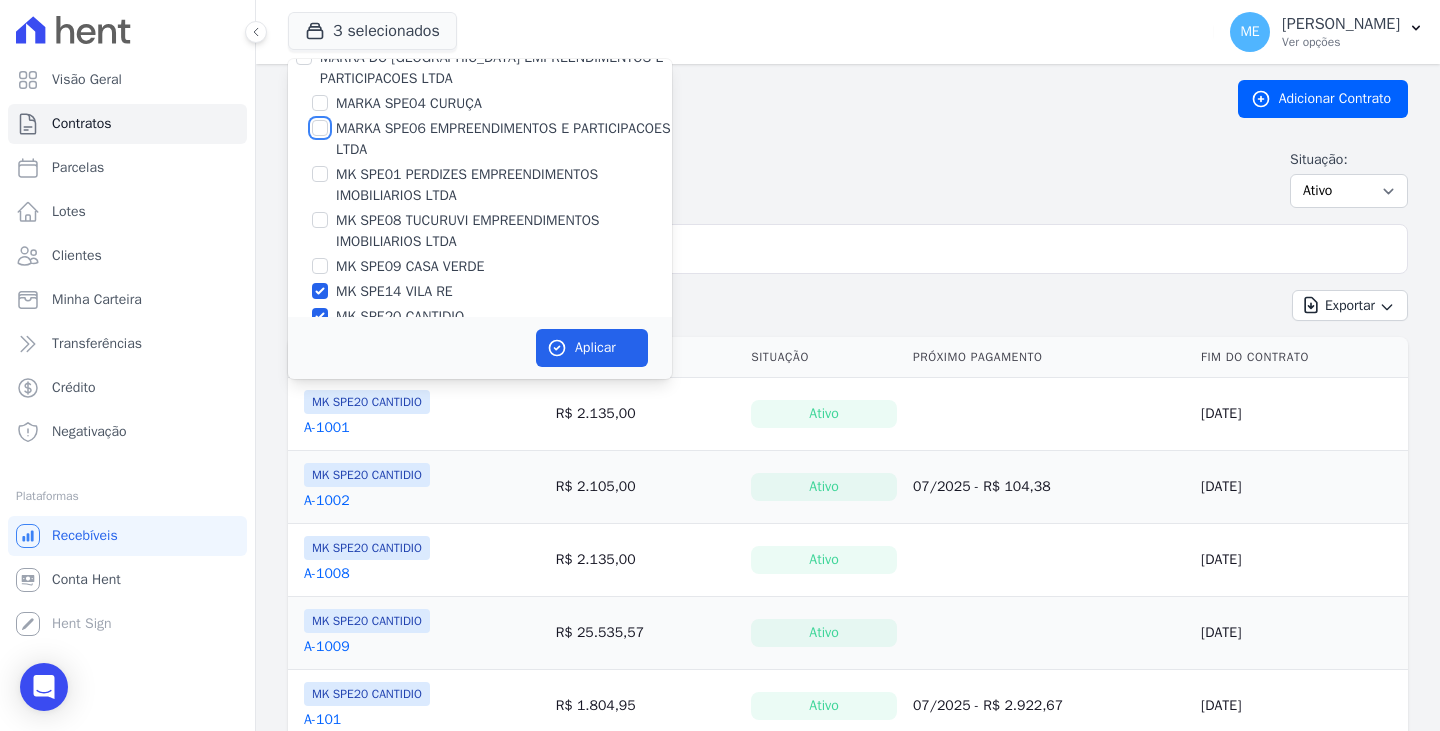 scroll, scrollTop: 54, scrollLeft: 0, axis: vertical 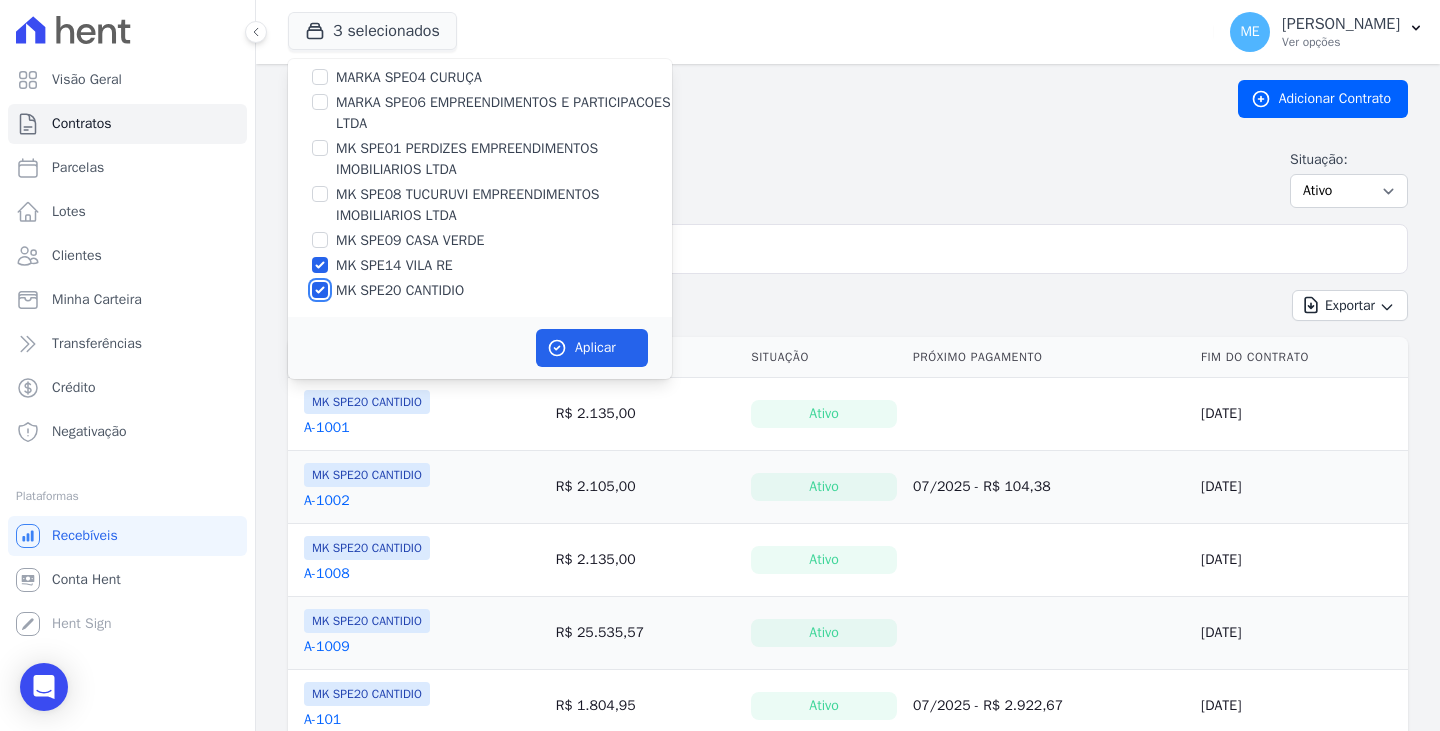 click on "MK SPE20 CANTIDIO" at bounding box center [320, 290] 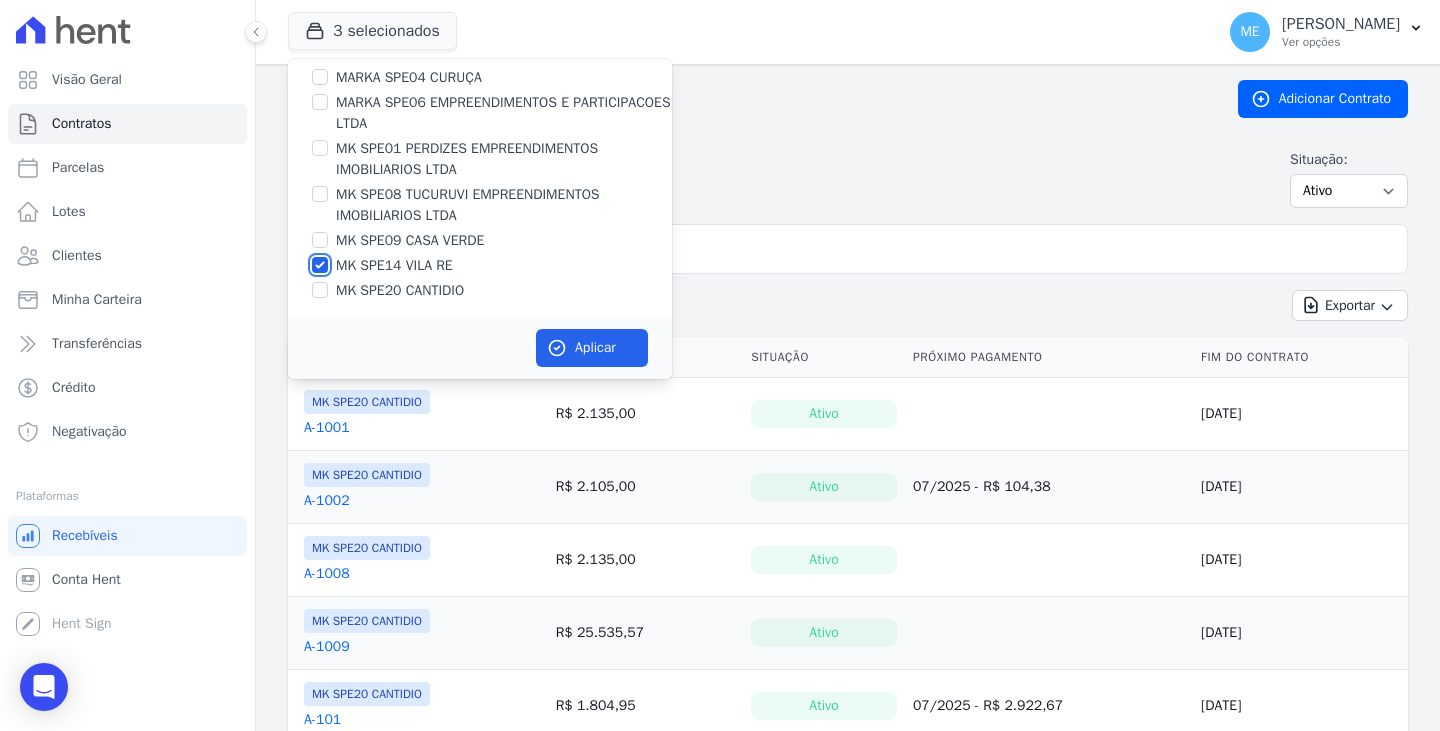 click on "MK SPE14 VILA RE" at bounding box center [320, 265] 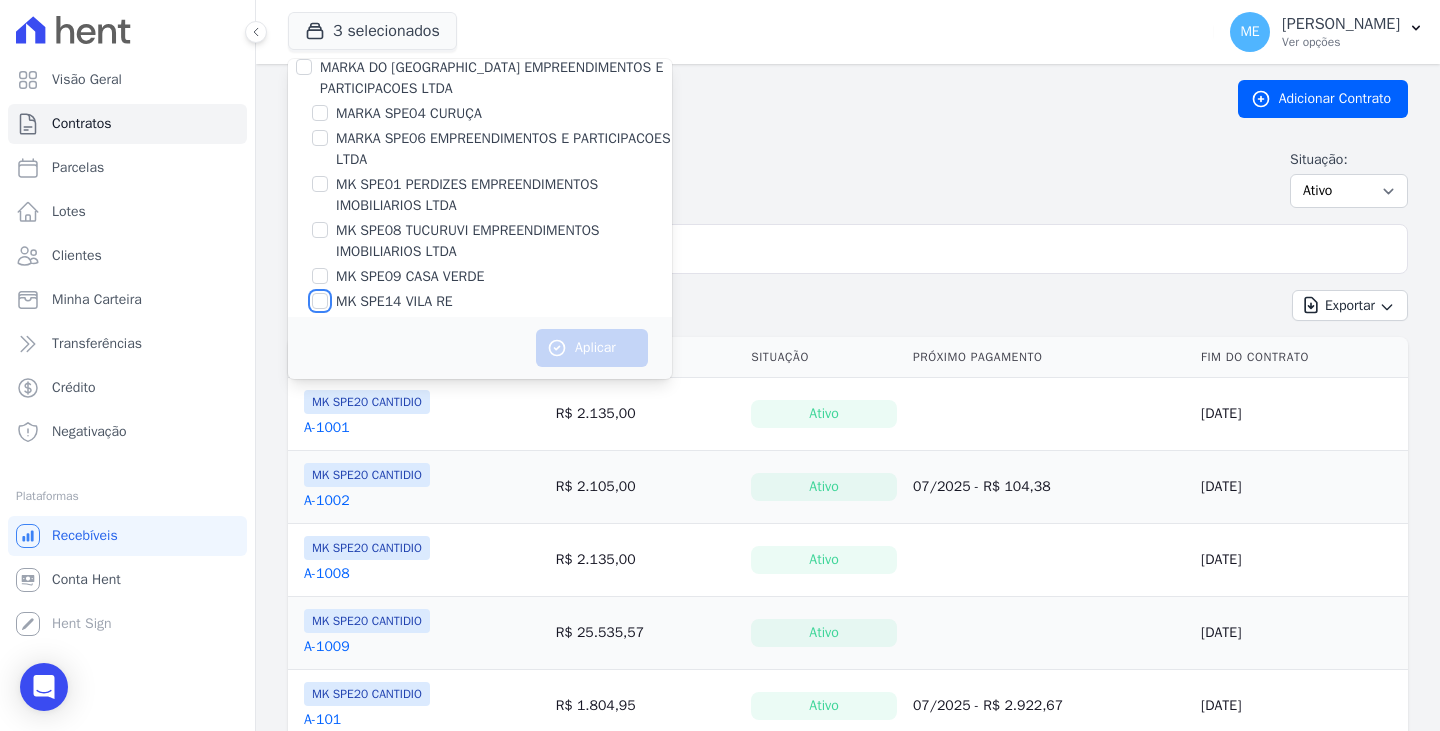 scroll, scrollTop: 0, scrollLeft: 0, axis: both 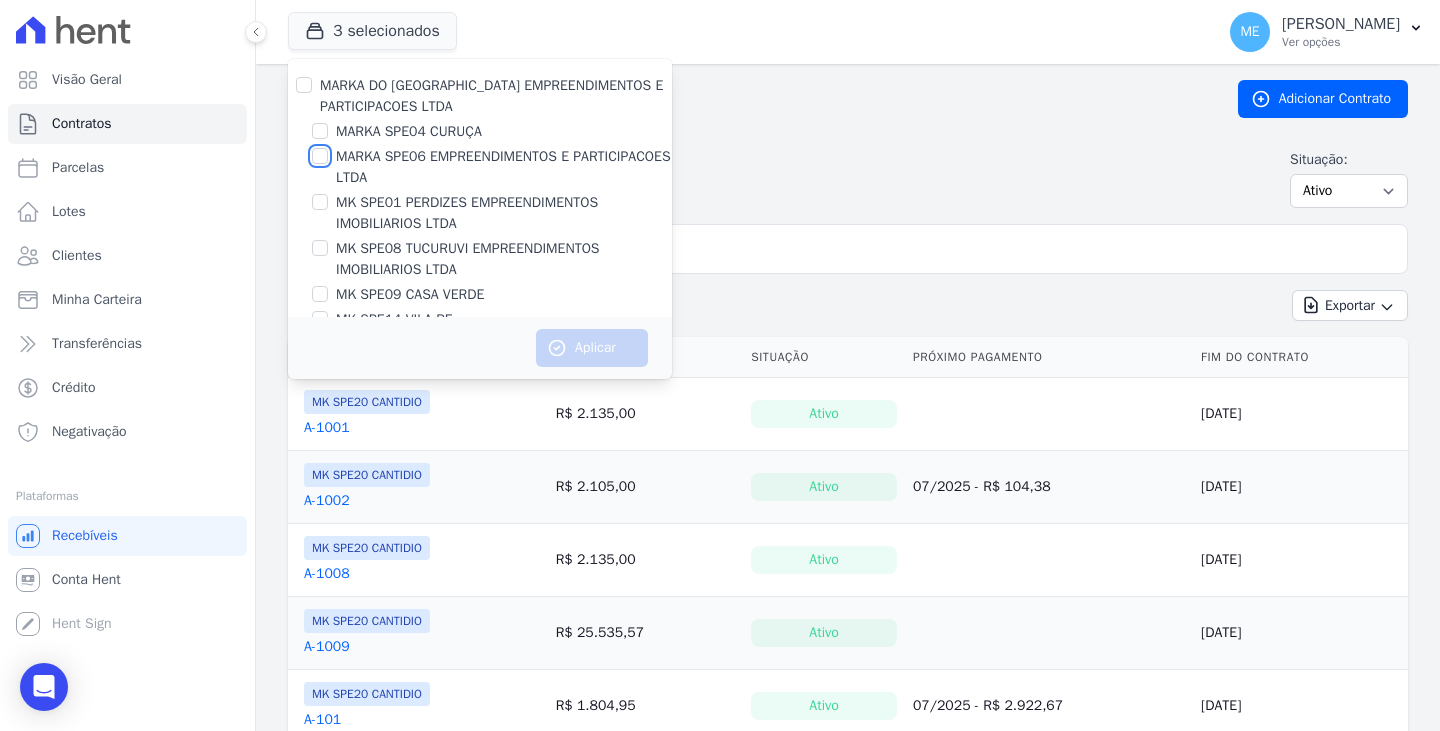 click on "MARKA SPE06 EMPREENDIMENTOS E PARTICIPACOES LTDA" at bounding box center (320, 156) 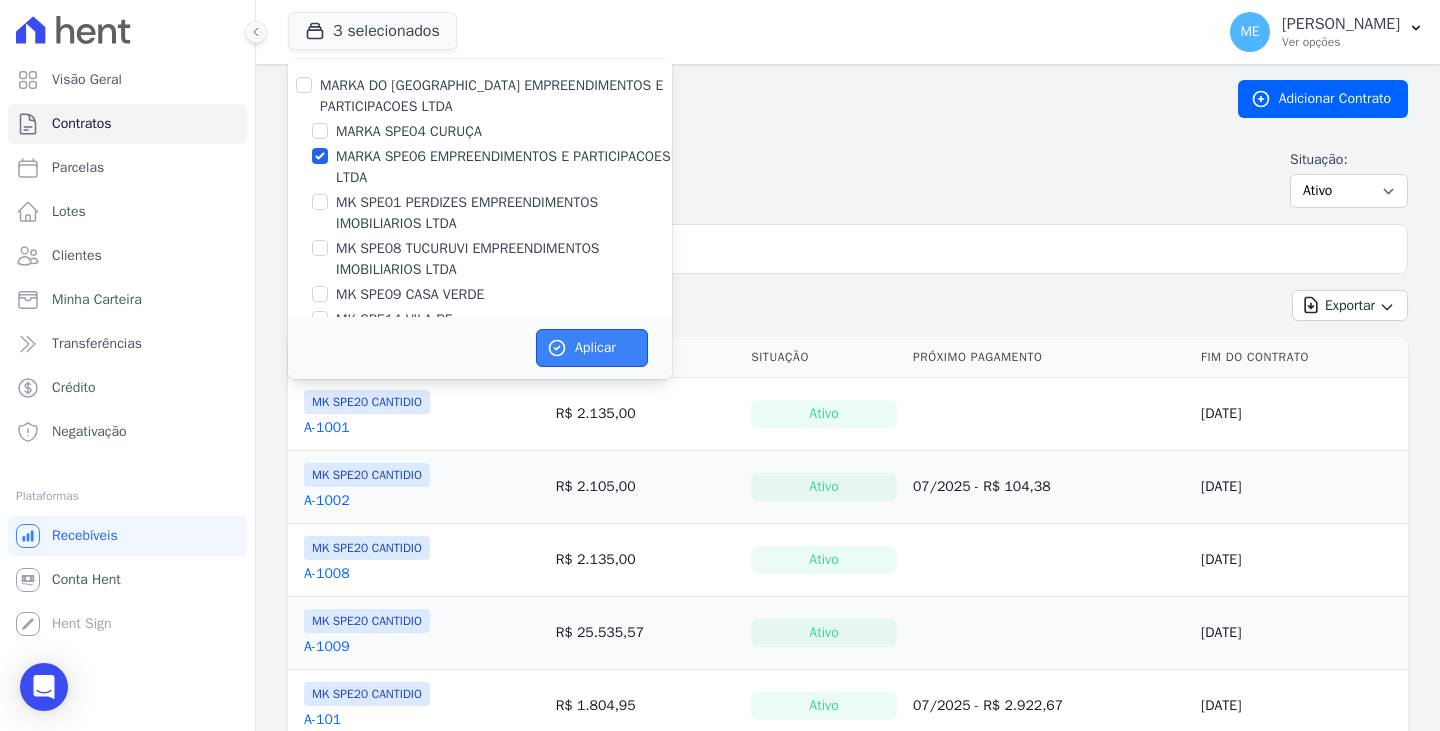 click on "Aplicar" at bounding box center (592, 348) 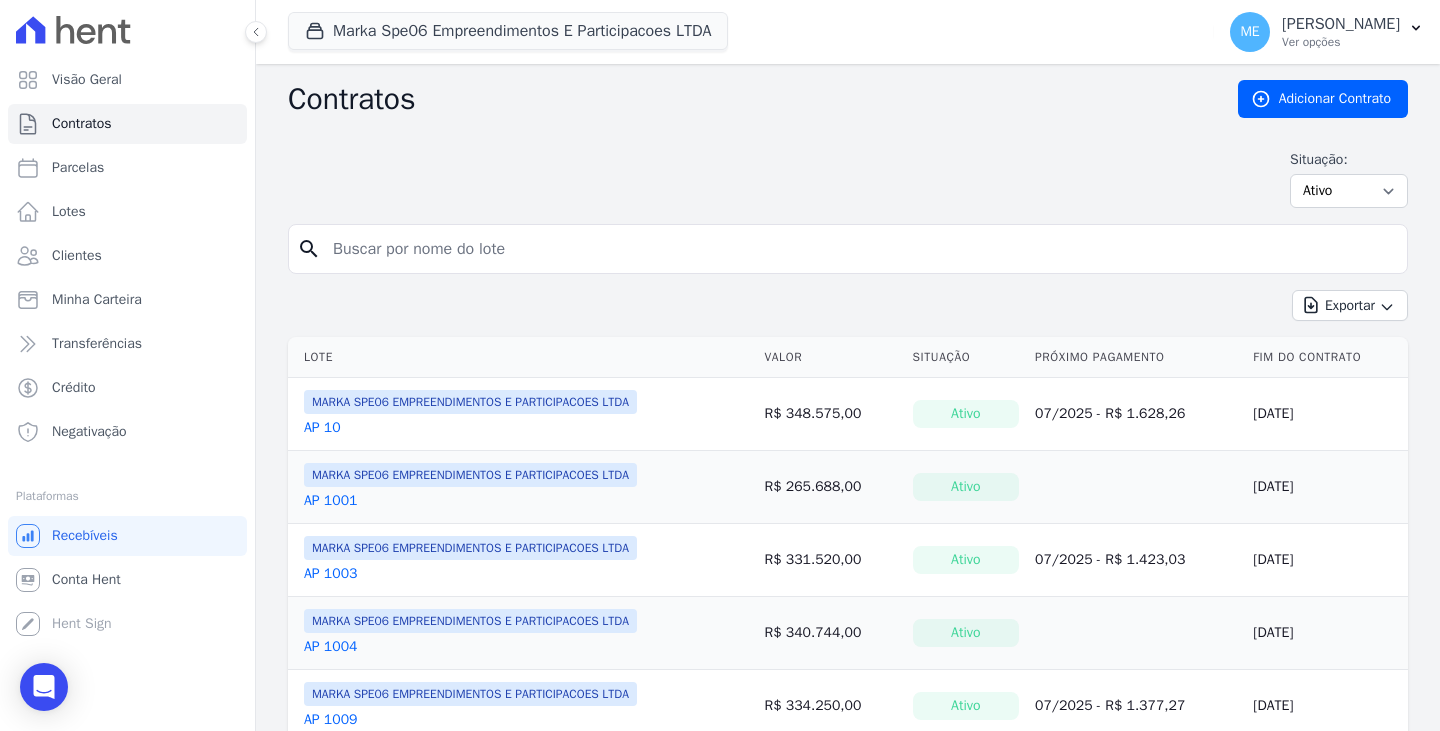 click at bounding box center [860, 249] 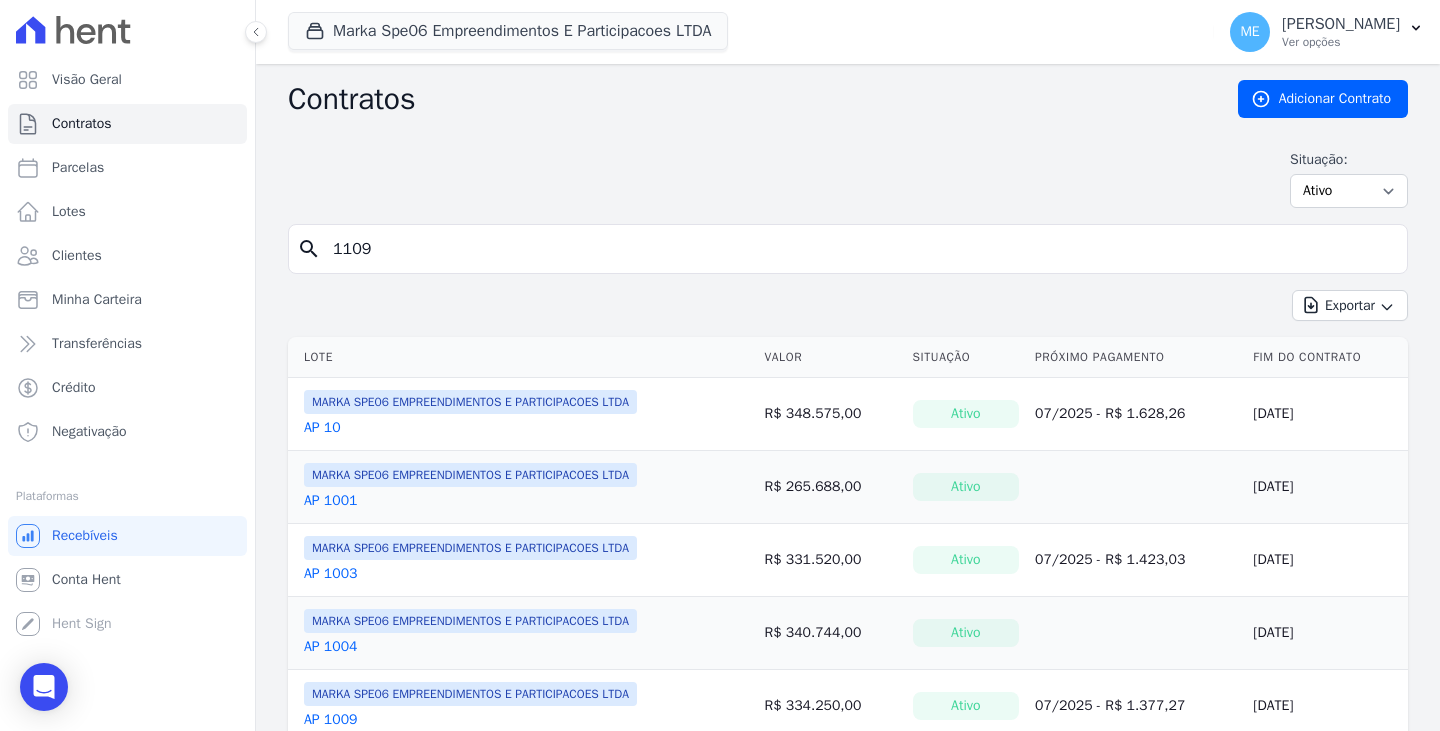type on "1109" 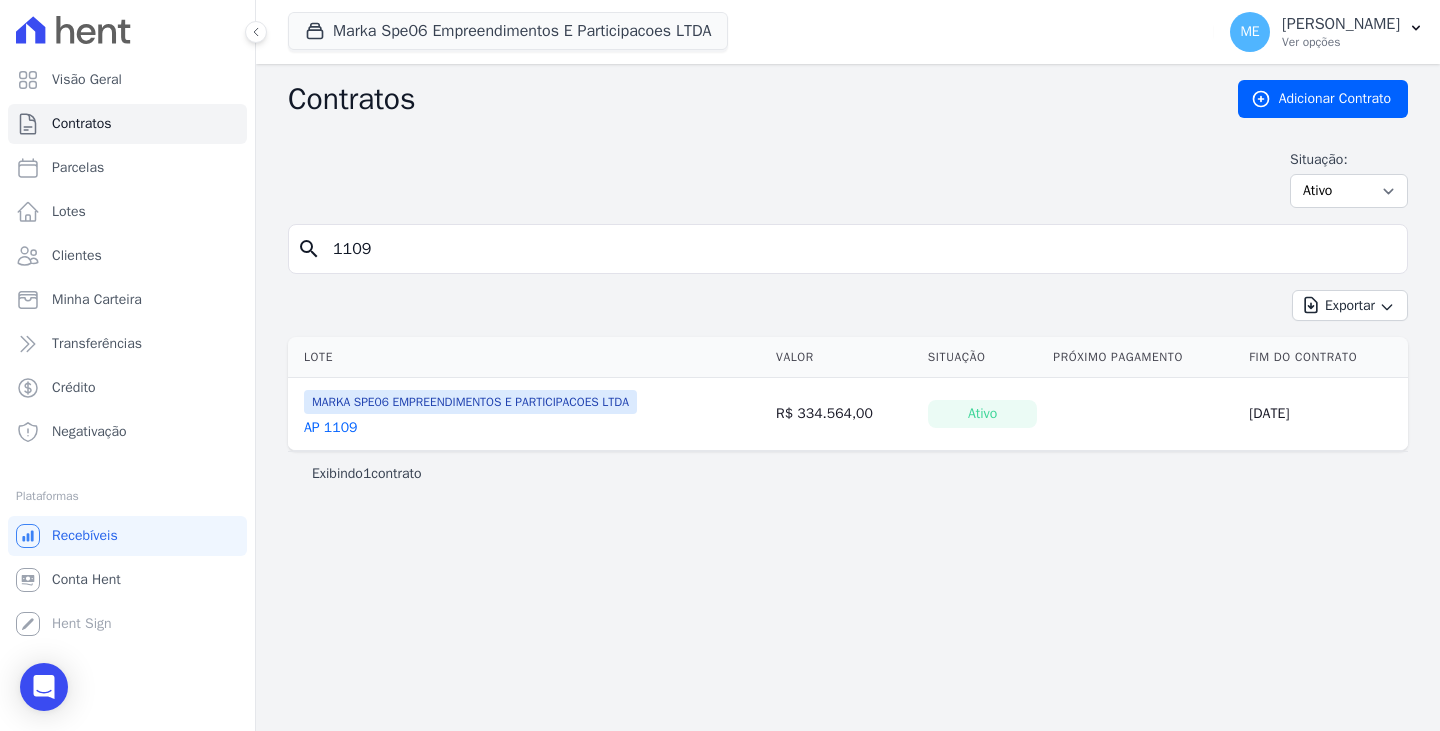 click on "AP 1109" at bounding box center [330, 428] 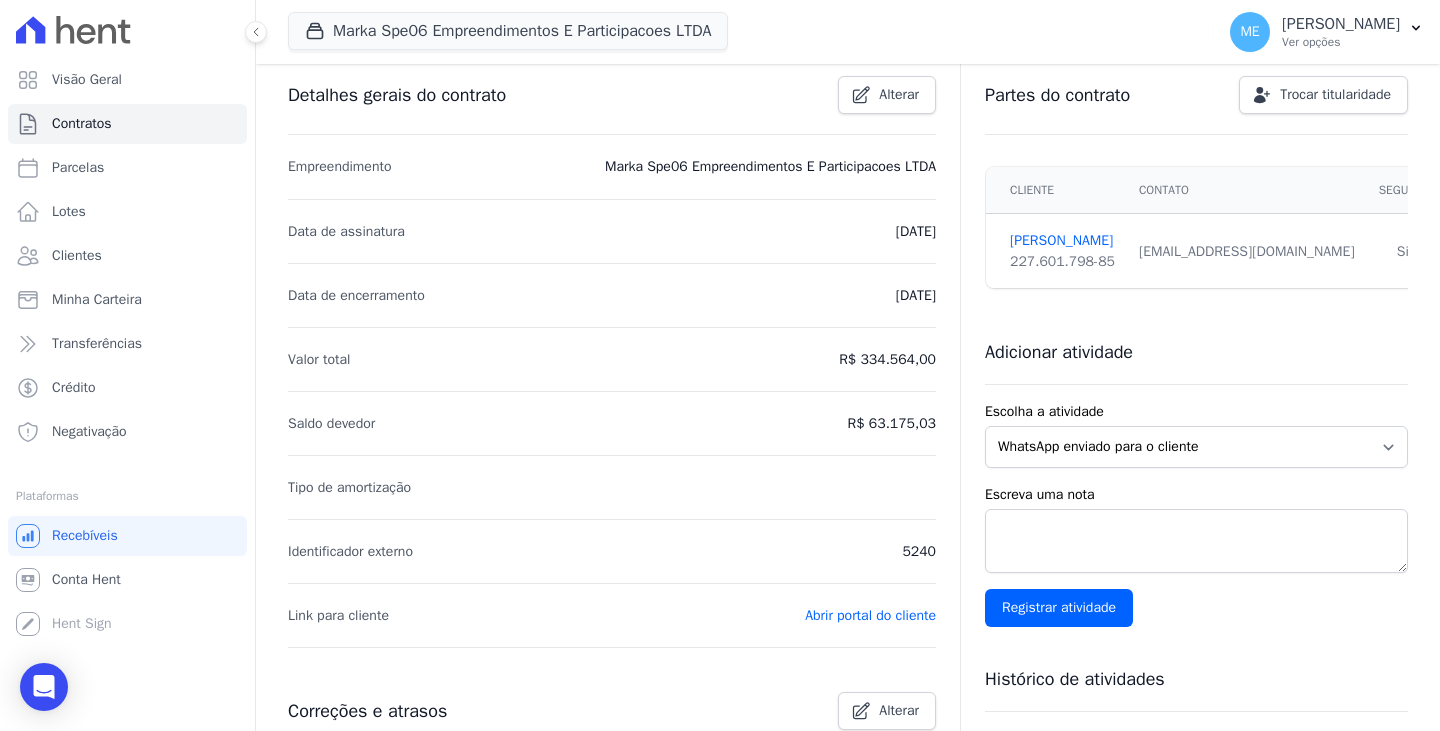 scroll, scrollTop: 0, scrollLeft: 0, axis: both 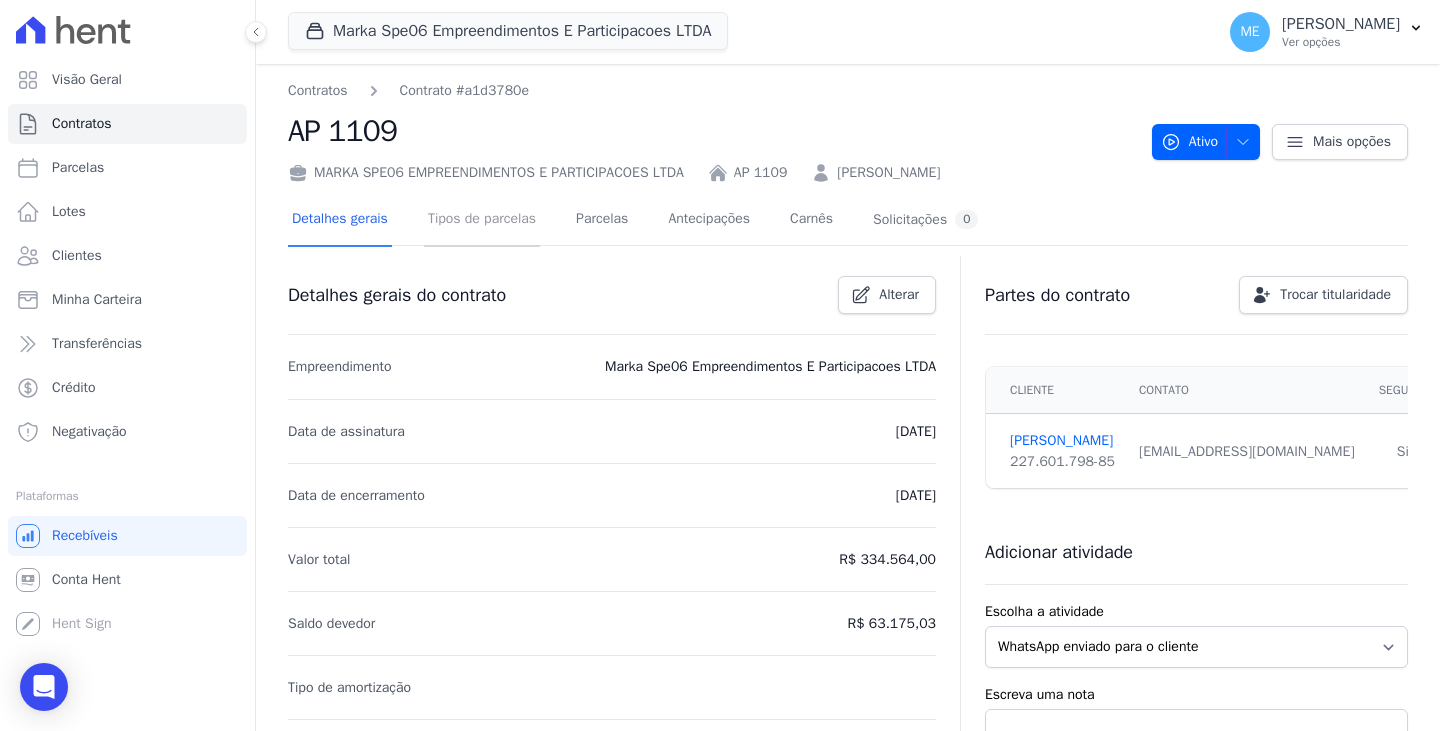 click on "Tipos de parcelas" at bounding box center (482, 220) 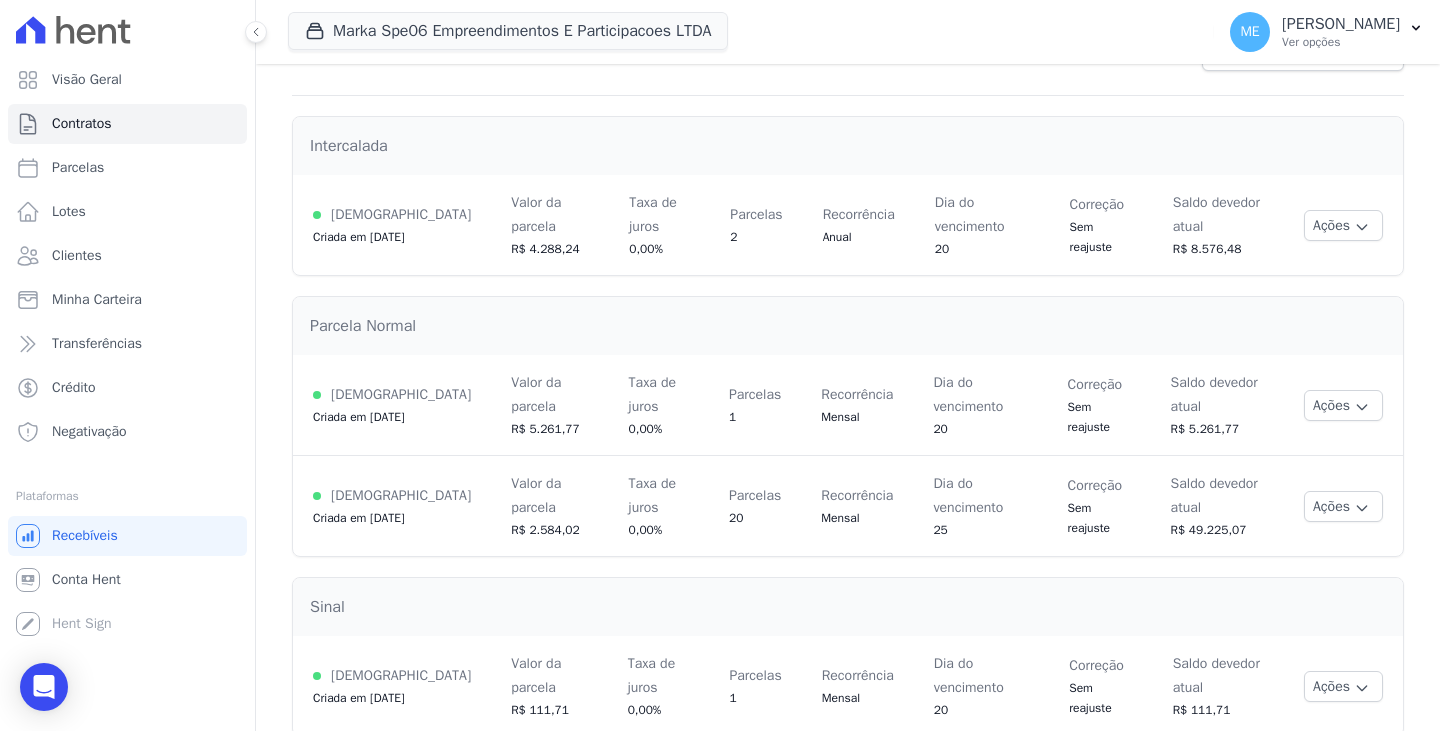 scroll, scrollTop: 271, scrollLeft: 0, axis: vertical 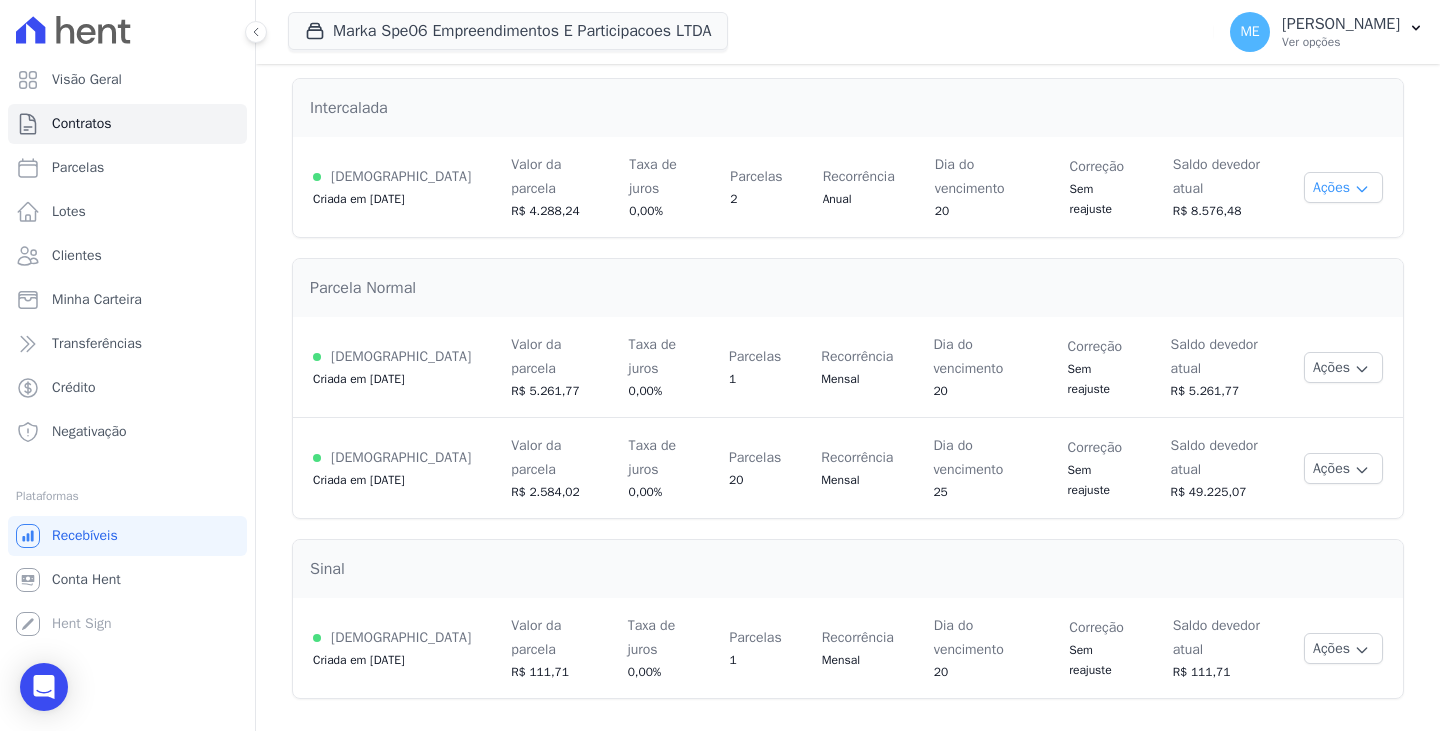 click 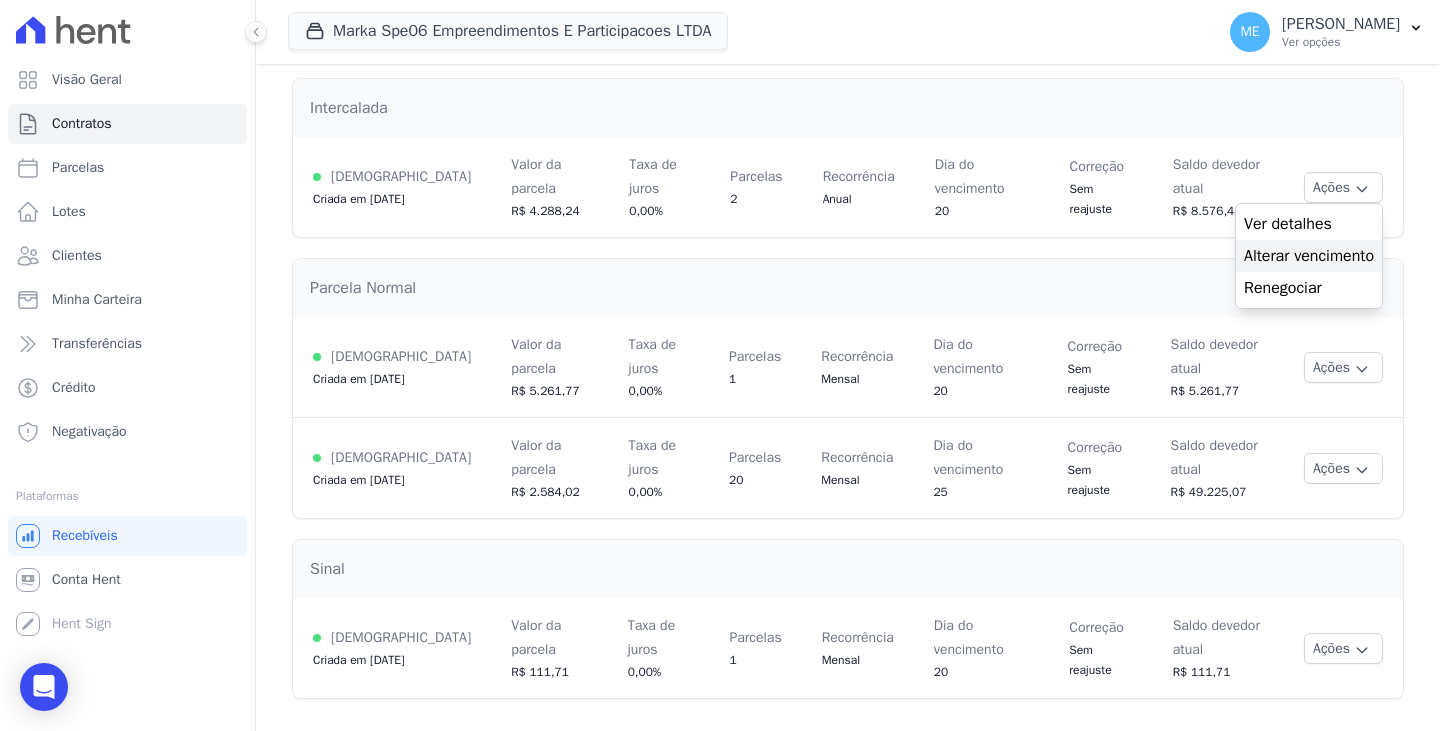 click on "Alterar vencimento" at bounding box center (1309, 256) 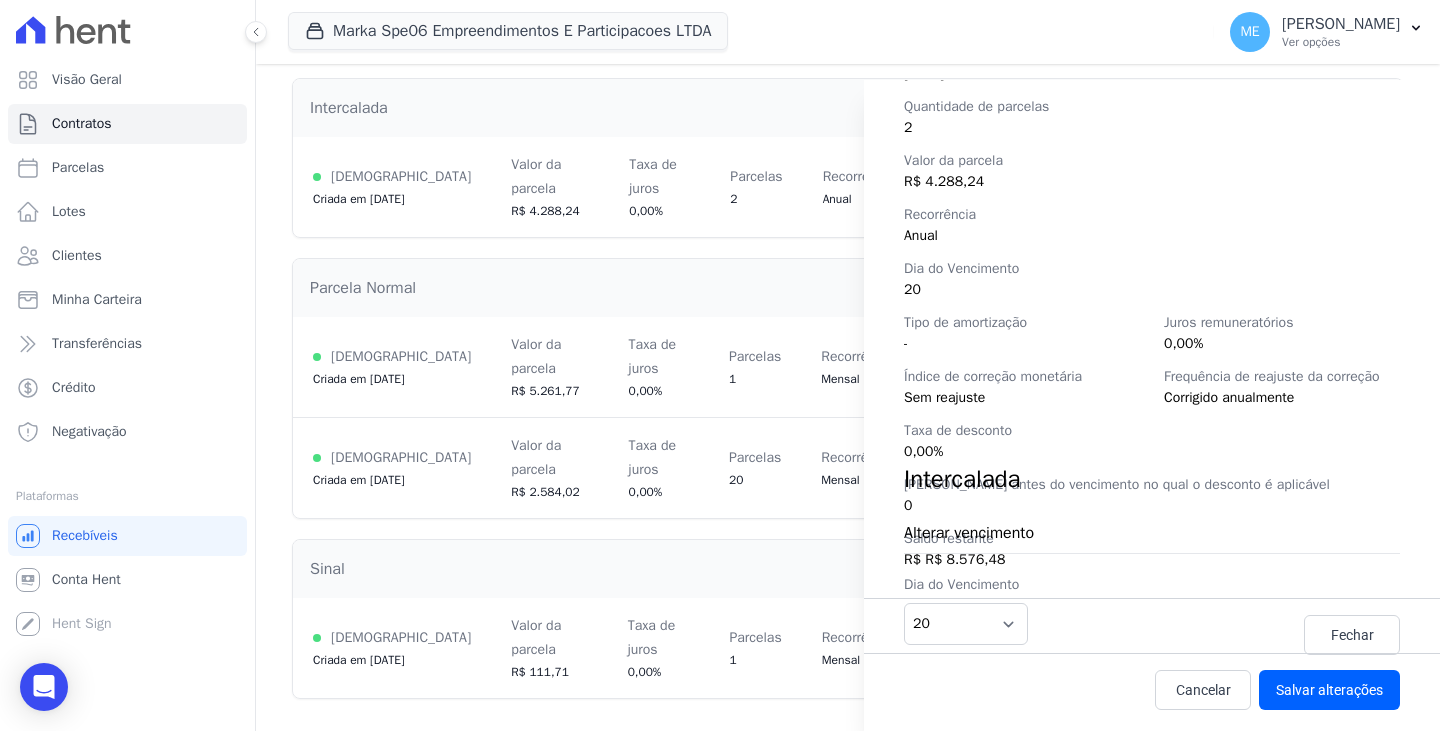 scroll, scrollTop: 281, scrollLeft: 0, axis: vertical 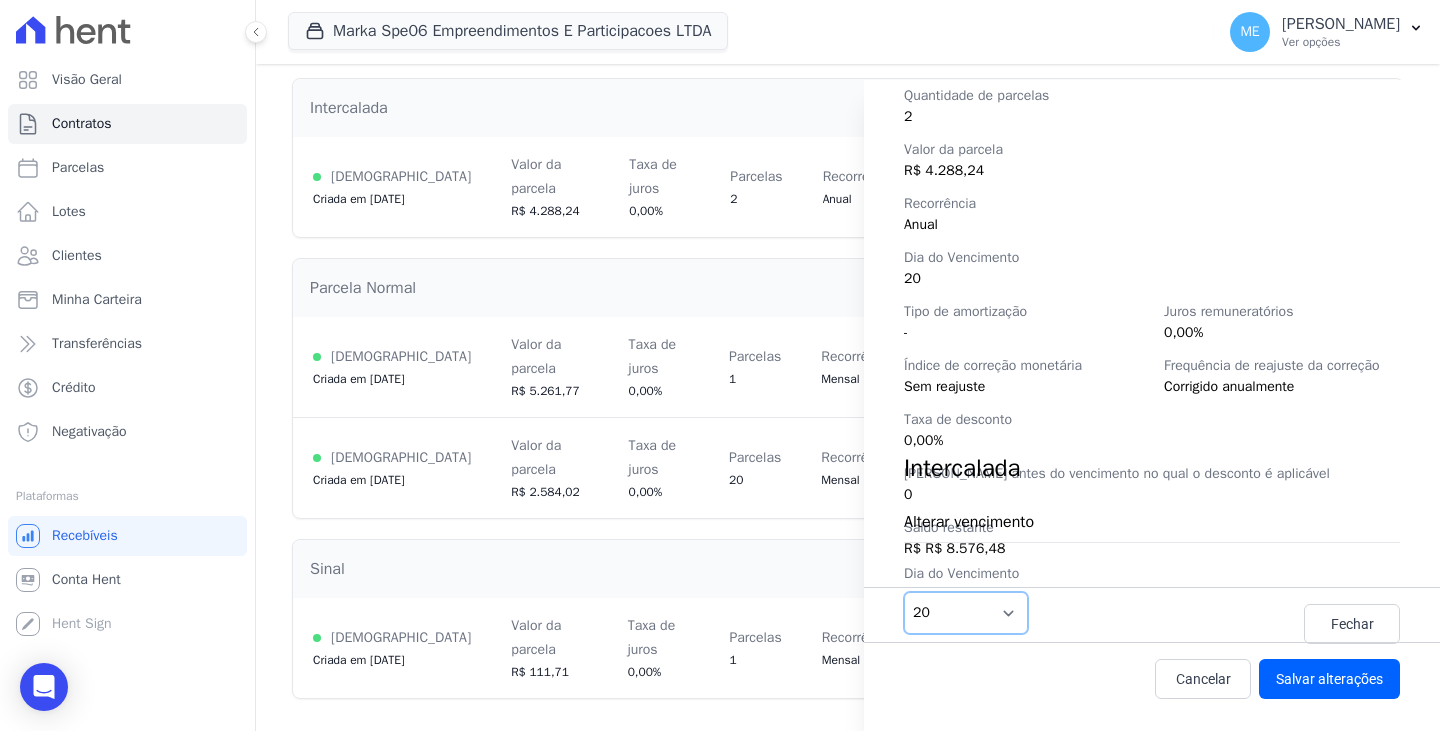 click on "1
2
3
4
5
6
7
8
9
10
11
12
13
14
15
16
17
18
19
20
21
22
23
24
25
26
27
28
29
30
31" at bounding box center [966, 613] 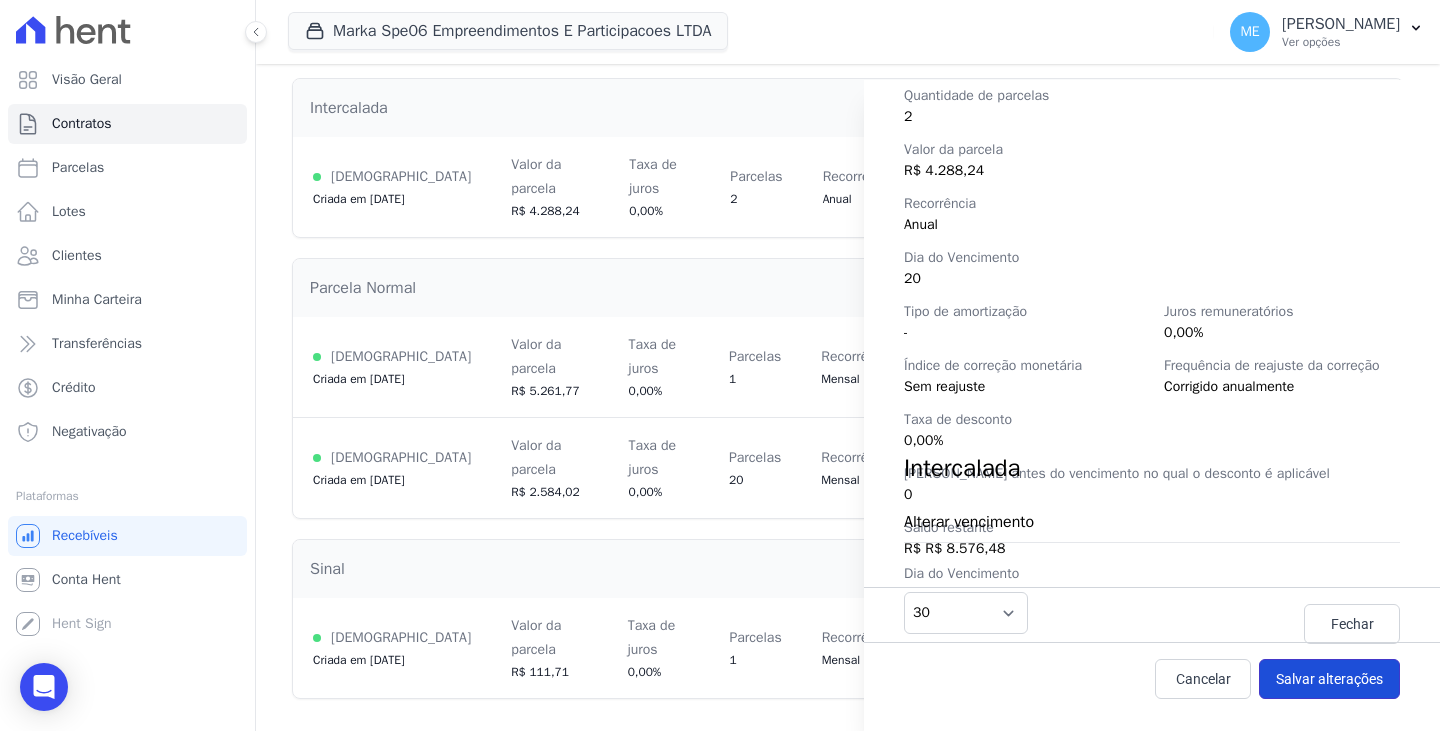 click on "Salvar alterações" at bounding box center [1329, 679] 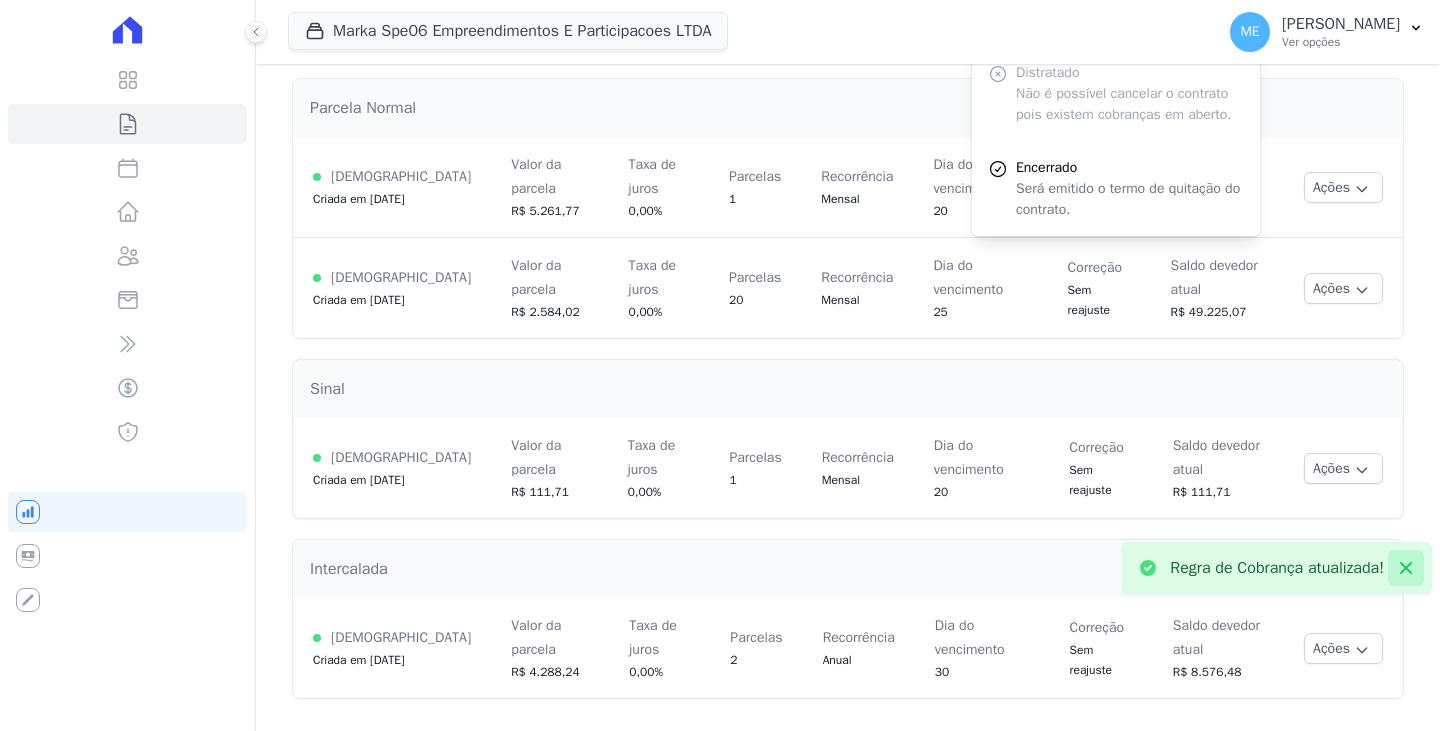 drag, startPoint x: 1390, startPoint y: 567, endPoint x: 1366, endPoint y: 531, distance: 43.266617 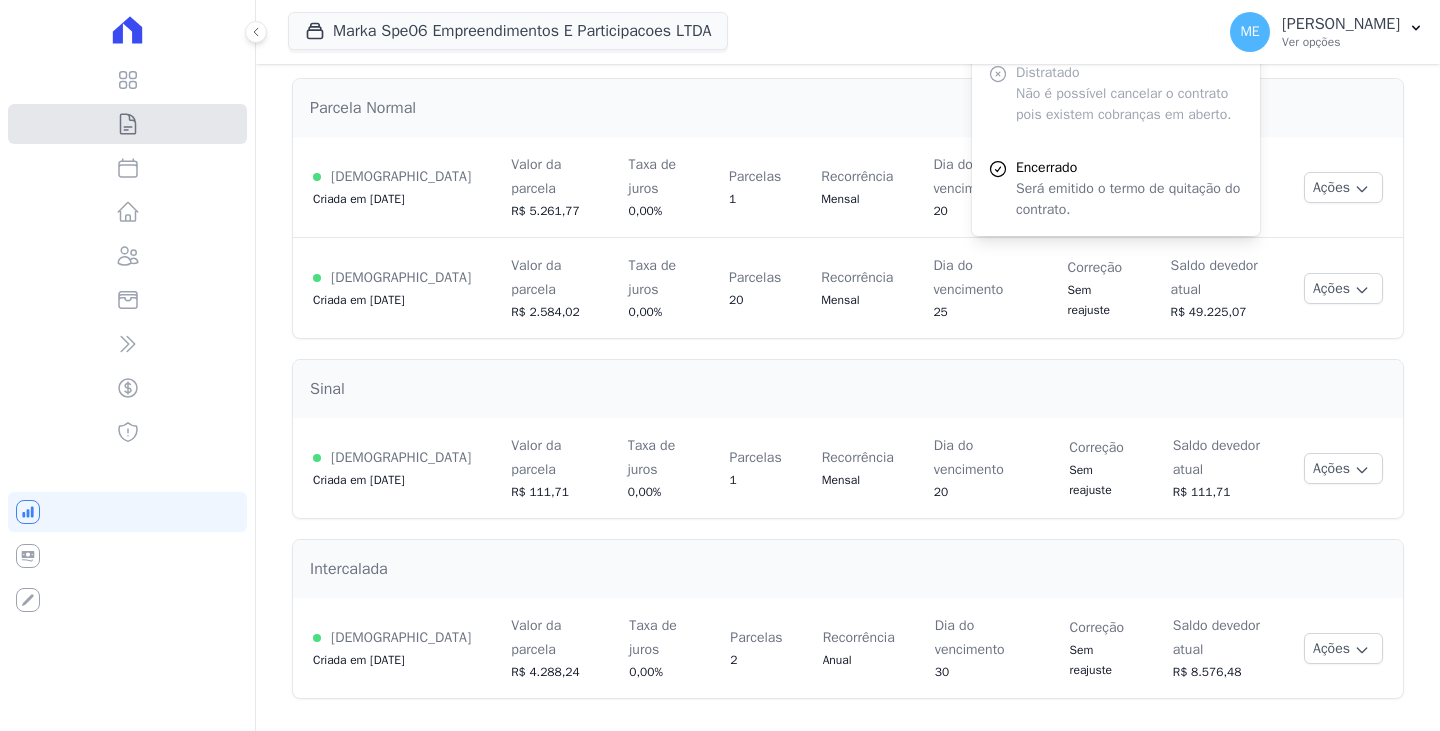 click 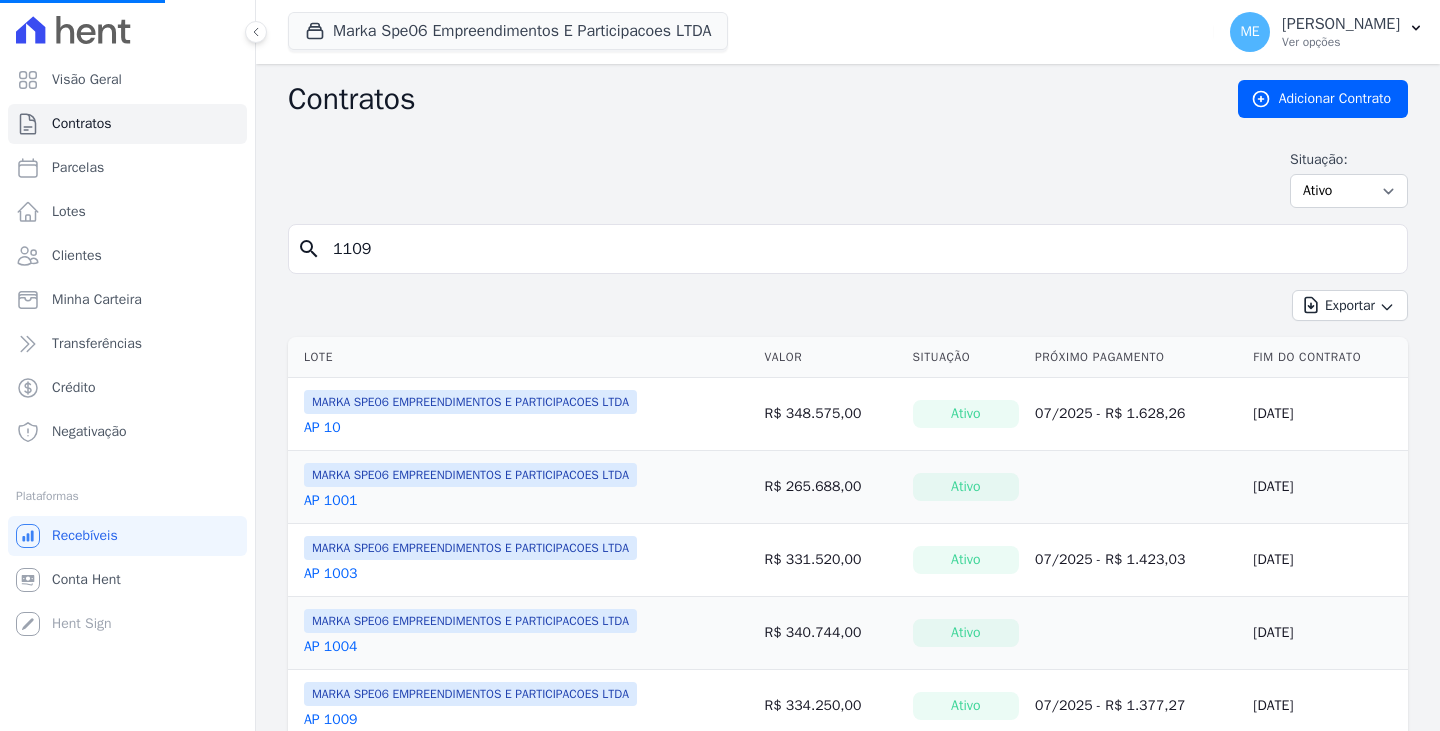 click on "1109" at bounding box center [860, 249] 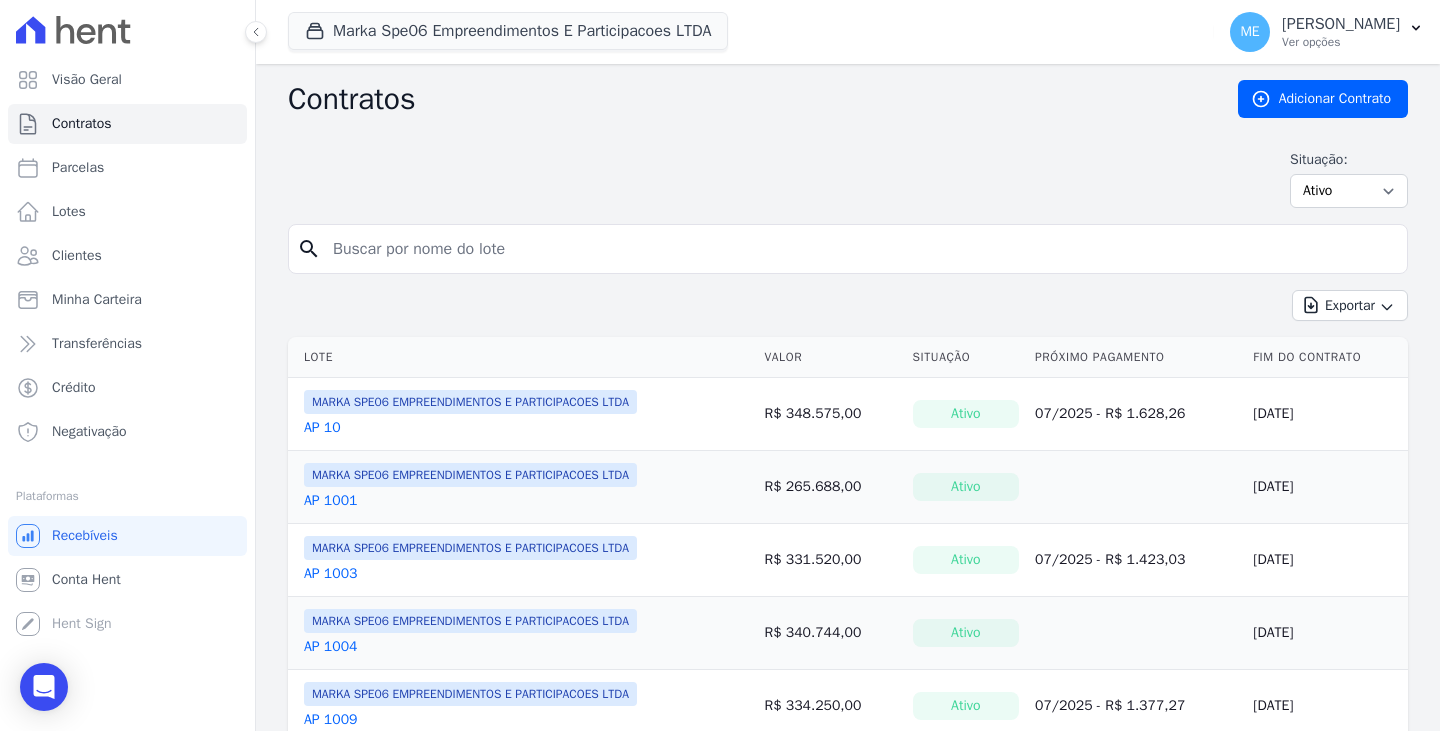 click at bounding box center [860, 249] 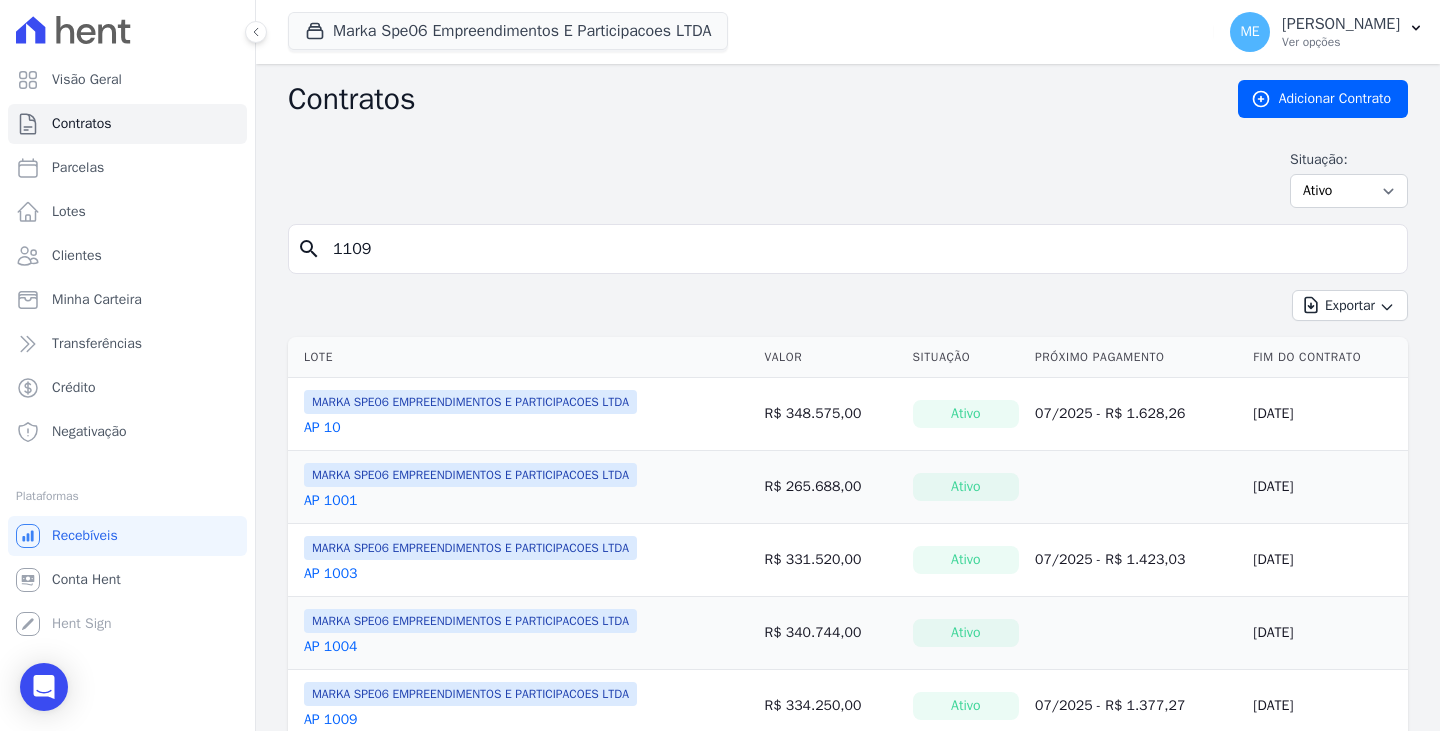 type on "1109" 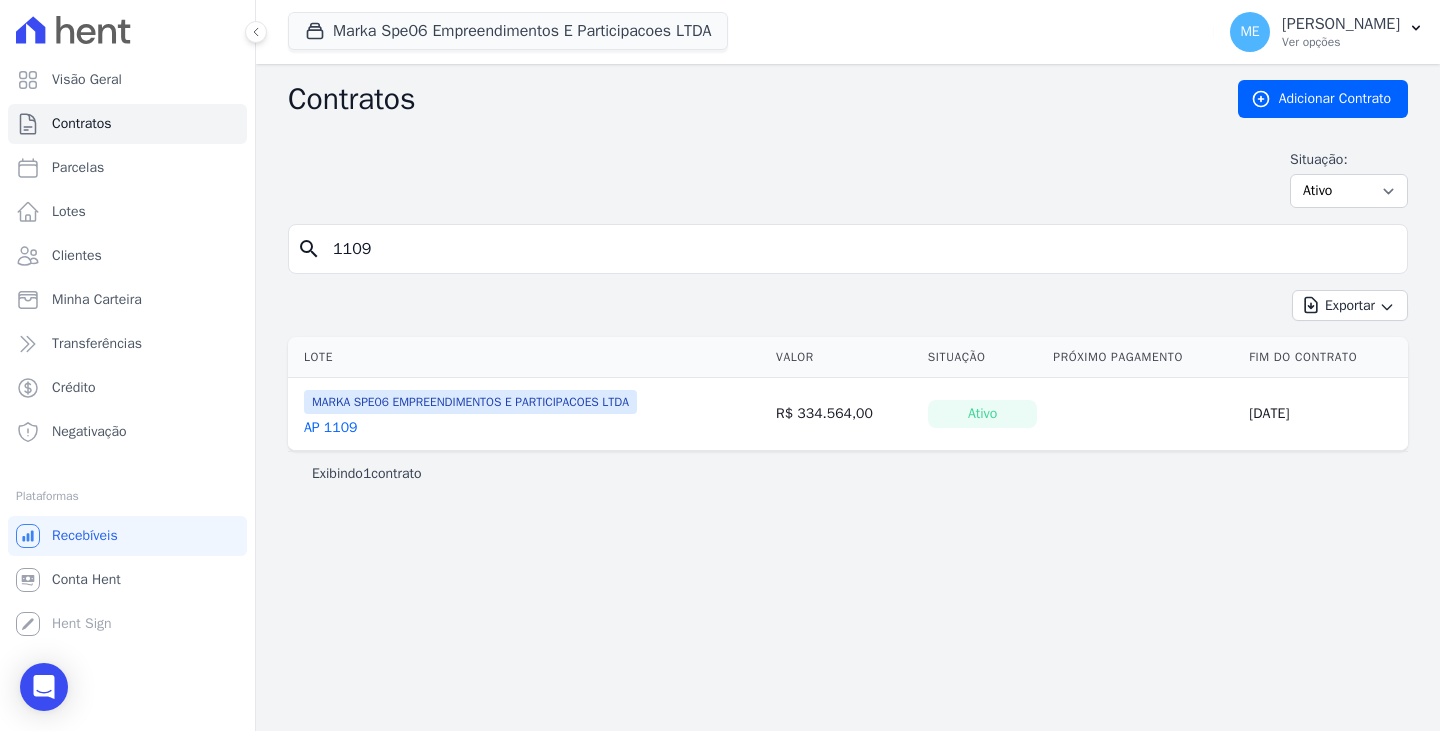 click on "AP 1109" at bounding box center (330, 428) 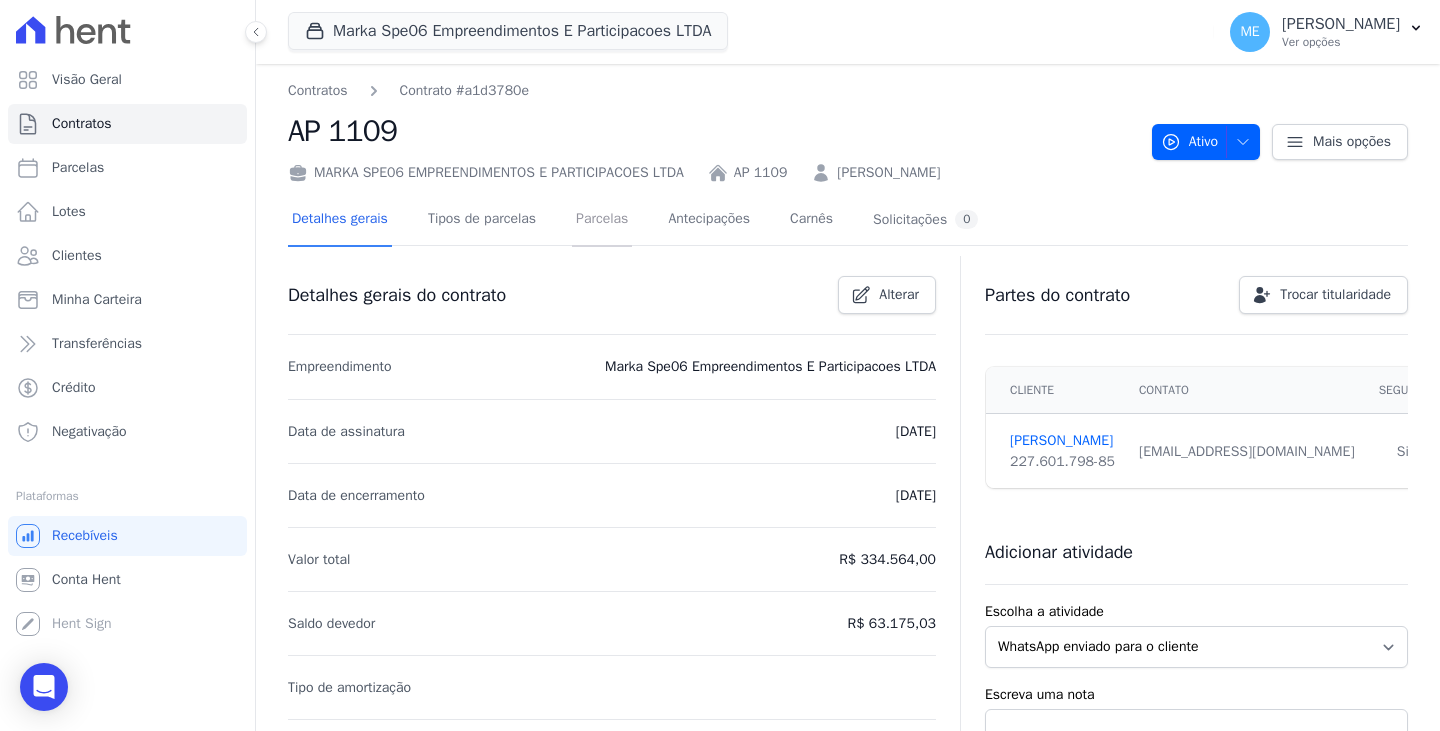 click on "Parcelas" at bounding box center [602, 220] 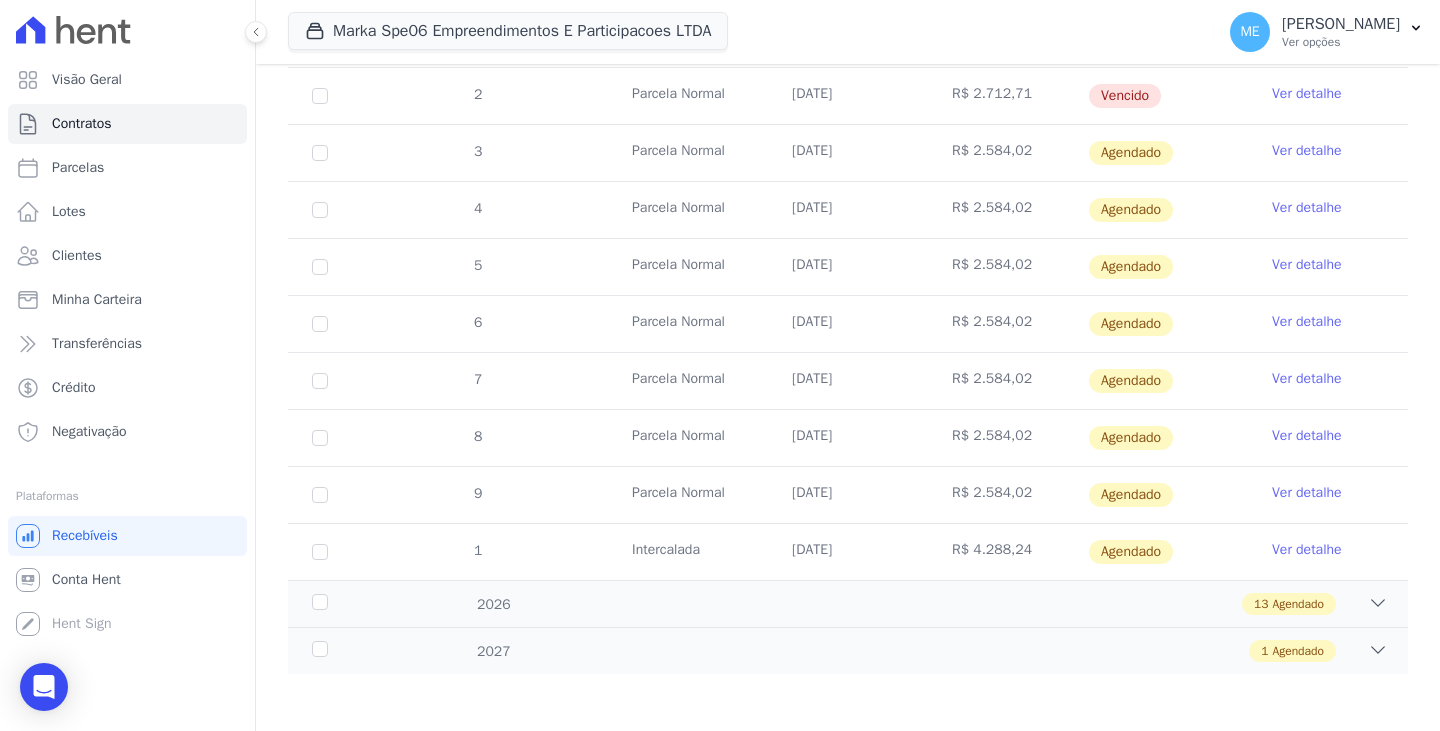 scroll, scrollTop: 414, scrollLeft: 0, axis: vertical 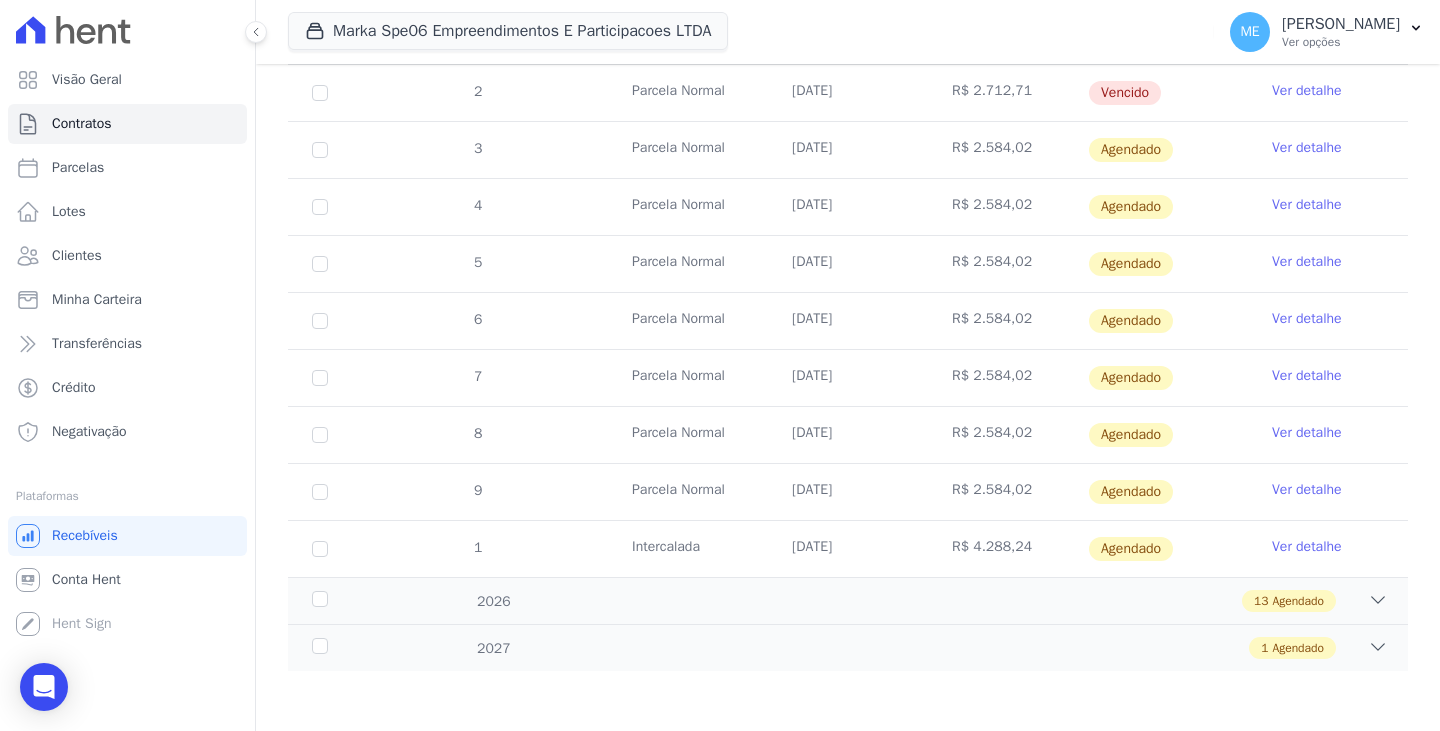 click on "Ver detalhe" at bounding box center [1307, 148] 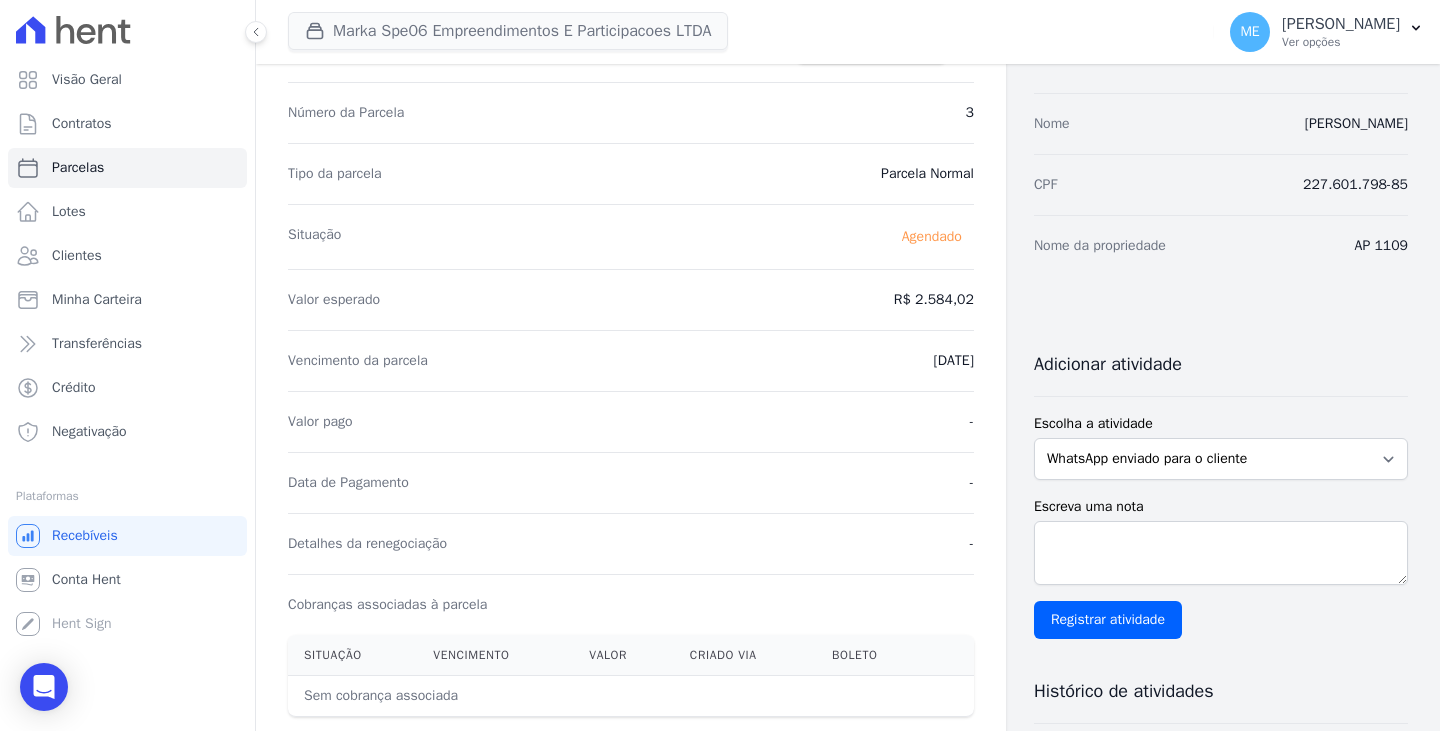 scroll, scrollTop: 0, scrollLeft: 0, axis: both 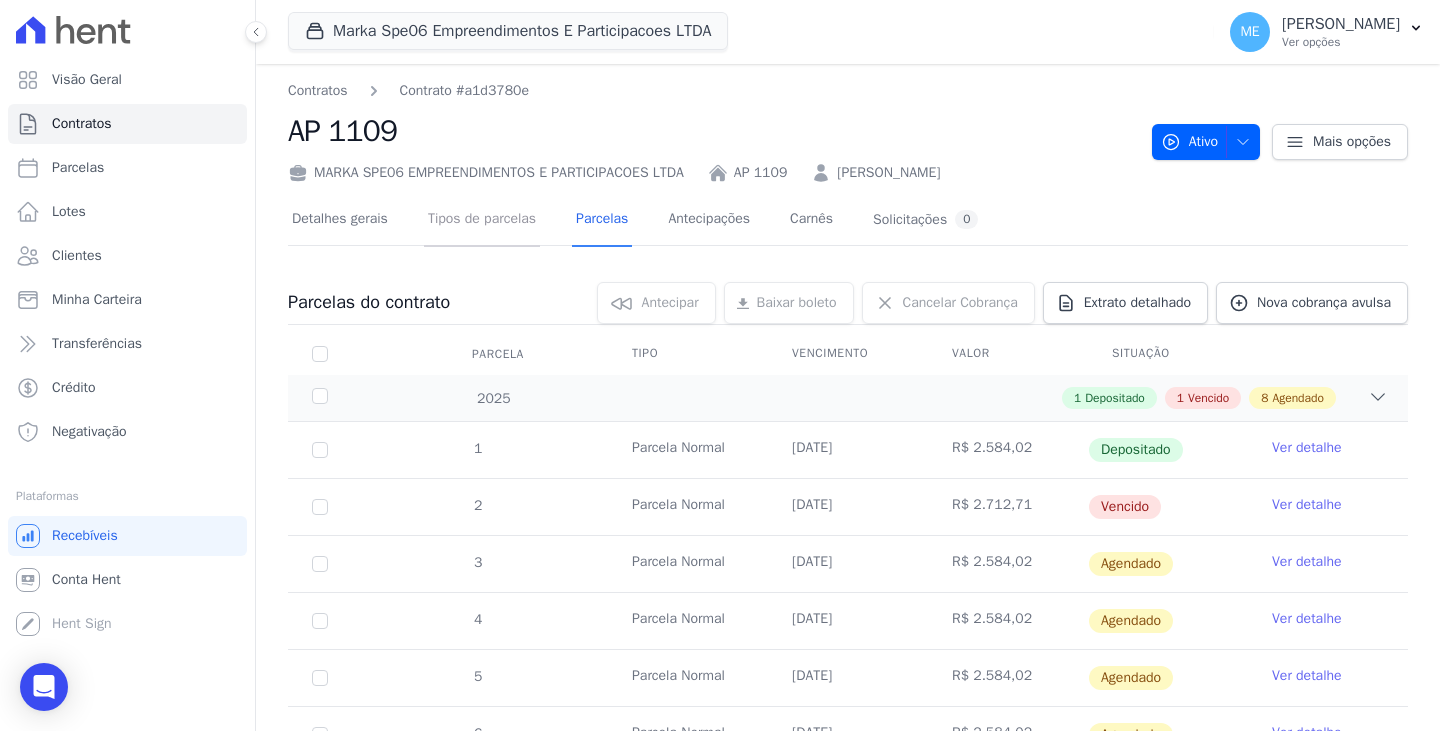 click on "Tipos de parcelas" at bounding box center (482, 220) 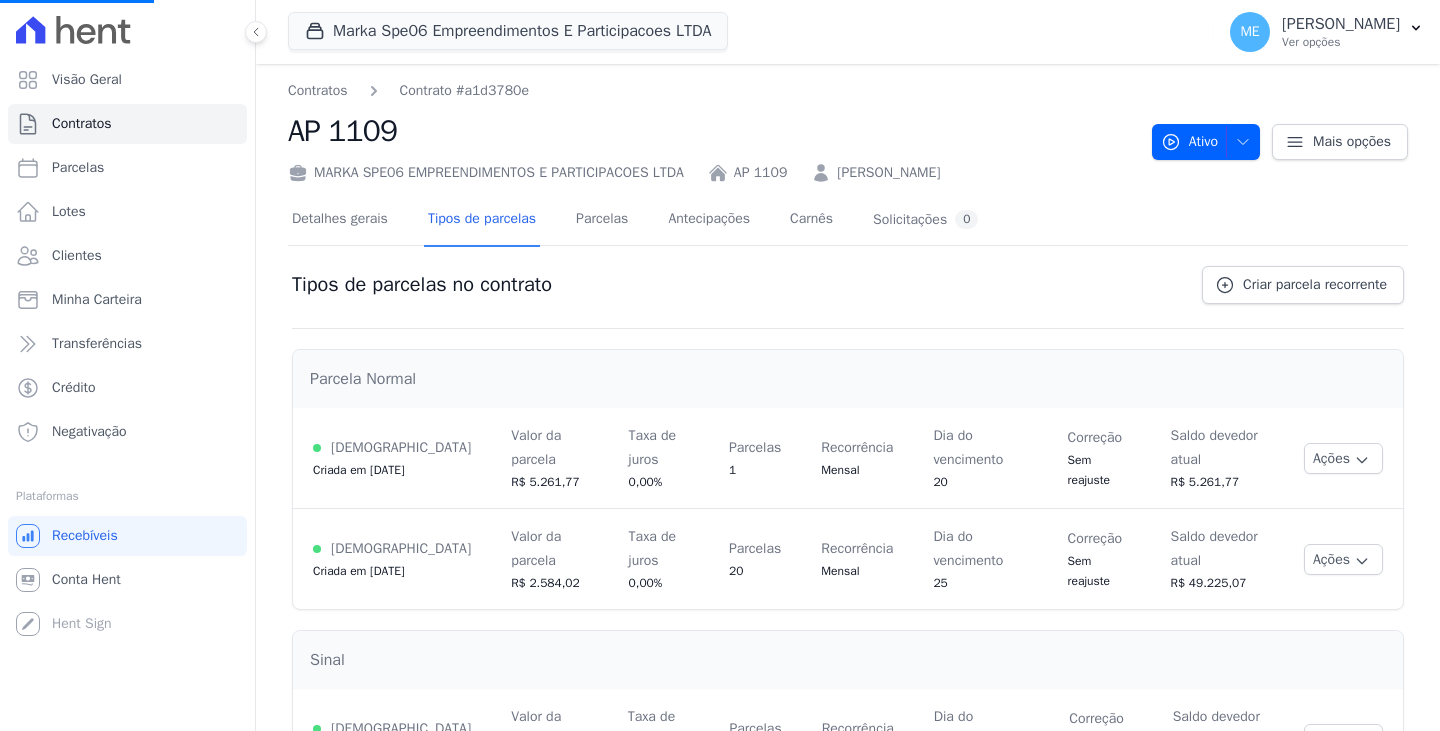 scroll, scrollTop: 0, scrollLeft: 0, axis: both 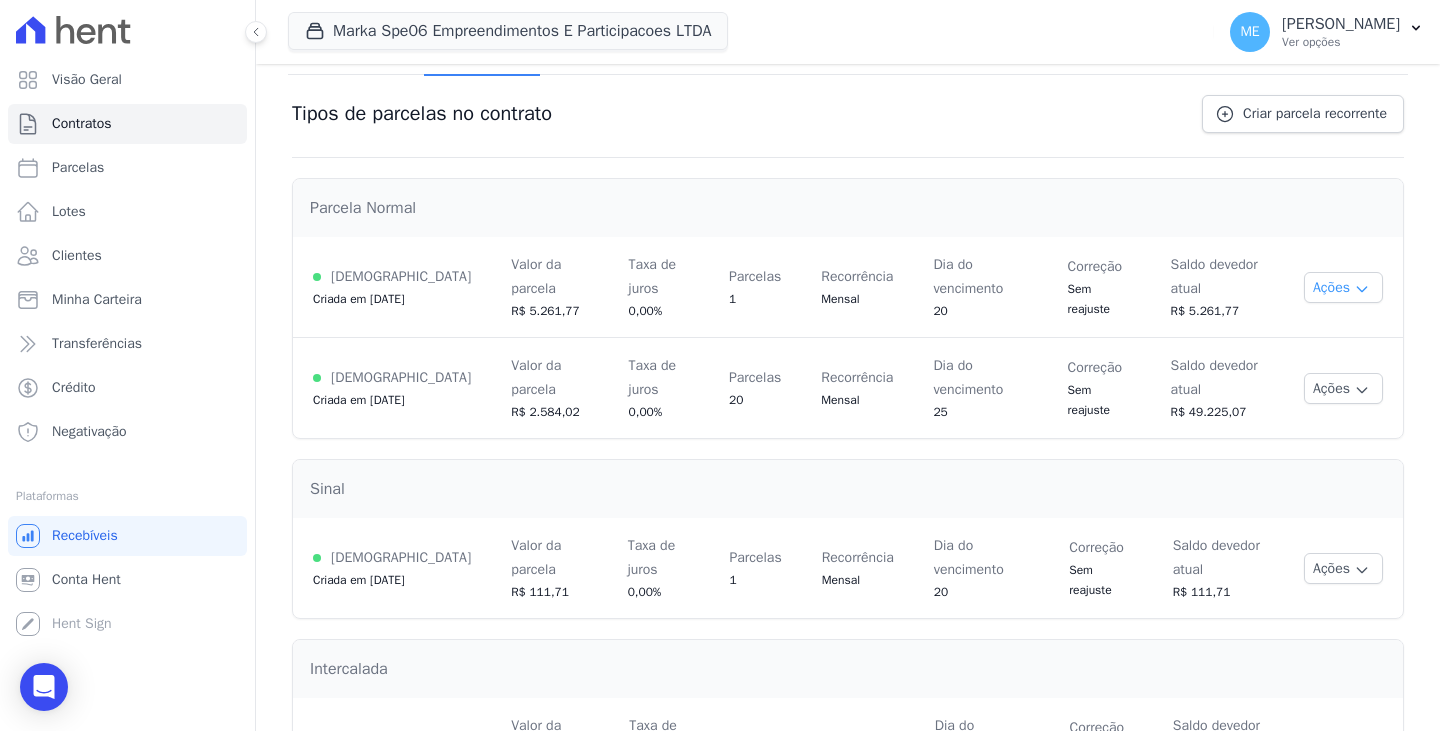 click 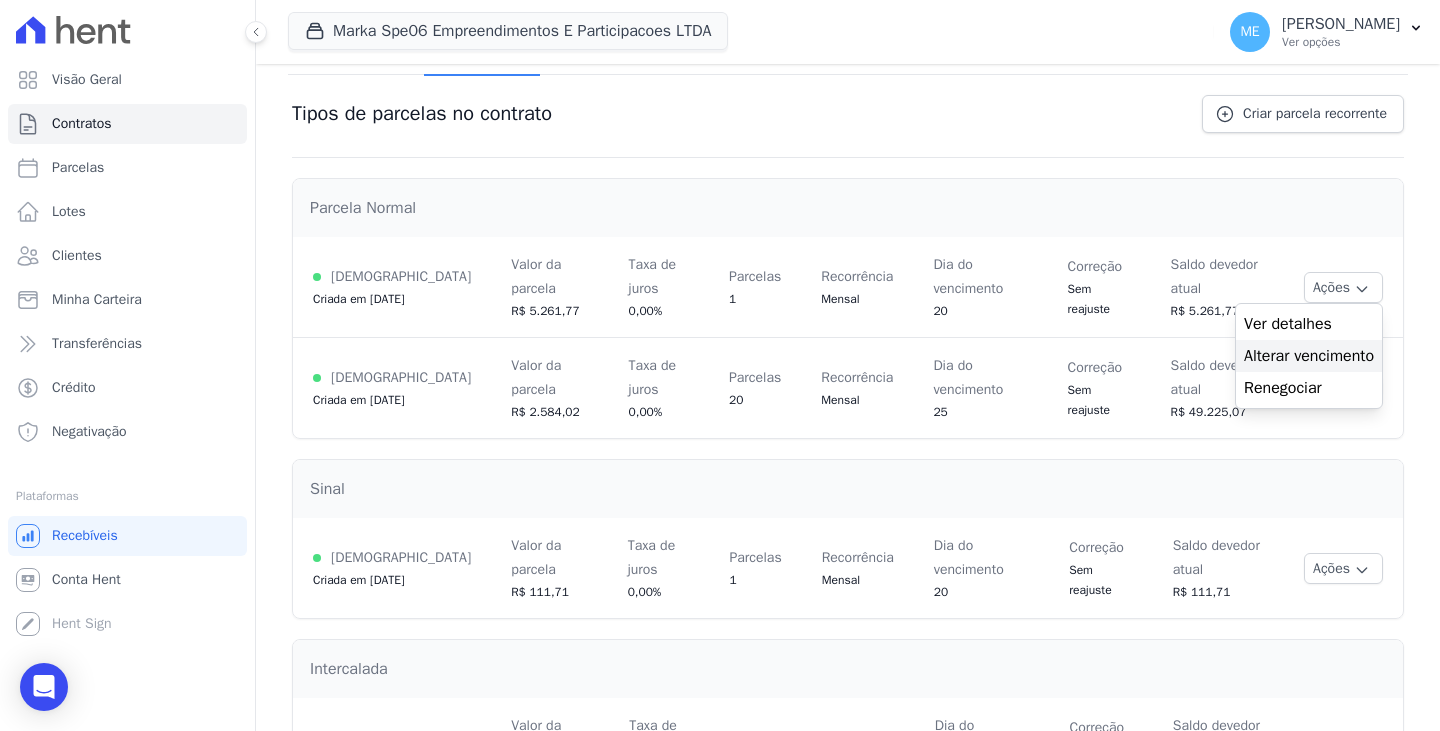 click on "Alterar vencimento" at bounding box center [1309, 356] 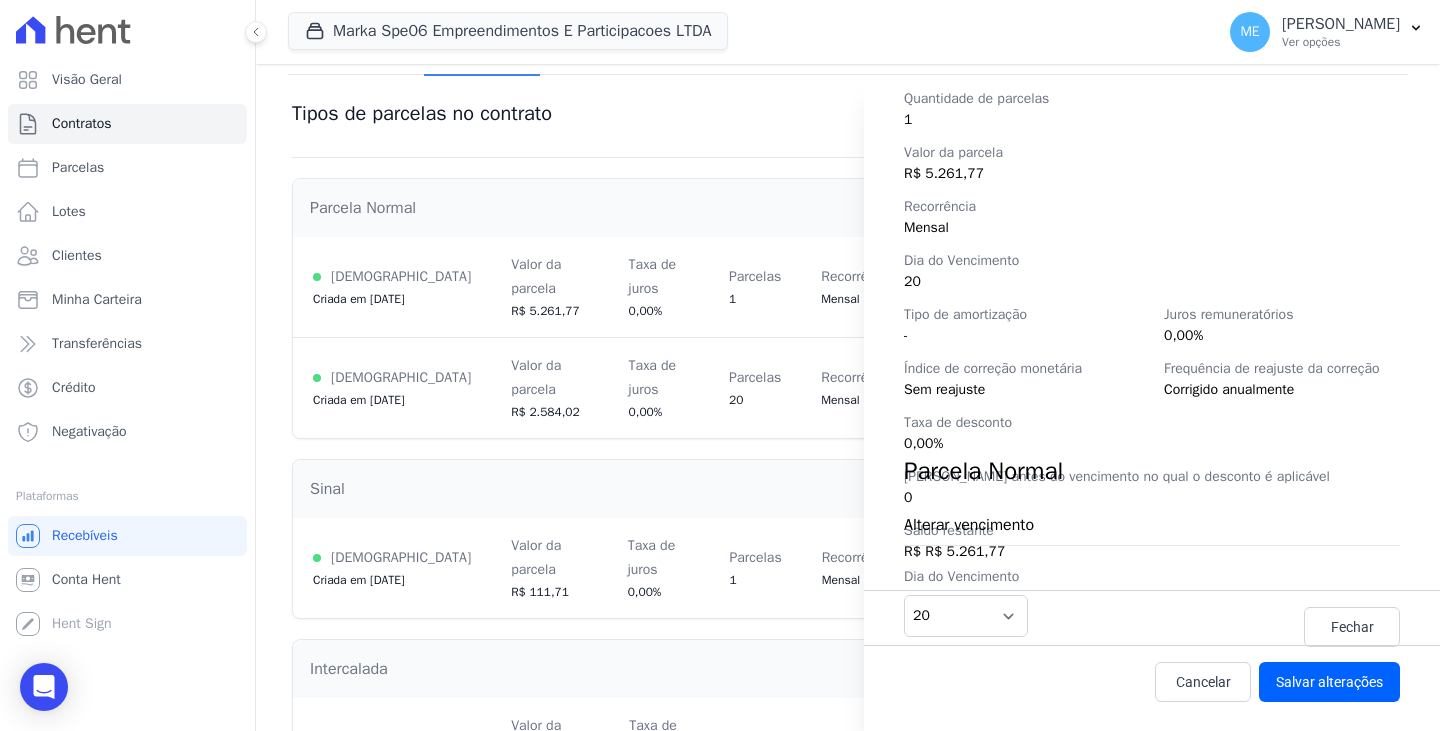scroll, scrollTop: 281, scrollLeft: 0, axis: vertical 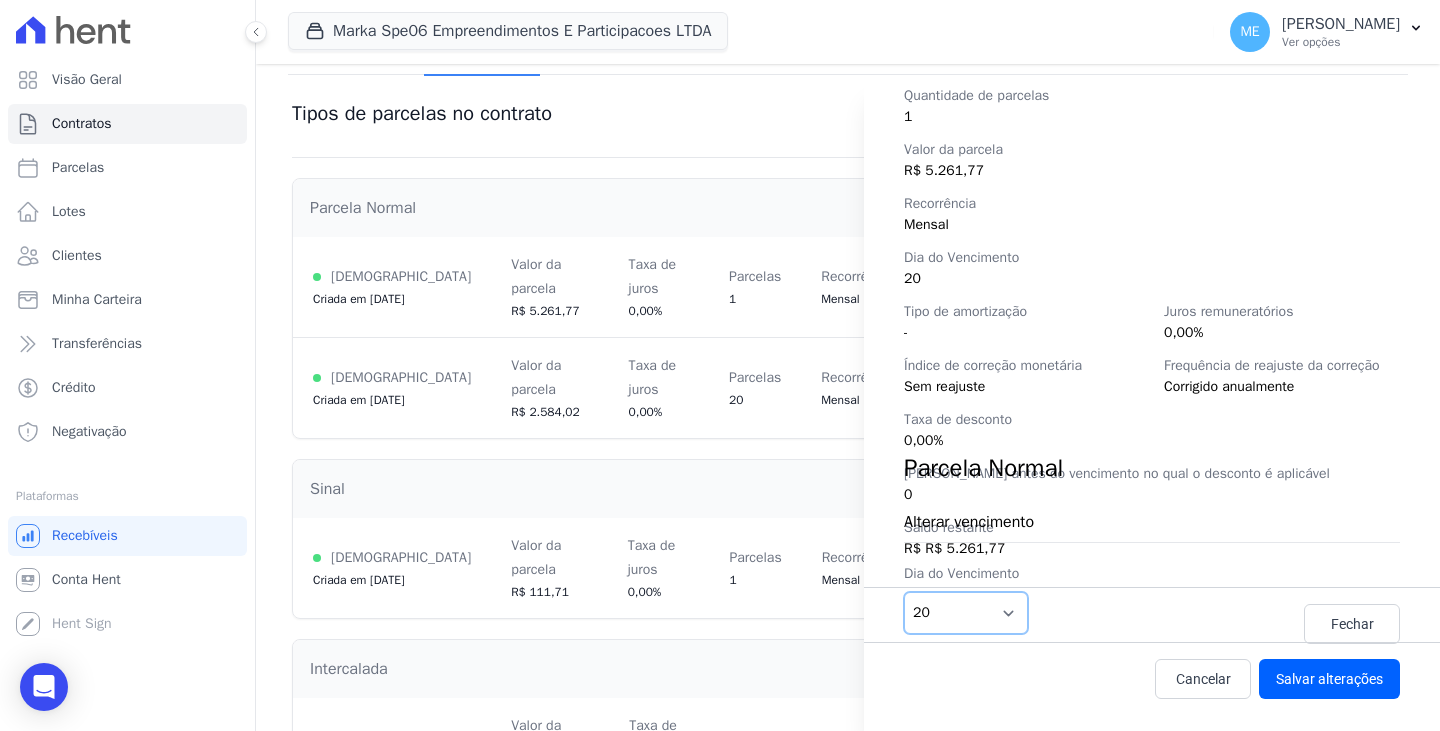 click on "1
2
3
4
5
6
7
8
9
10
11
12
13
14
15
16
17
18
19
20
21
22
23
24
25
26
27
28
29
30
31" at bounding box center (966, 613) 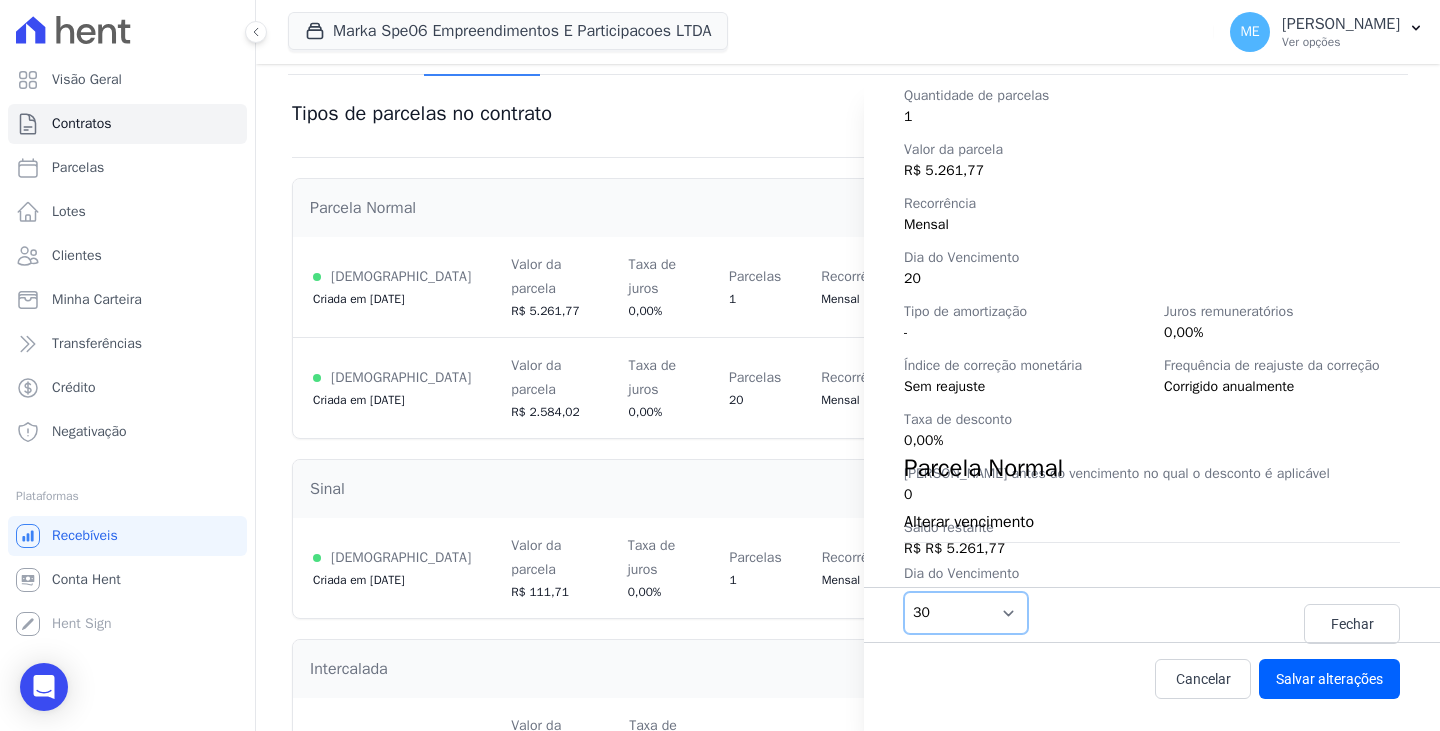 click on "1
2
3
4
5
6
7
8
9
10
11
12
13
14
15
16
17
18
19
20
21
22
23
24
25
26
27
28
29
30
31" at bounding box center [966, 613] 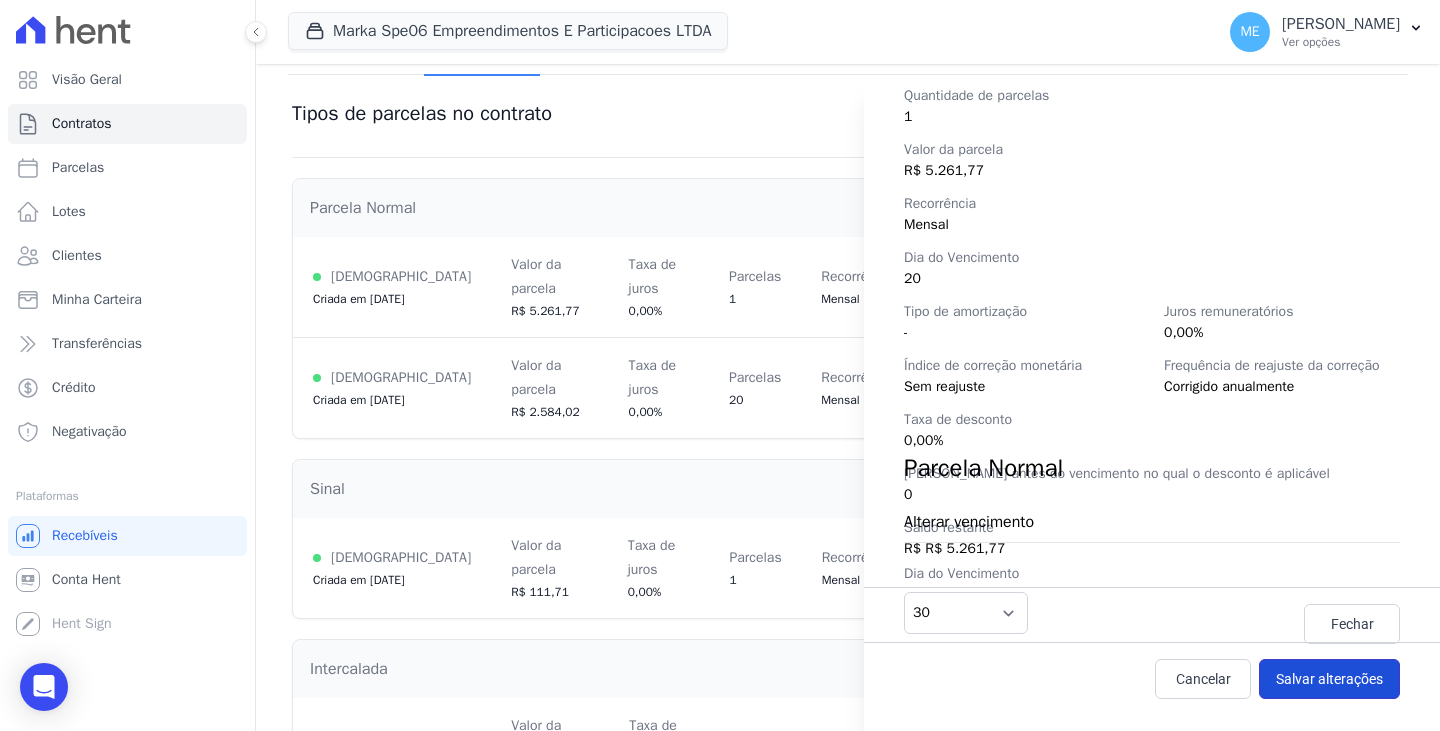 click on "Salvar alterações" at bounding box center [1329, 679] 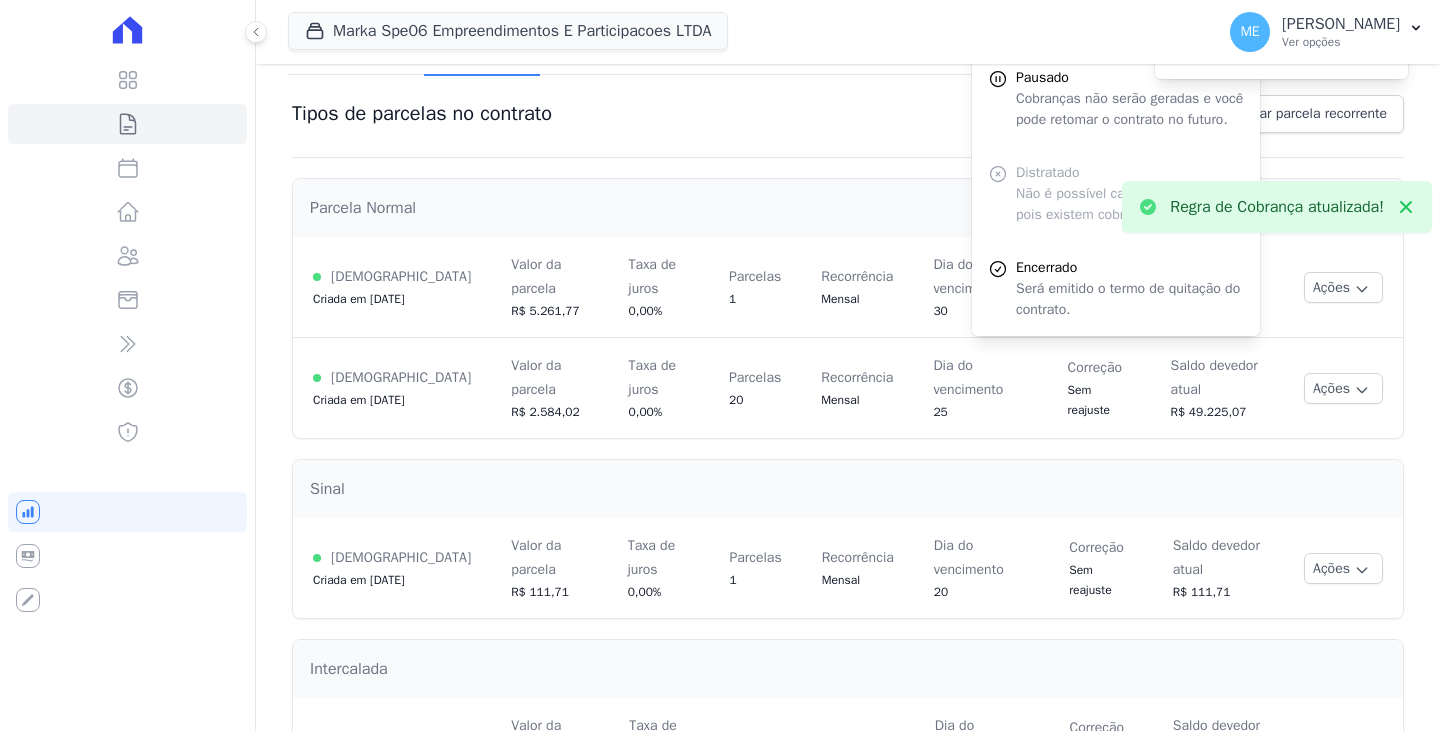 click on "Contratos
Contrato
#a1d3780e
AP 1109
MARKA SPE06 EMPREENDIMENTOS E PARTICIPACOES LTDA
AP 1109
[PERSON_NAME]
Ativo
Ativo
Pausado
Cobranças não serão geradas e você pode retomar o contrato no futuro." at bounding box center (848, 362) 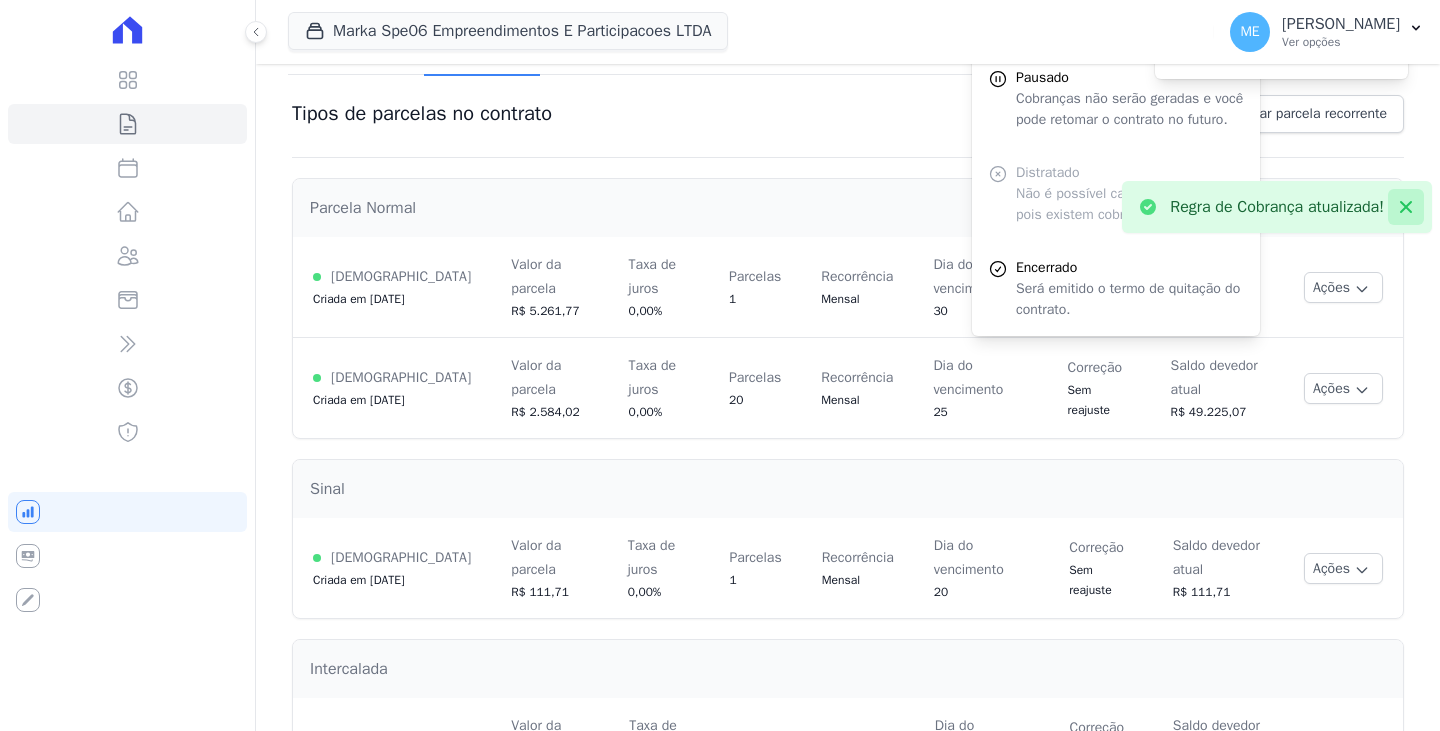 drag, startPoint x: 1385, startPoint y: 207, endPoint x: 1382, endPoint y: 238, distance: 31.144823 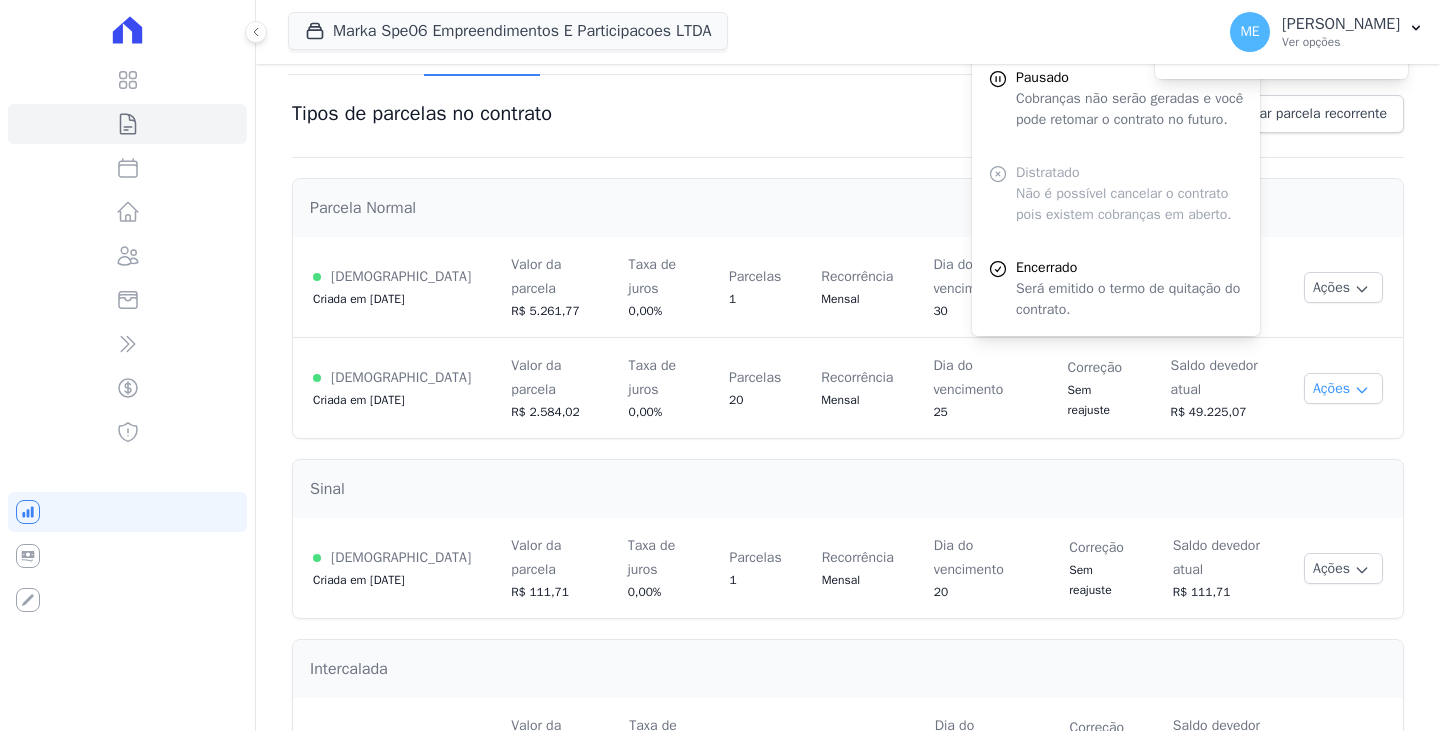 click on "Ações" at bounding box center [1343, 388] 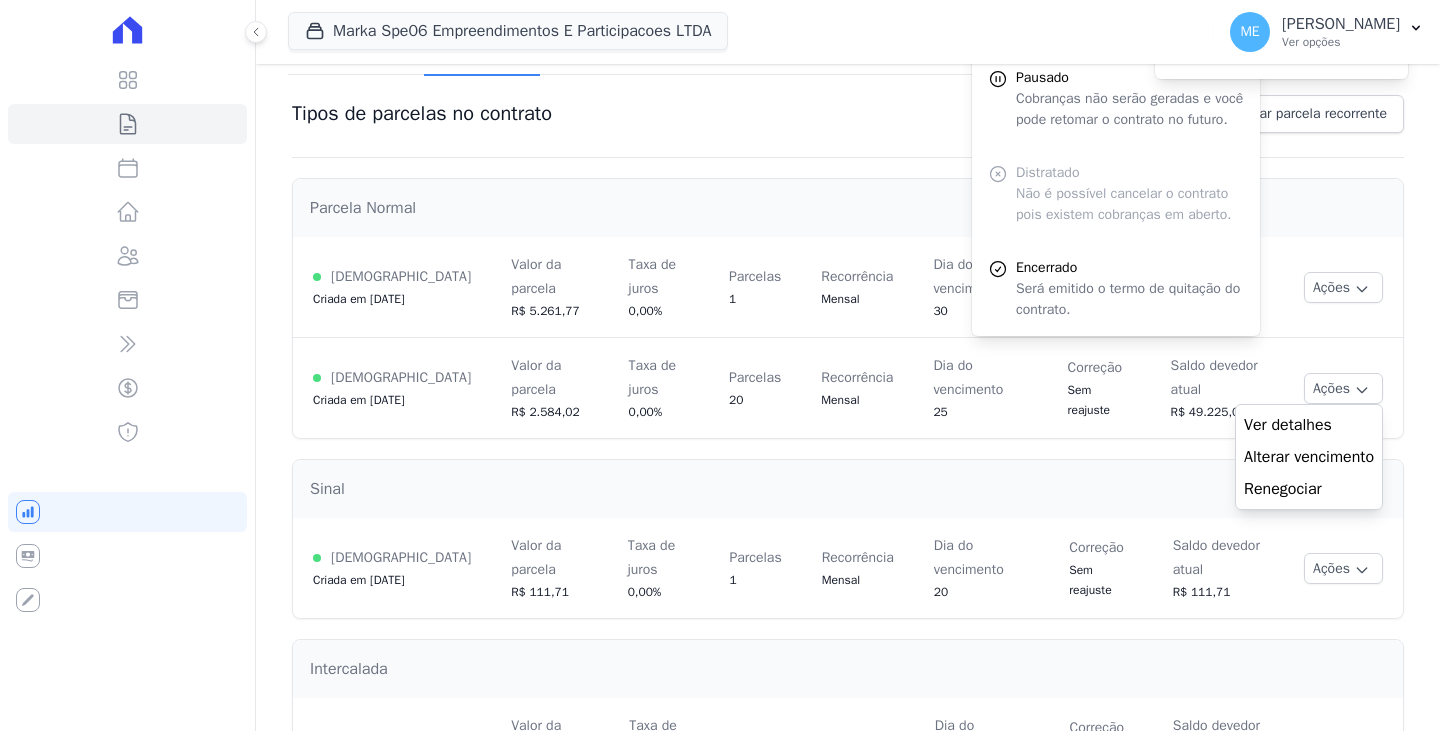 click on "Alterar vencimento" at bounding box center [1309, 457] 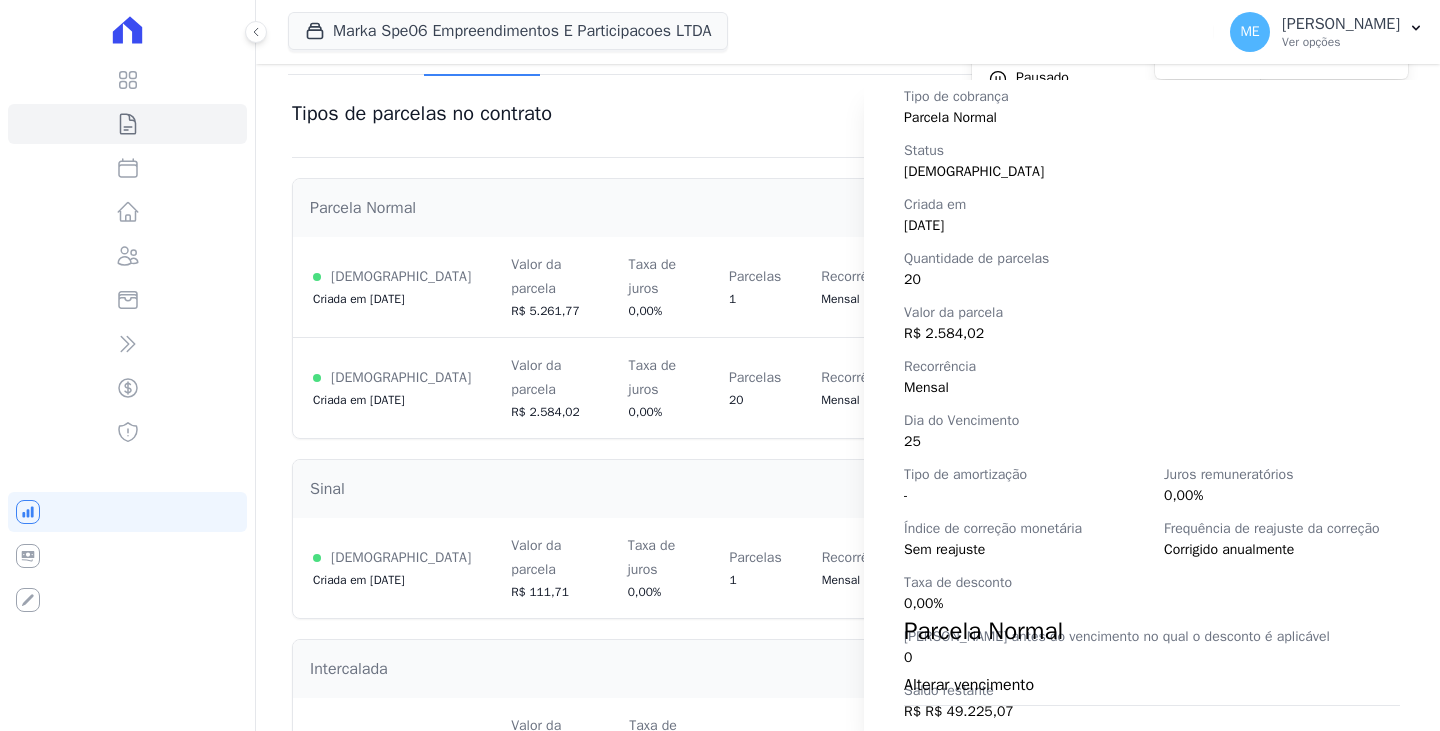 scroll, scrollTop: 281, scrollLeft: 0, axis: vertical 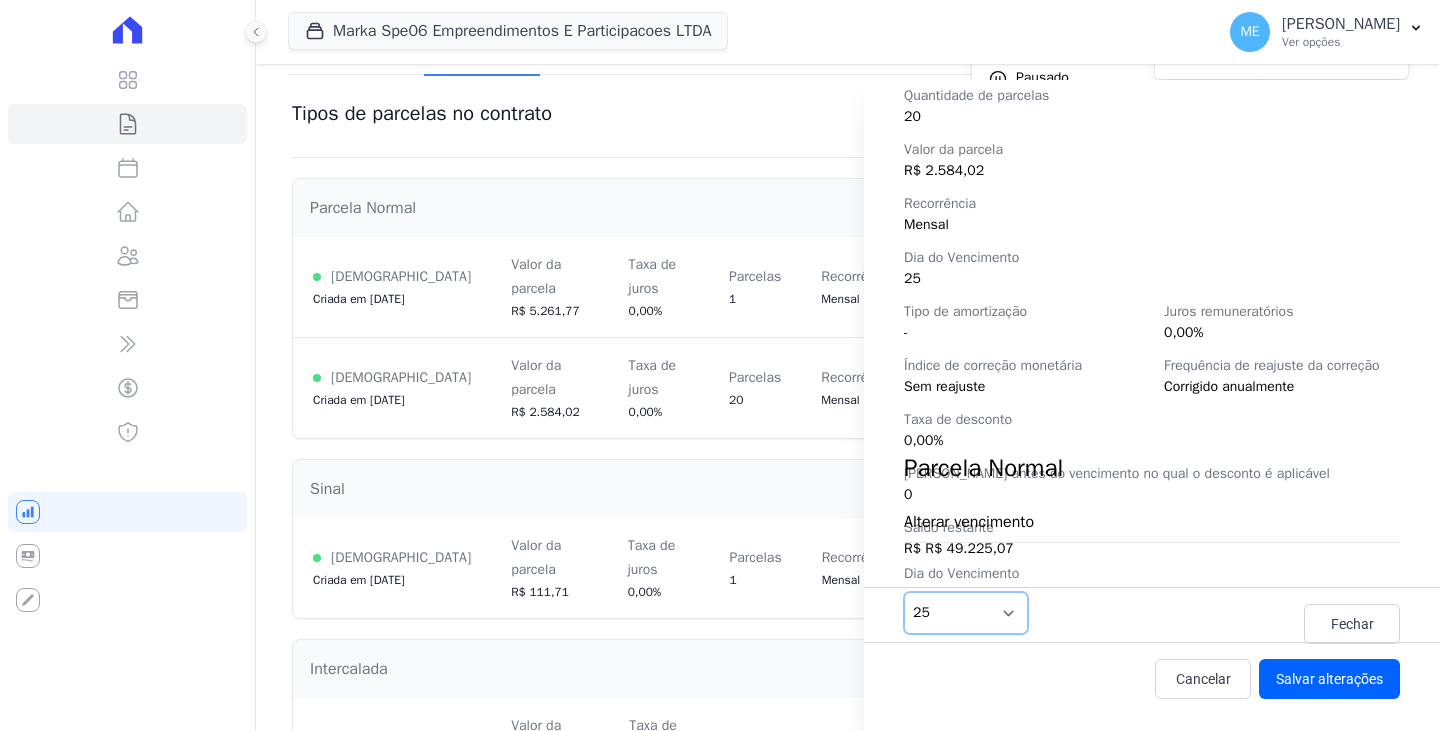click on "1
2
3
4
5
6
7
8
9
10
11
12
13
14
15
16
17
18
19
20
21
22
23
24
25
26
27
28
29
30
31" at bounding box center [966, 613] 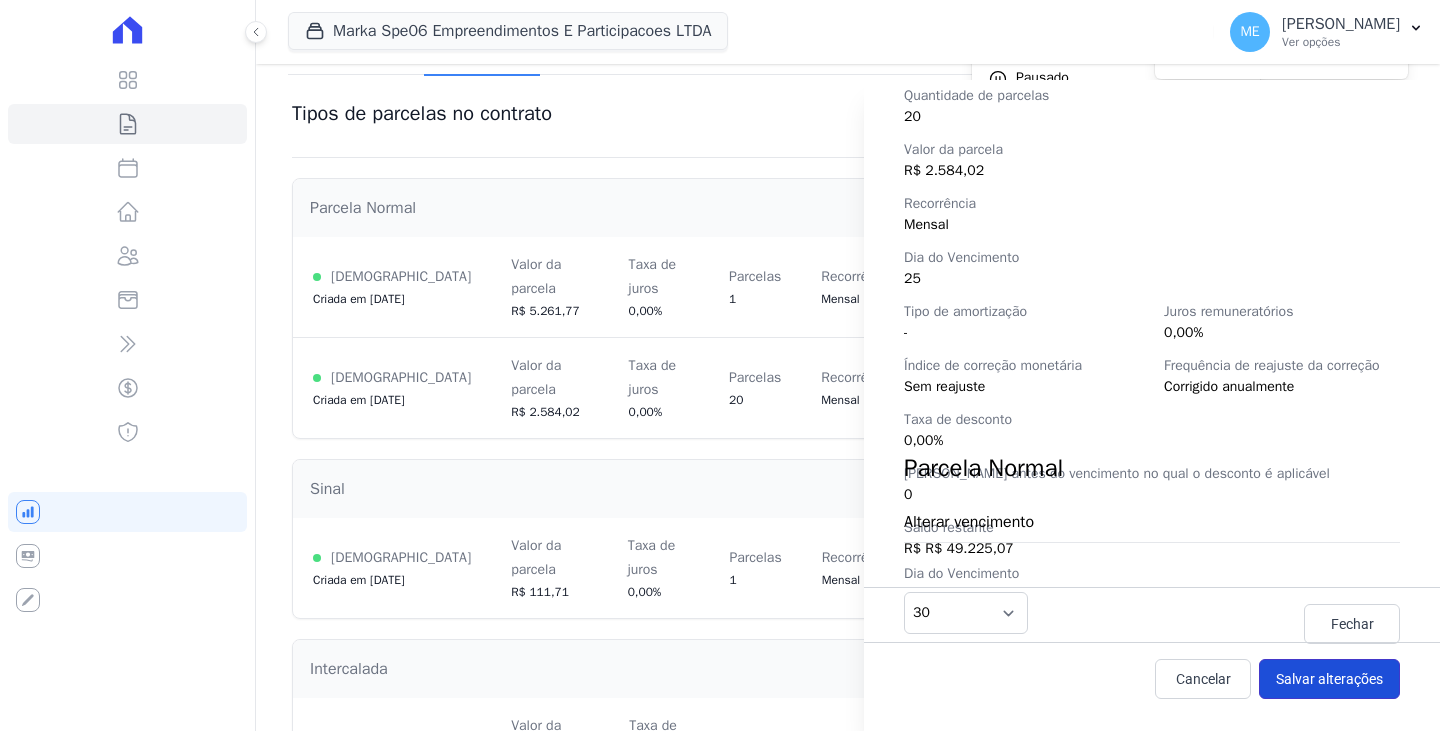 click on "Salvar alterações" at bounding box center [1329, 679] 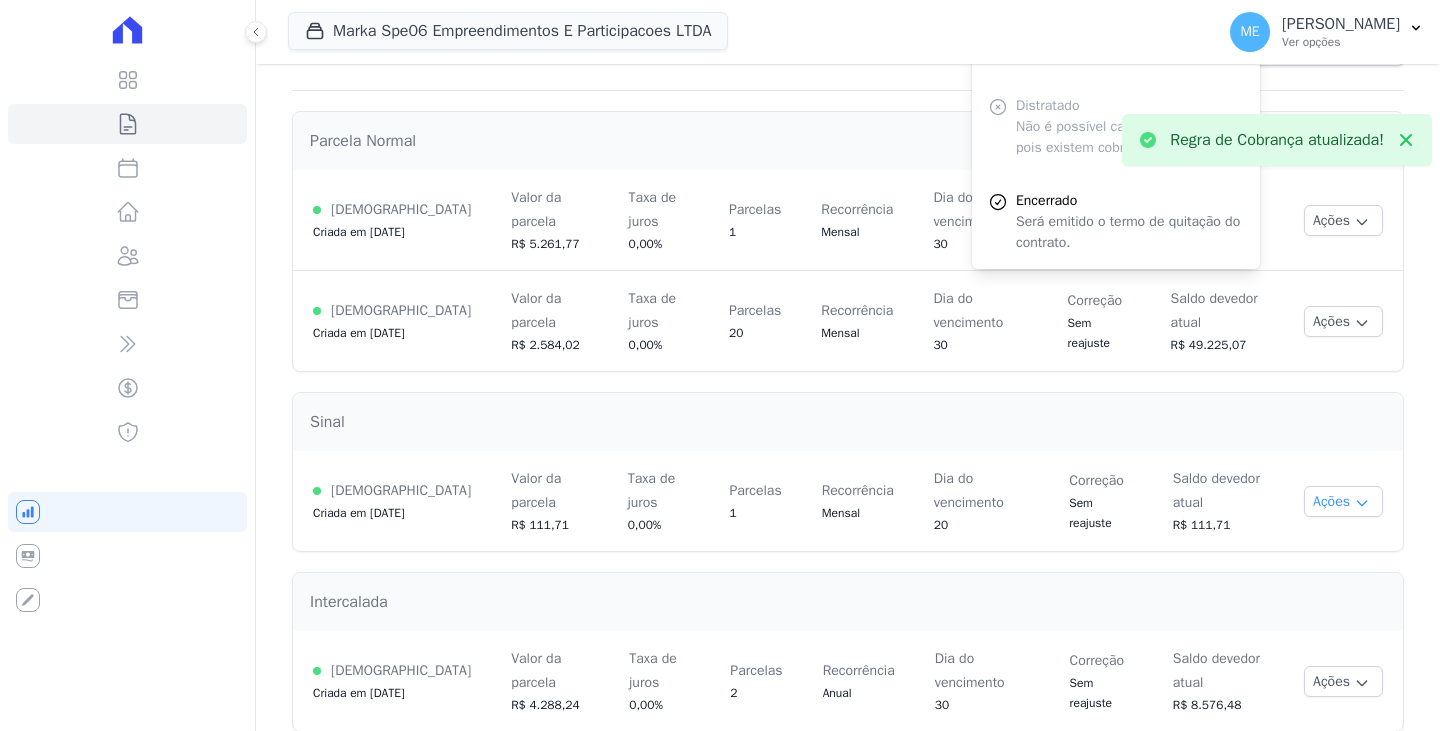 scroll, scrollTop: 271, scrollLeft: 0, axis: vertical 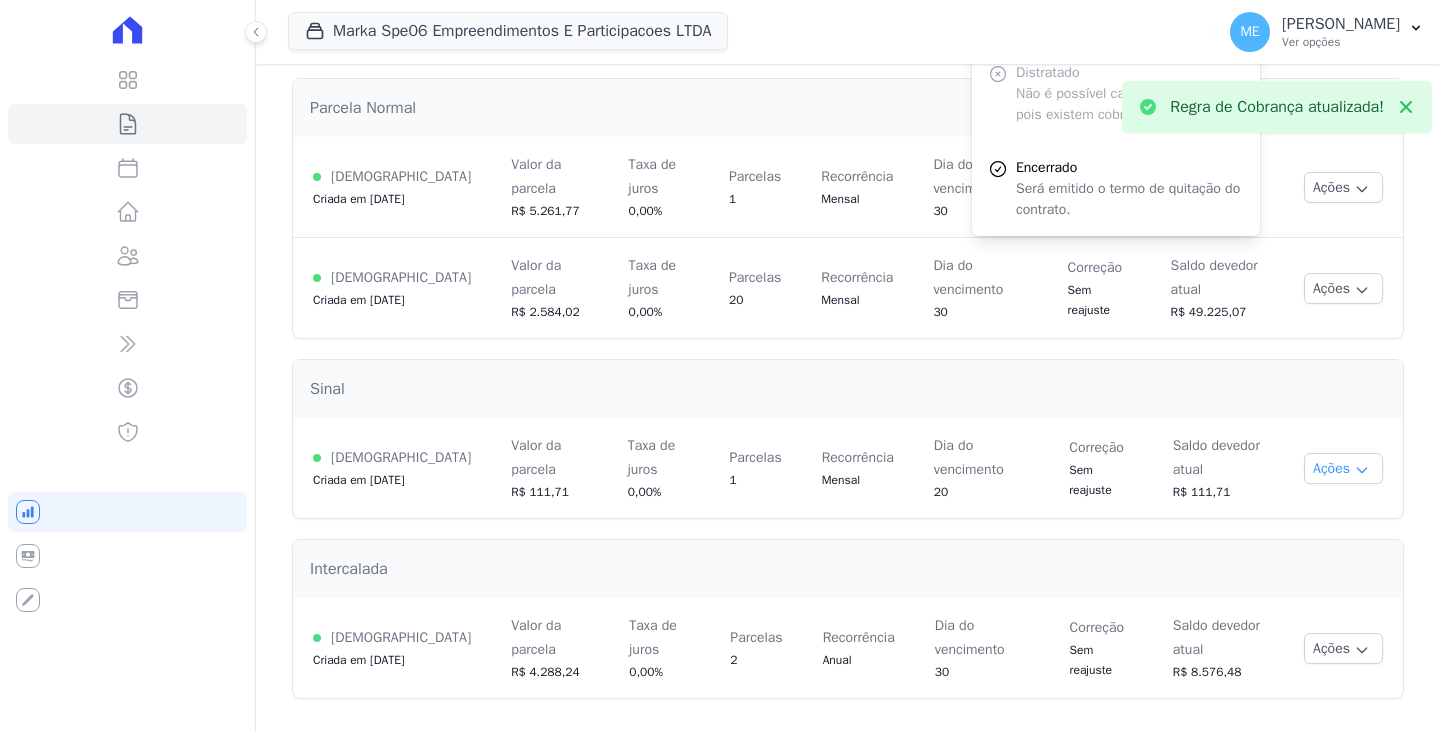 click 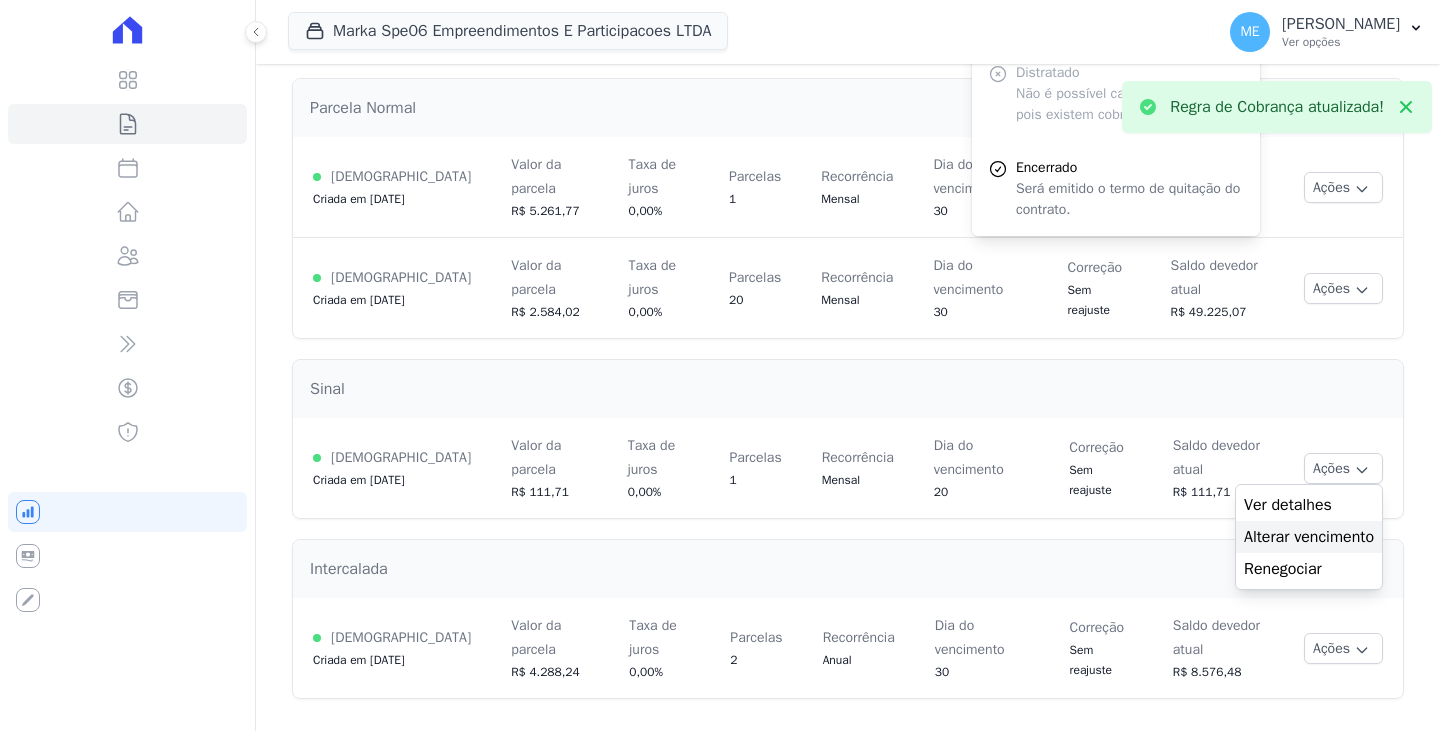 click on "Alterar vencimento" at bounding box center (1309, 537) 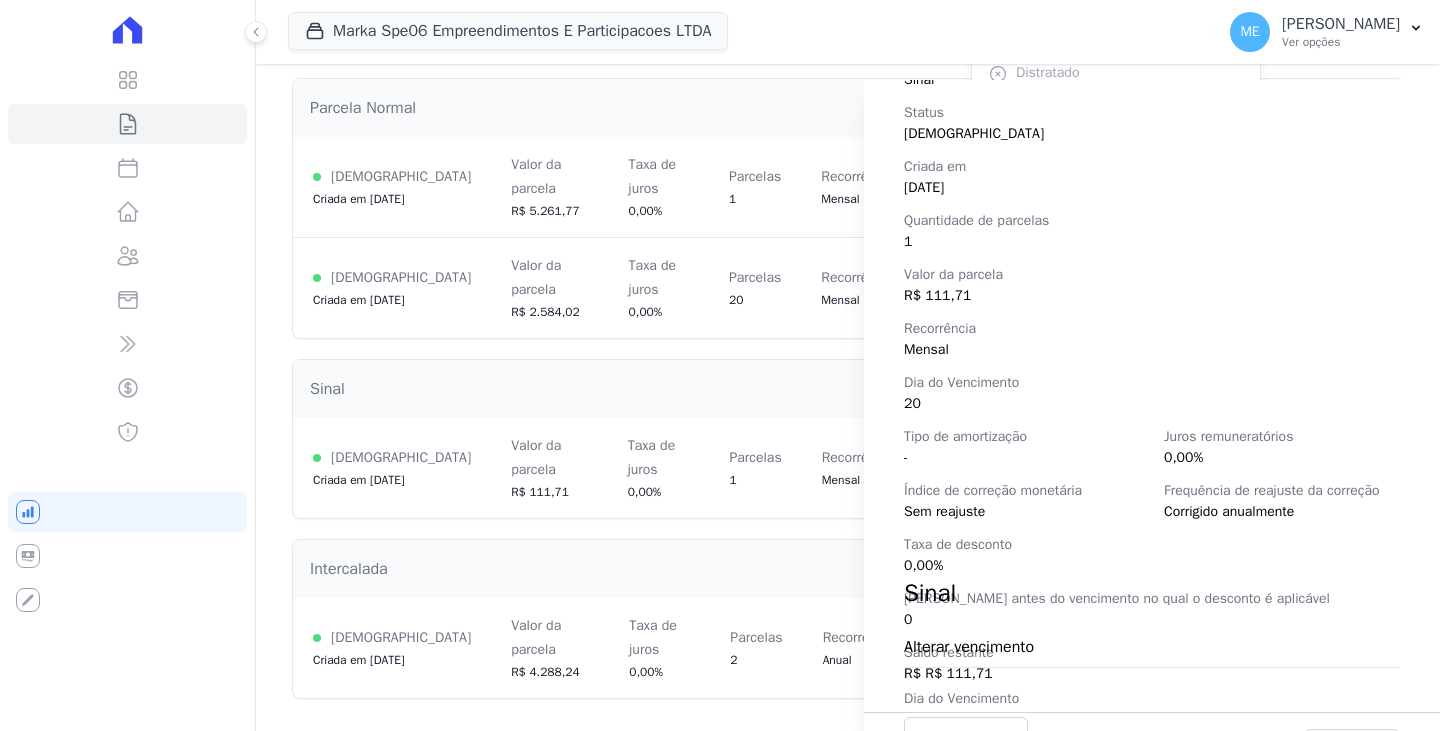 scroll, scrollTop: 281, scrollLeft: 0, axis: vertical 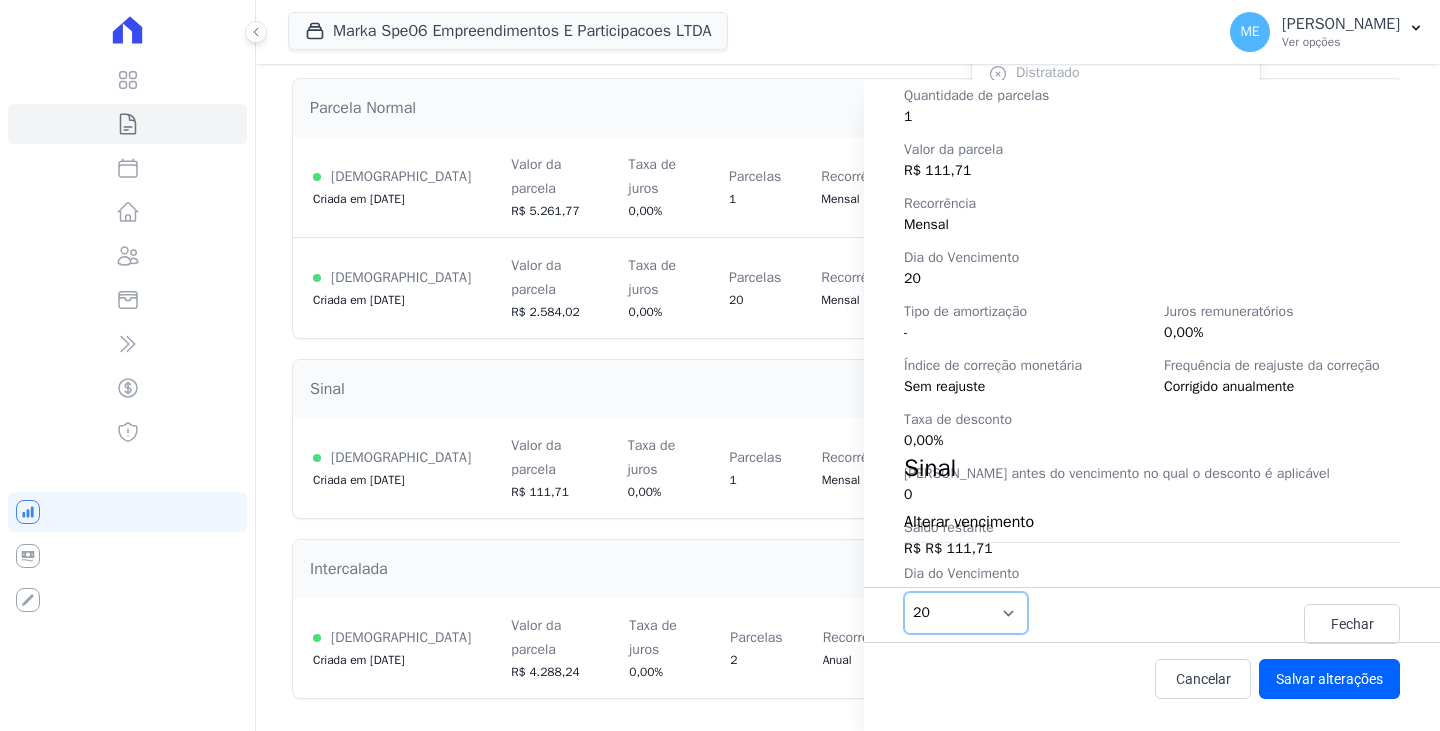 click on "1
2
3
4
5
6
7
8
9
10
11
12
13
14
15
16
17
18
19
20
21
22
23
24
25
26
27
28
29
30
31" at bounding box center (966, 613) 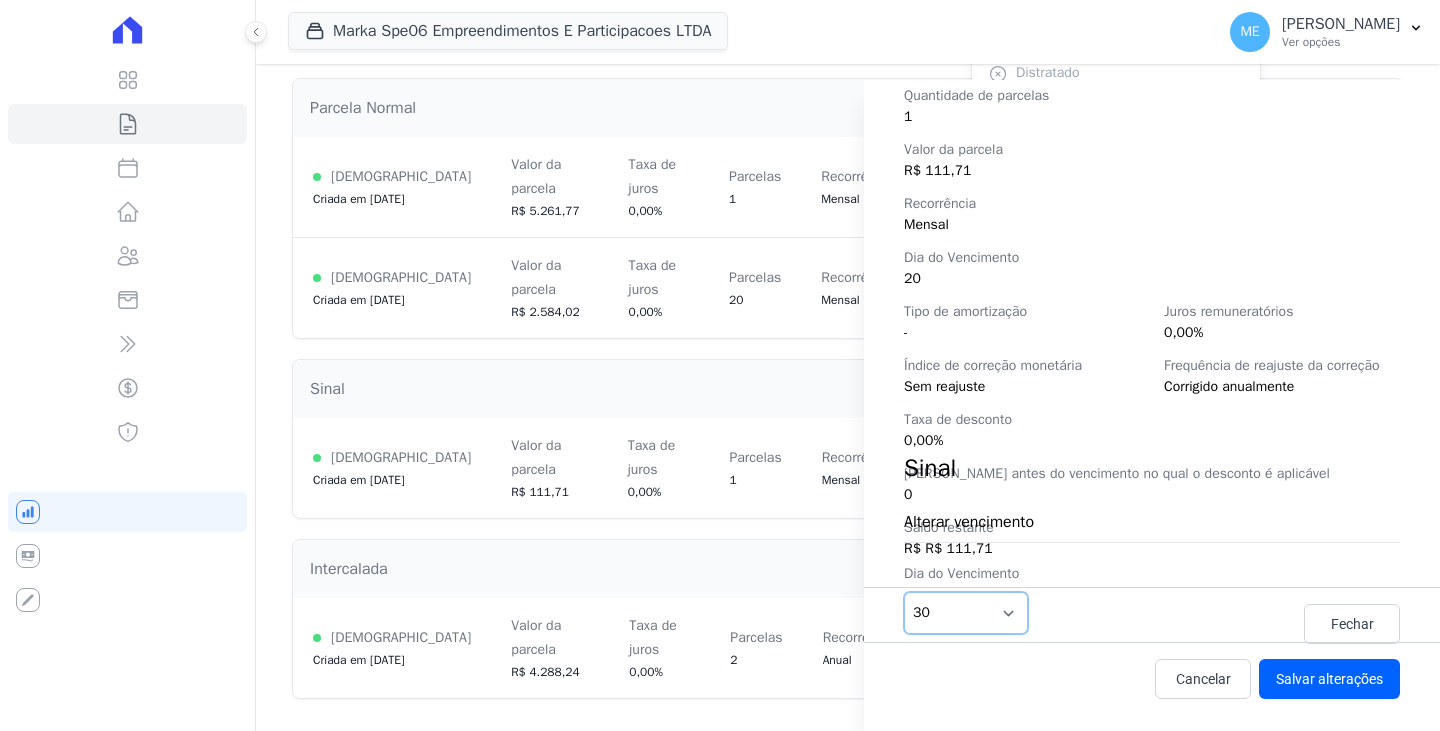 click on "1
2
3
4
5
6
7
8
9
10
11
12
13
14
15
16
17
18
19
20
21
22
23
24
25
26
27
28
29
30
31" at bounding box center [966, 613] 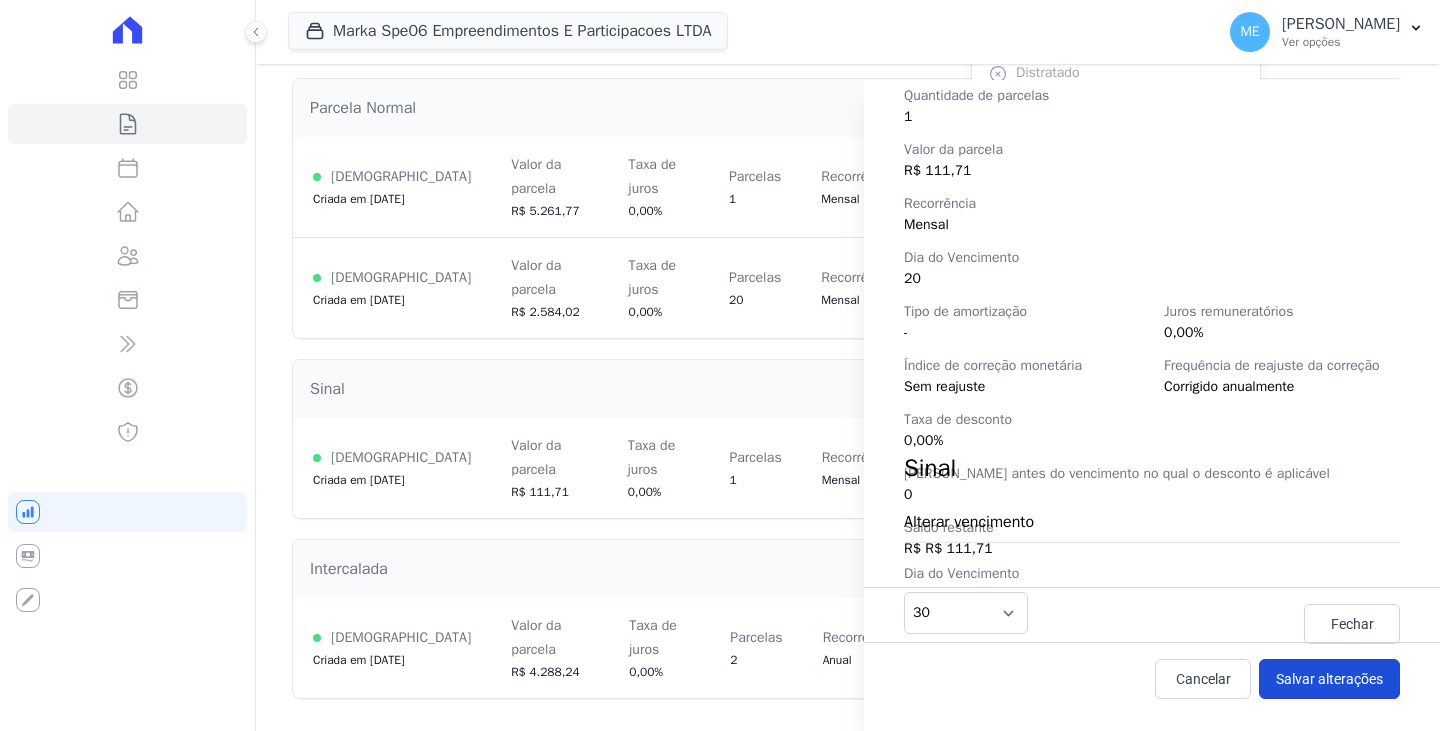 click on "Salvar alterações" at bounding box center [1329, 679] 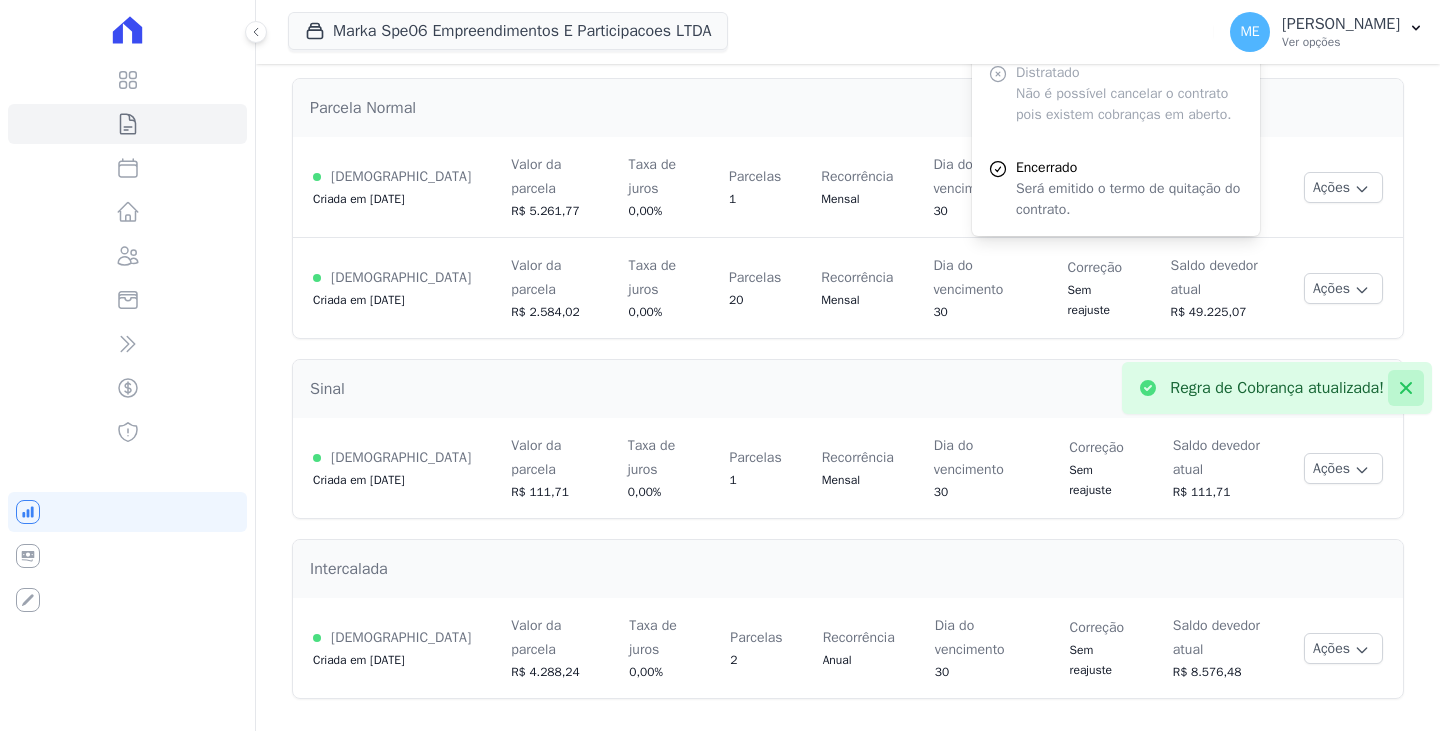 click 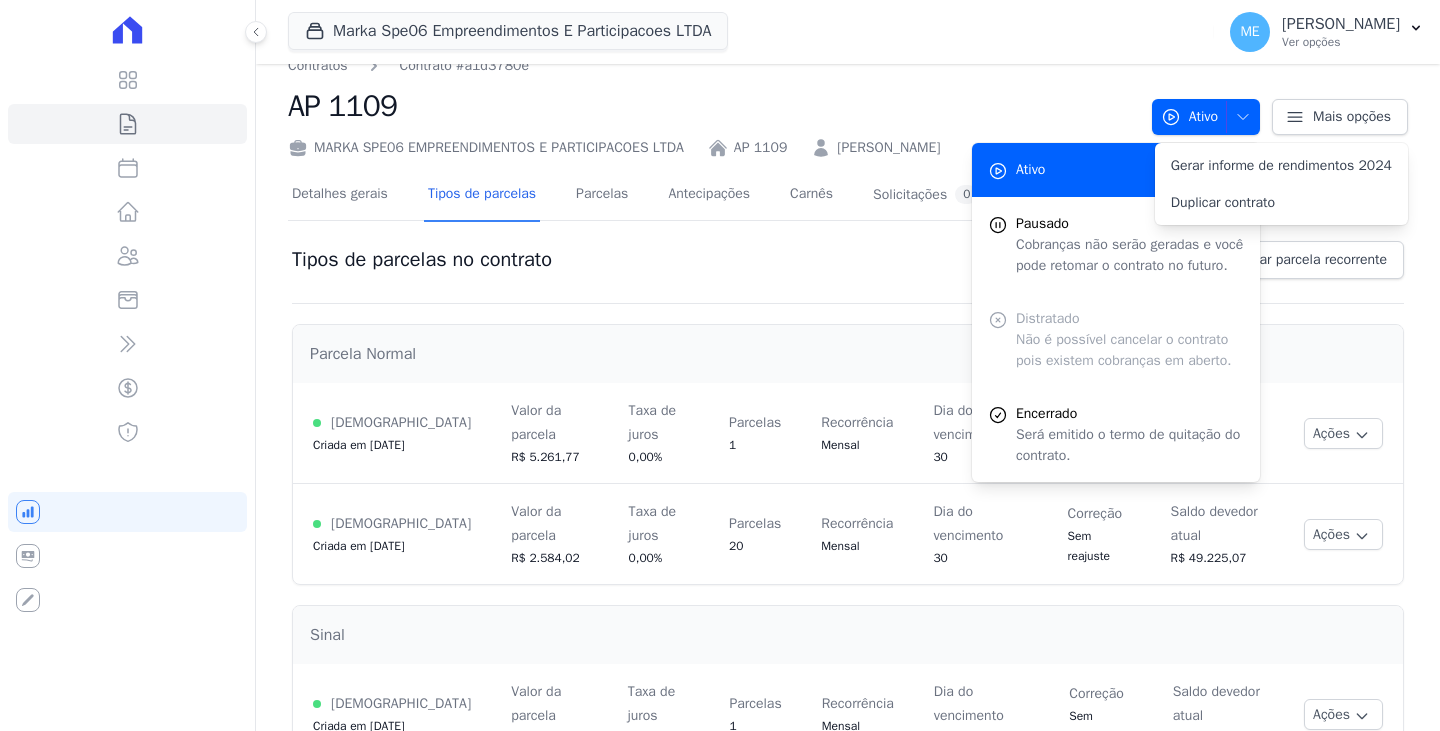scroll, scrollTop: 0, scrollLeft: 0, axis: both 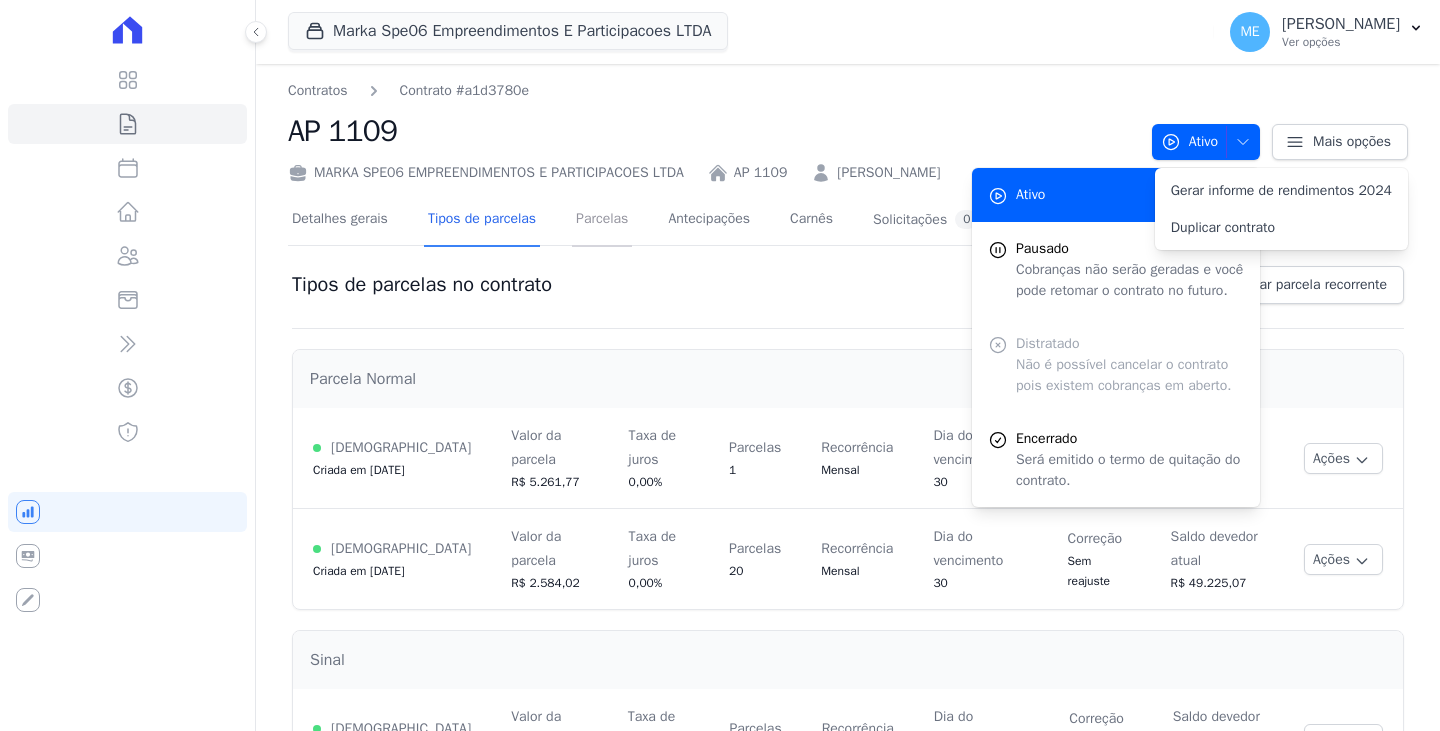 click on "Parcelas" at bounding box center [602, 220] 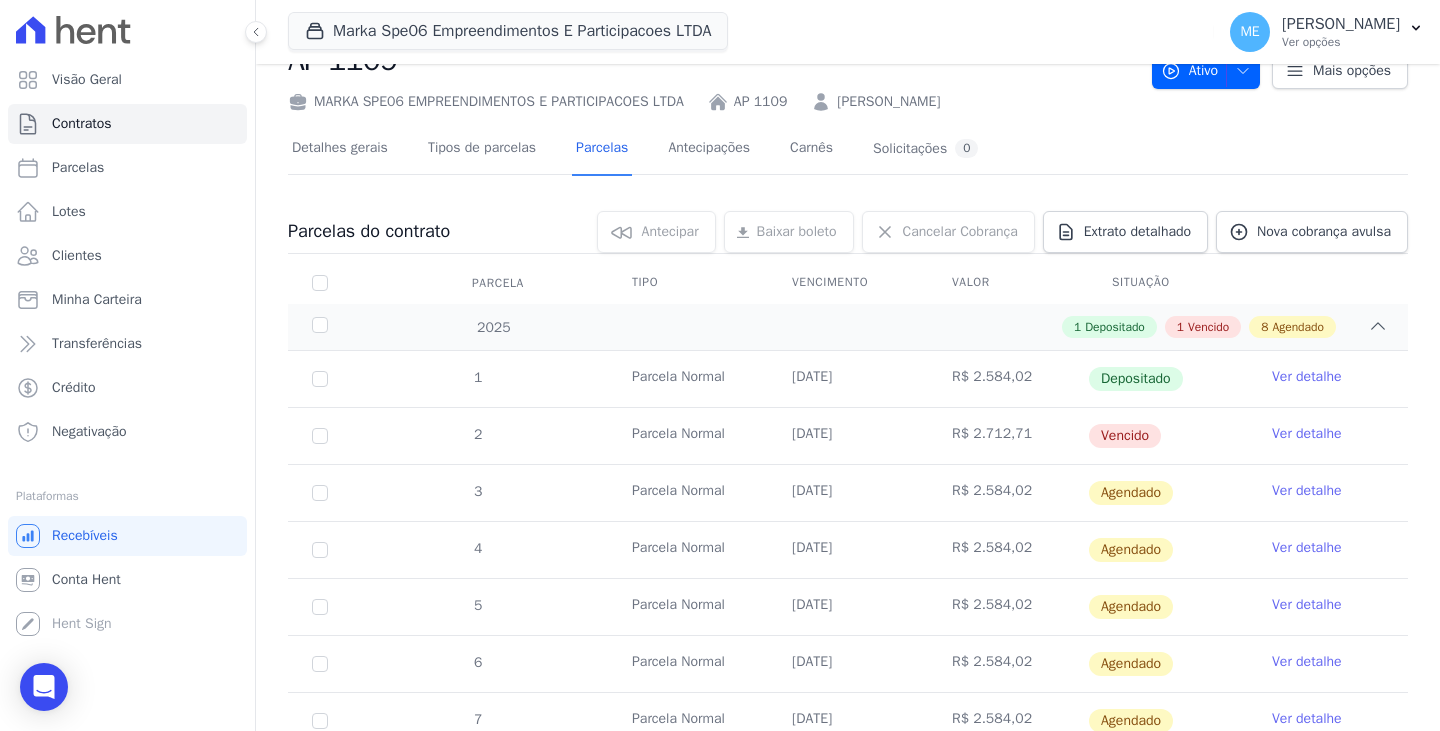 scroll, scrollTop: 0, scrollLeft: 0, axis: both 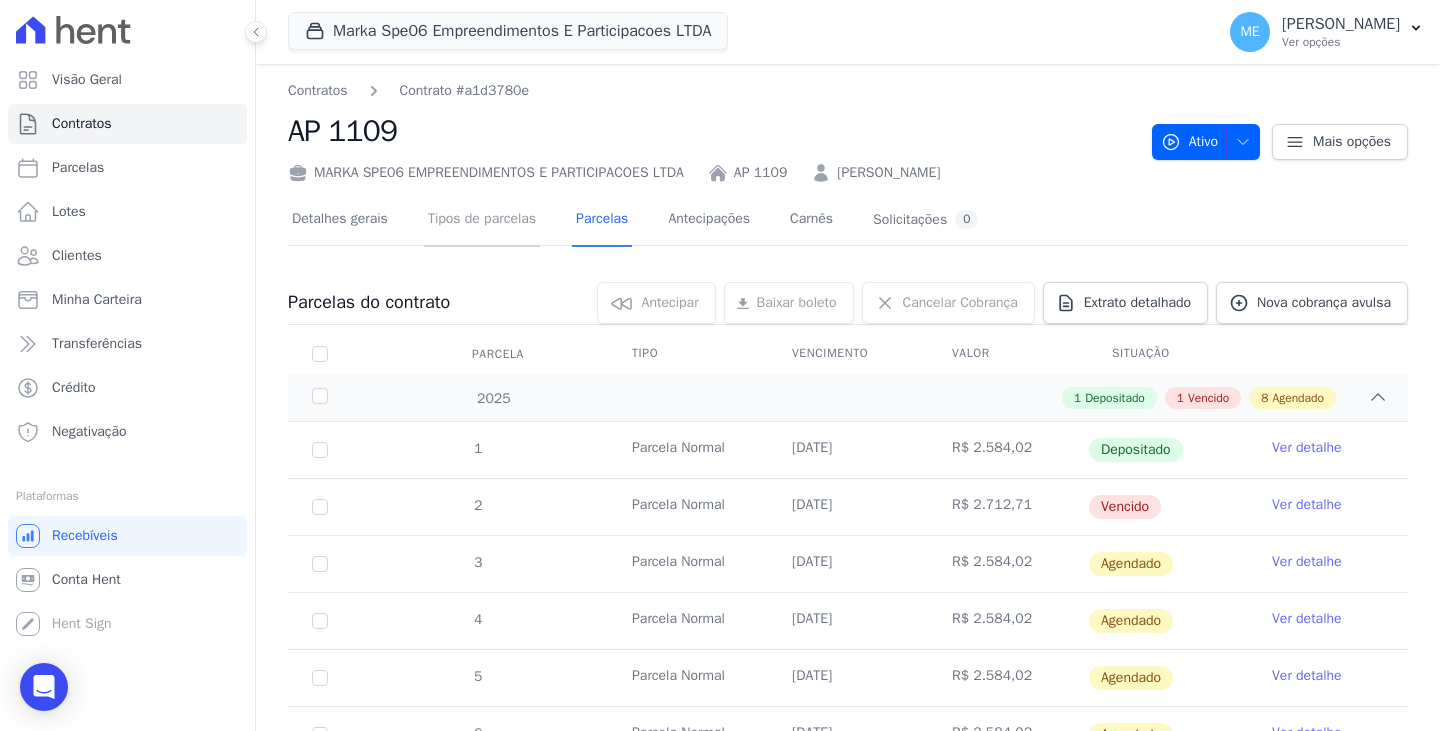 click on "Tipos de parcelas" at bounding box center [482, 220] 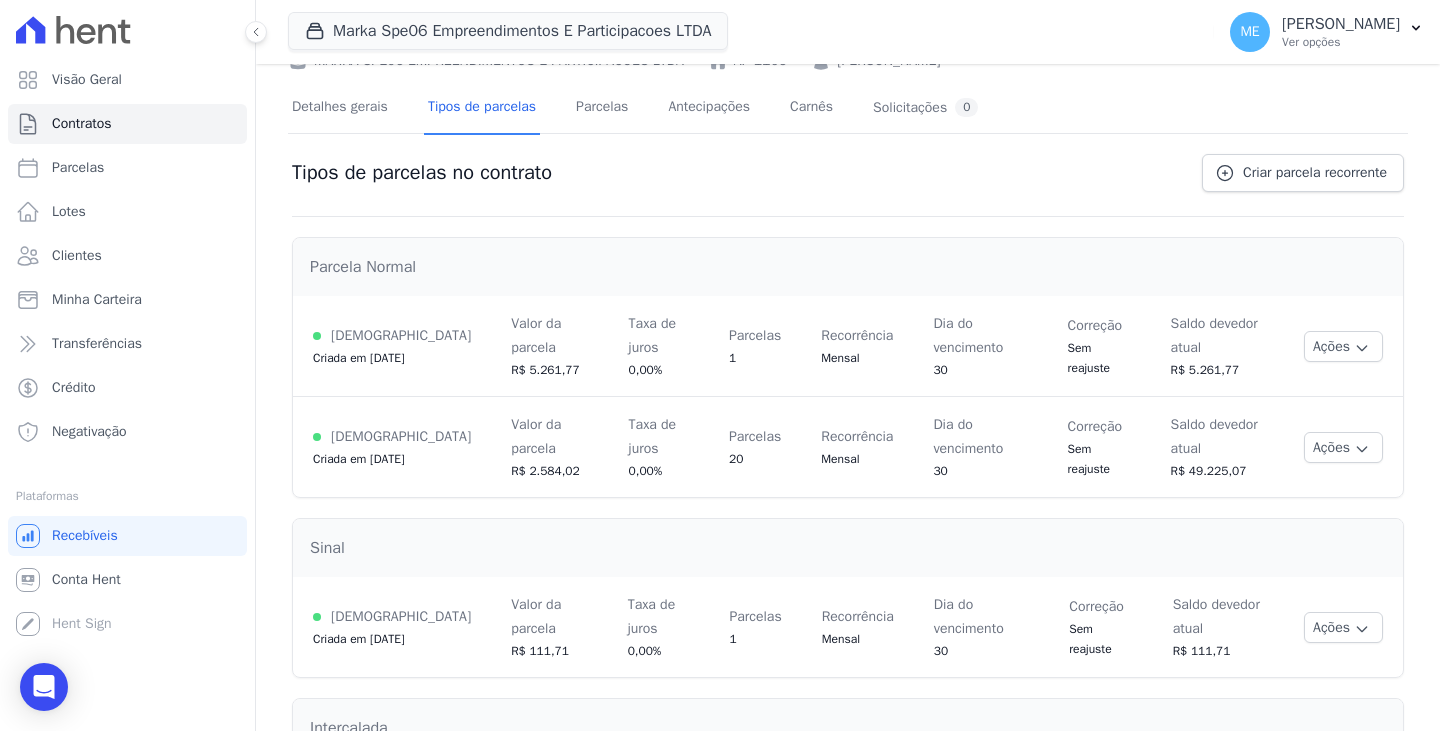 scroll, scrollTop: 200, scrollLeft: 0, axis: vertical 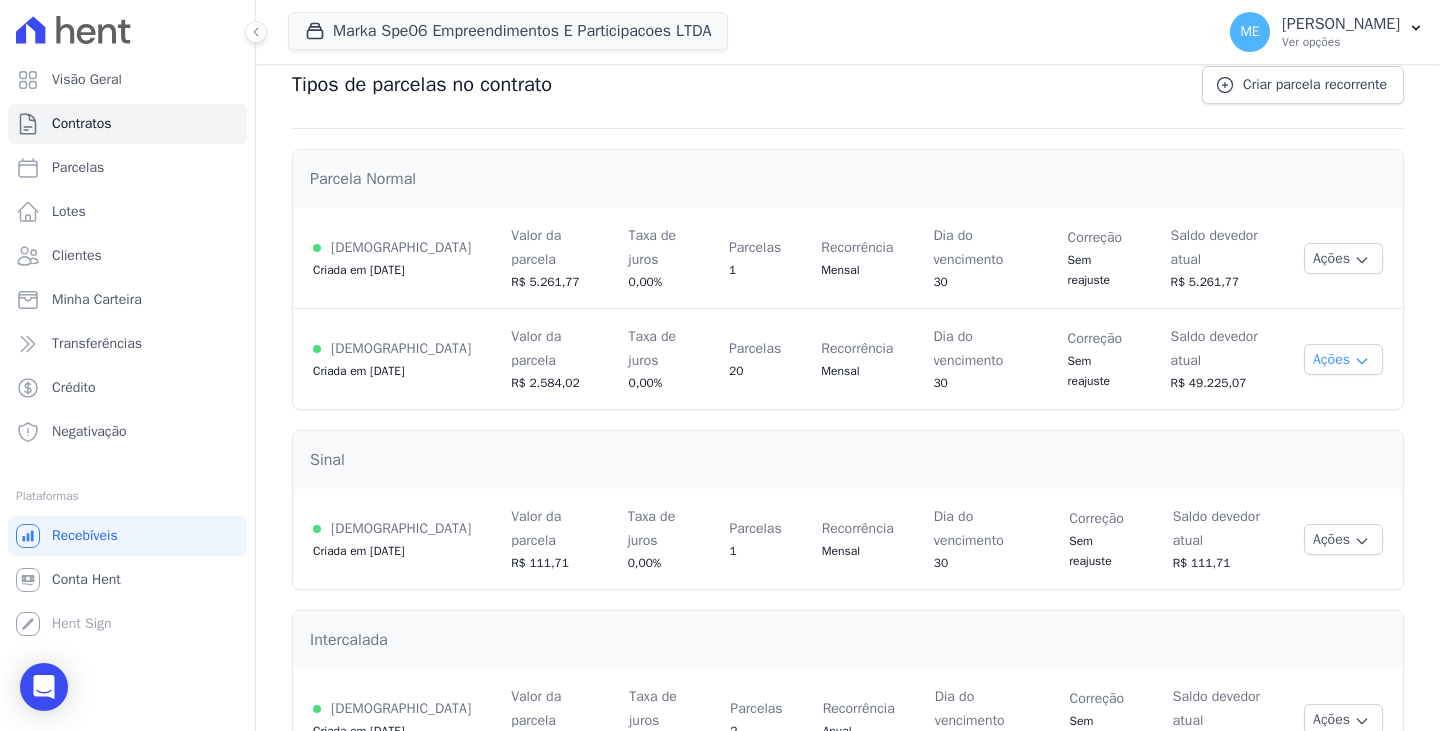 click 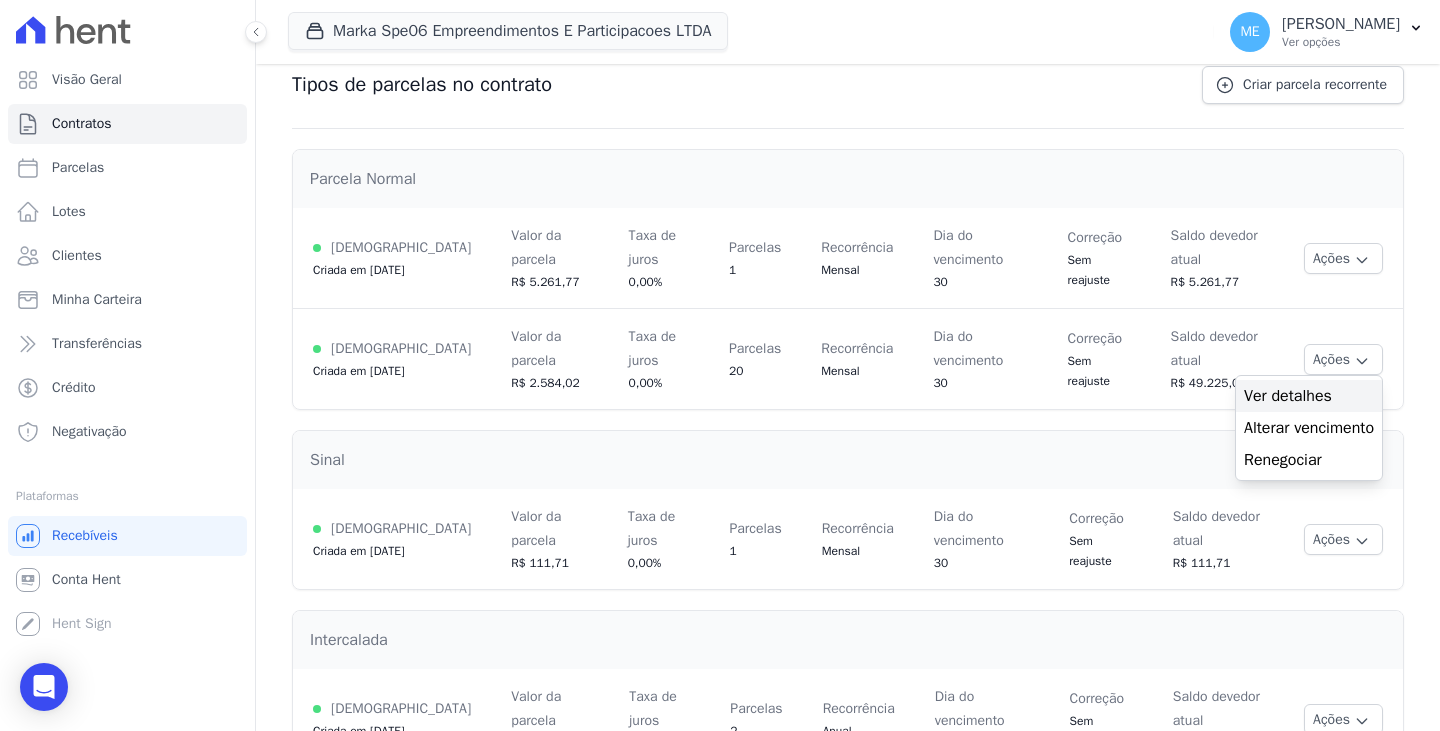 click on "Ver detalhes" at bounding box center [1309, 396] 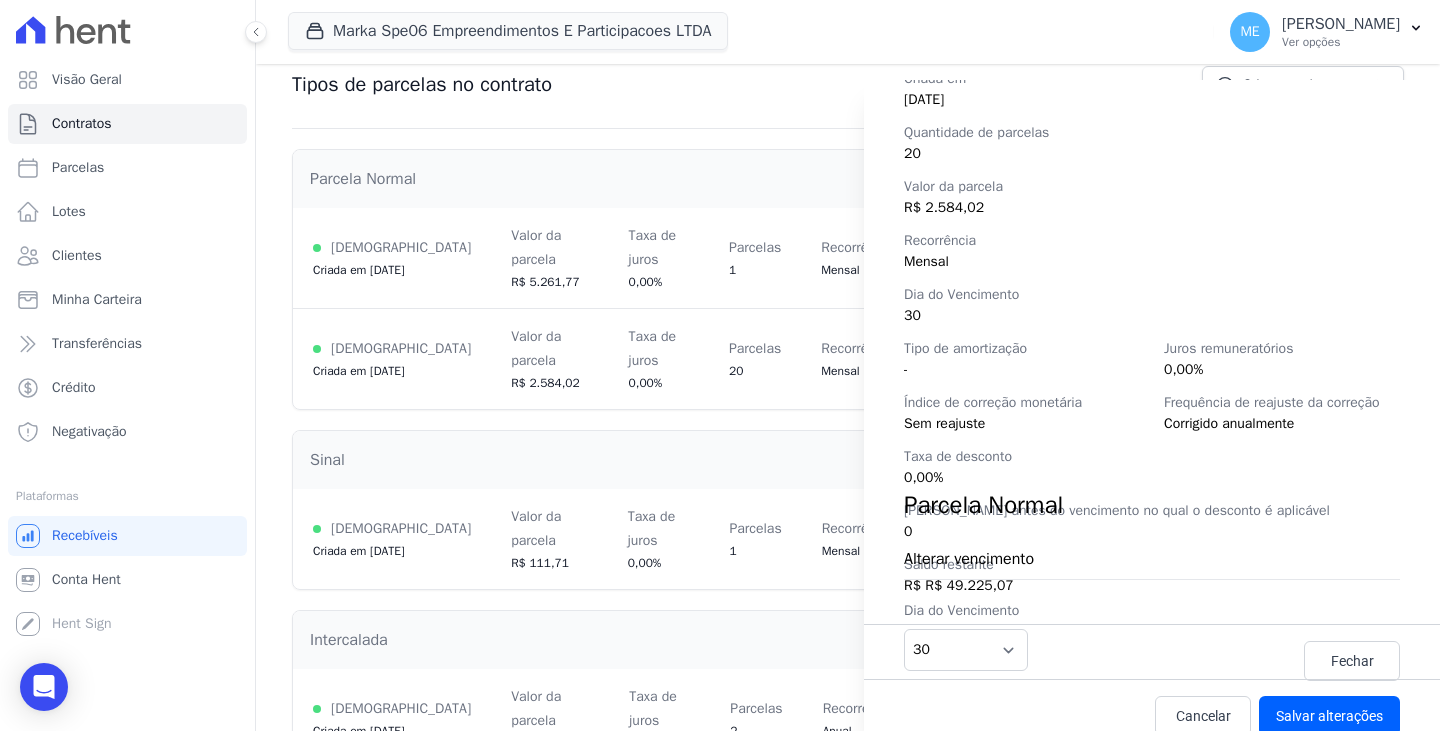 scroll, scrollTop: 281, scrollLeft: 0, axis: vertical 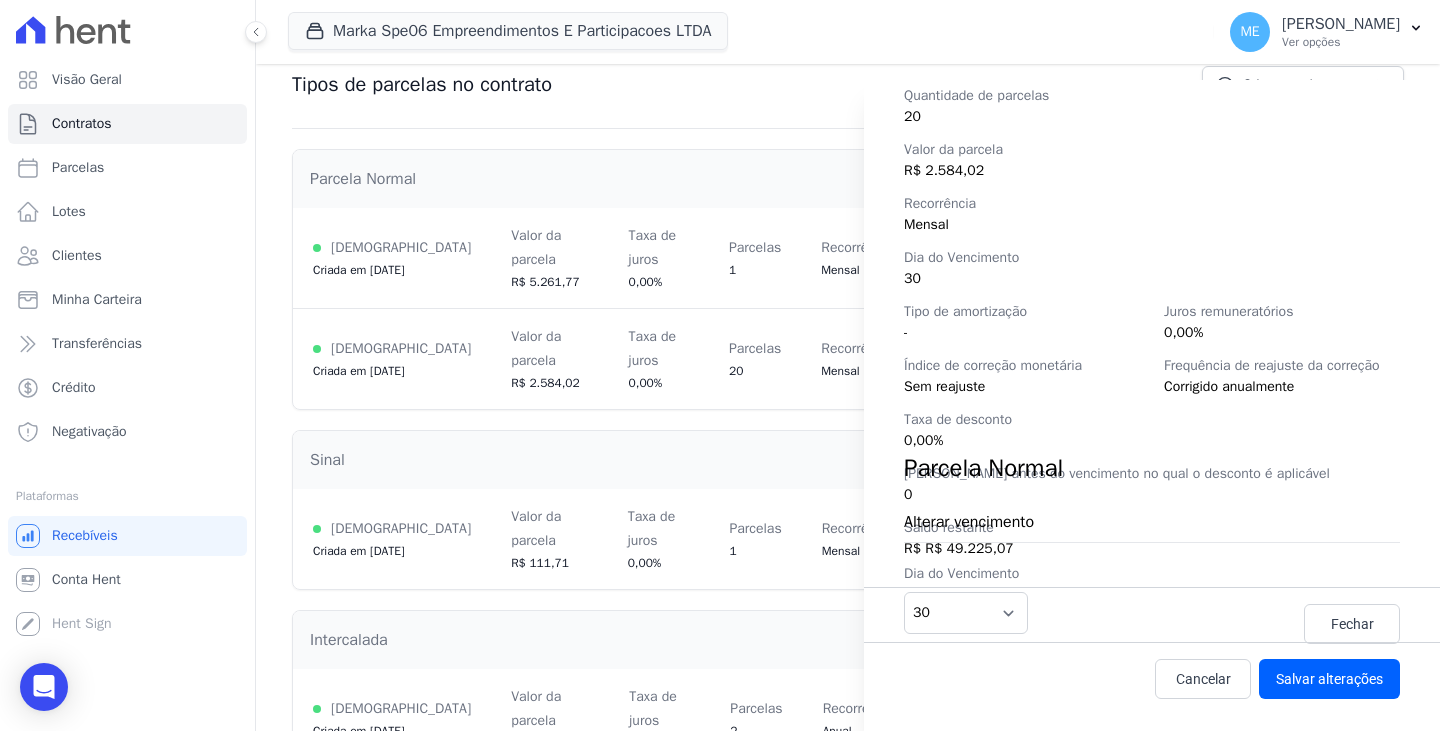 click on "Dia do Vencimento
1
2
3
4
5
6
7
8
9
10
11
12
13
14
15
16
17
18
19
20
21
22
23
24
25
26
27
28
29
30
31" at bounding box center (1152, 598) 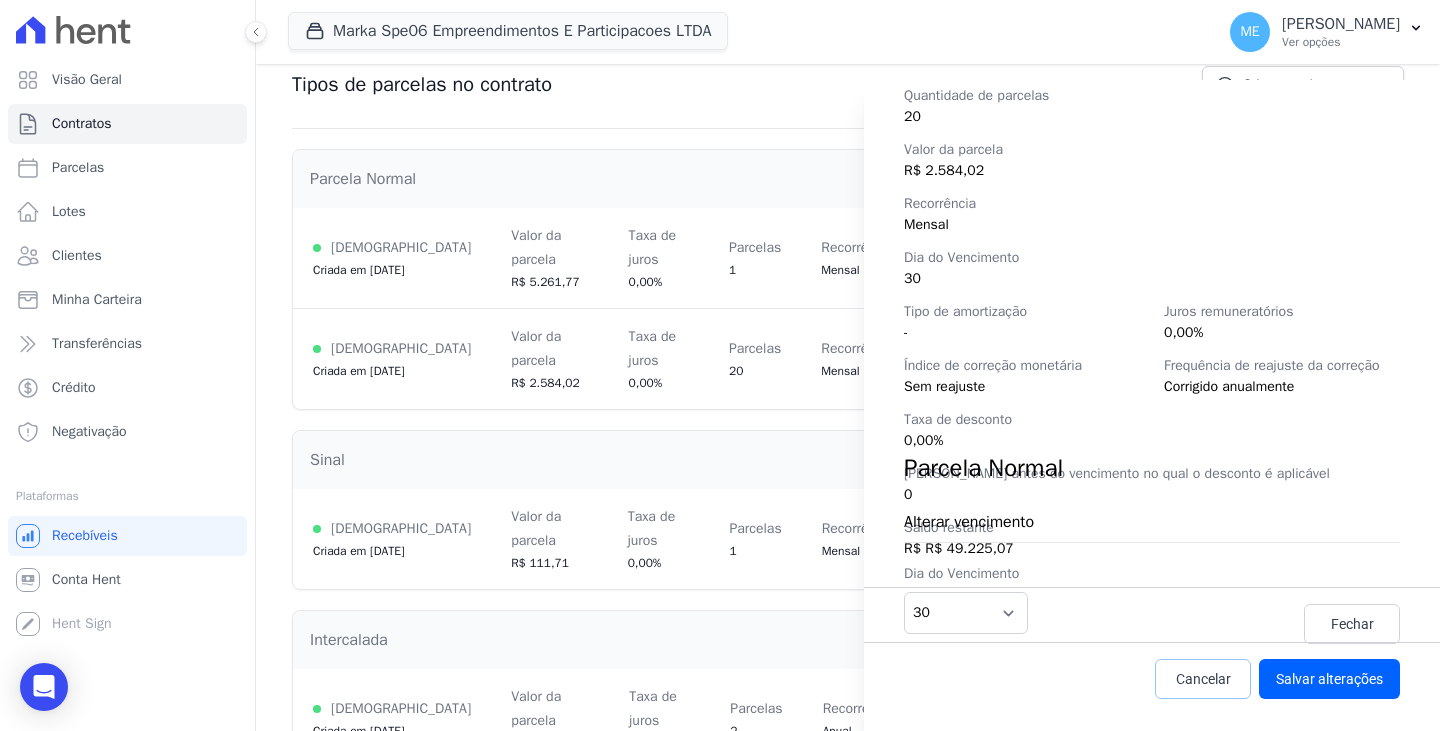 click on "Cancelar" at bounding box center (1203, 679) 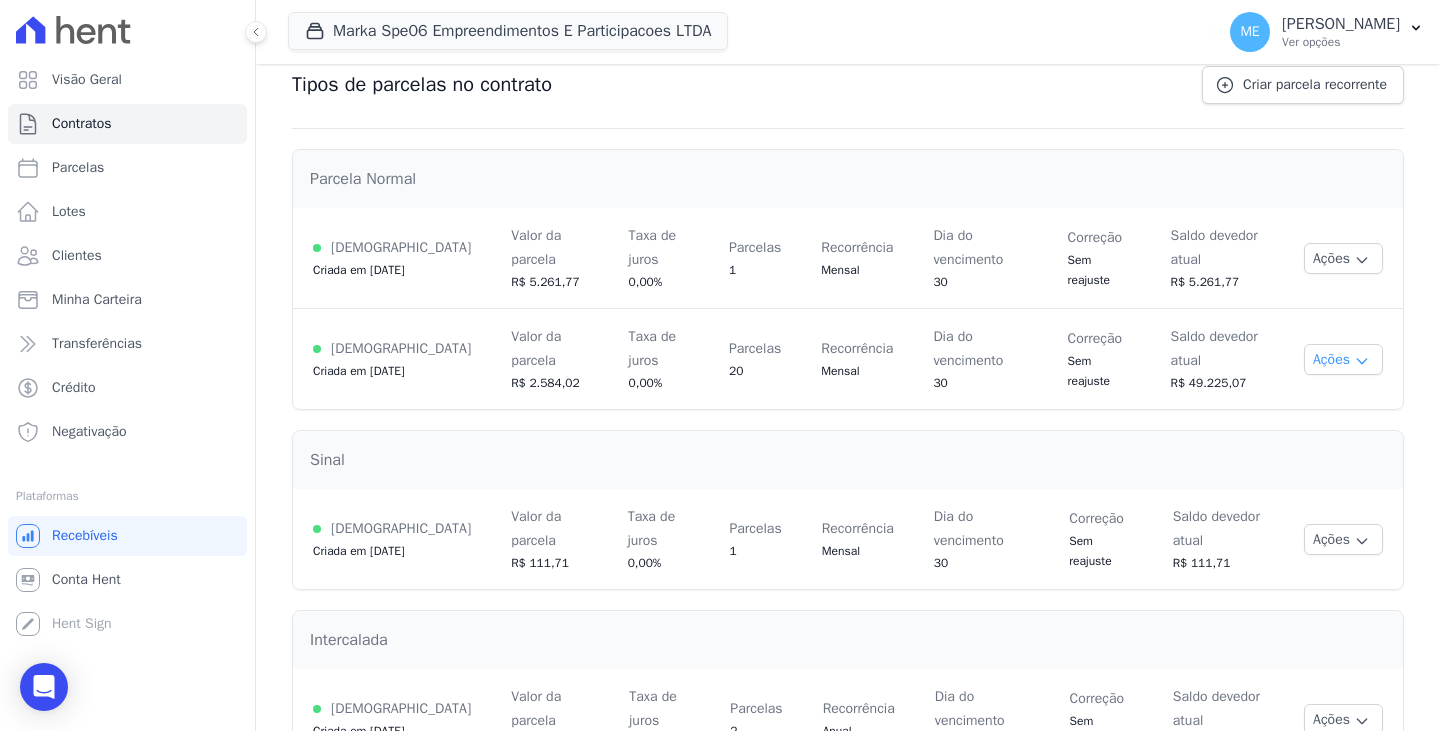 click 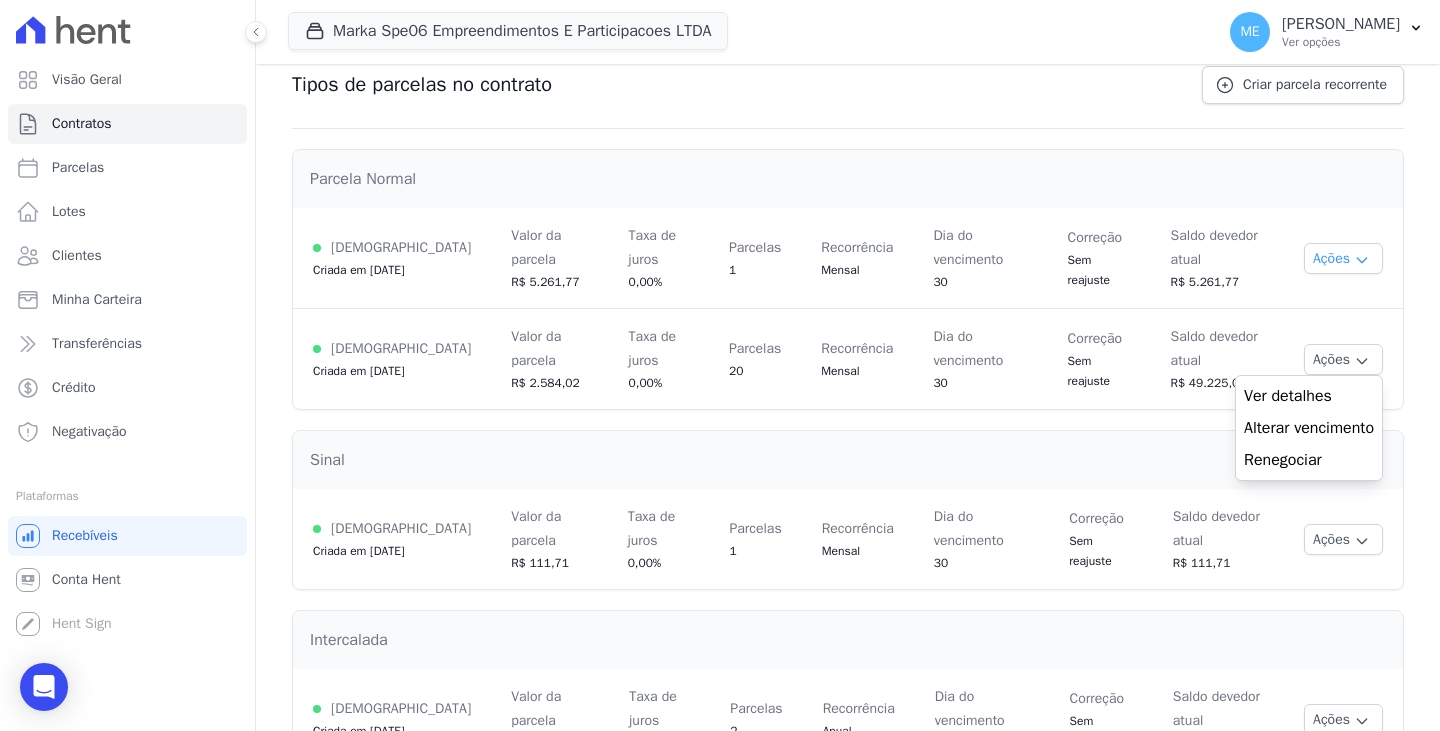 click 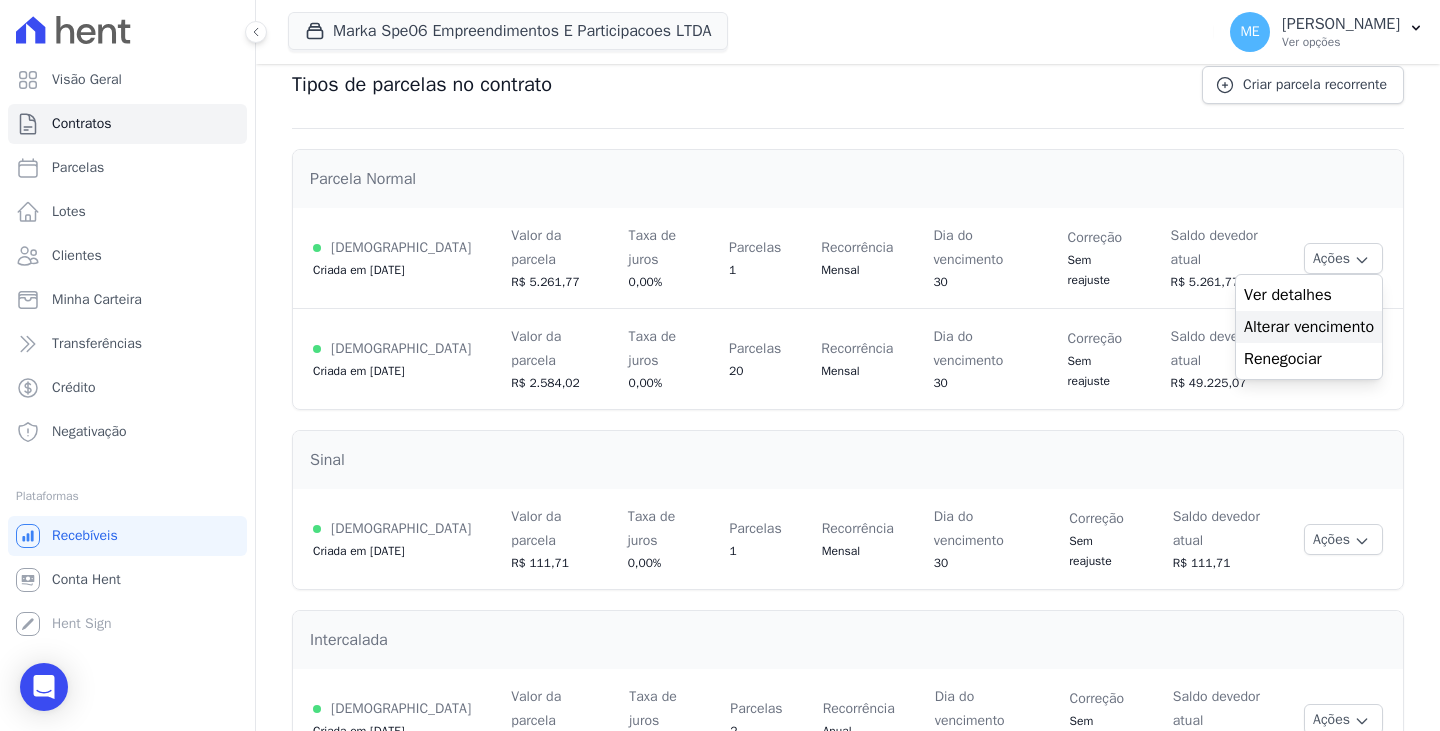 click on "Alterar vencimento" at bounding box center [1309, 327] 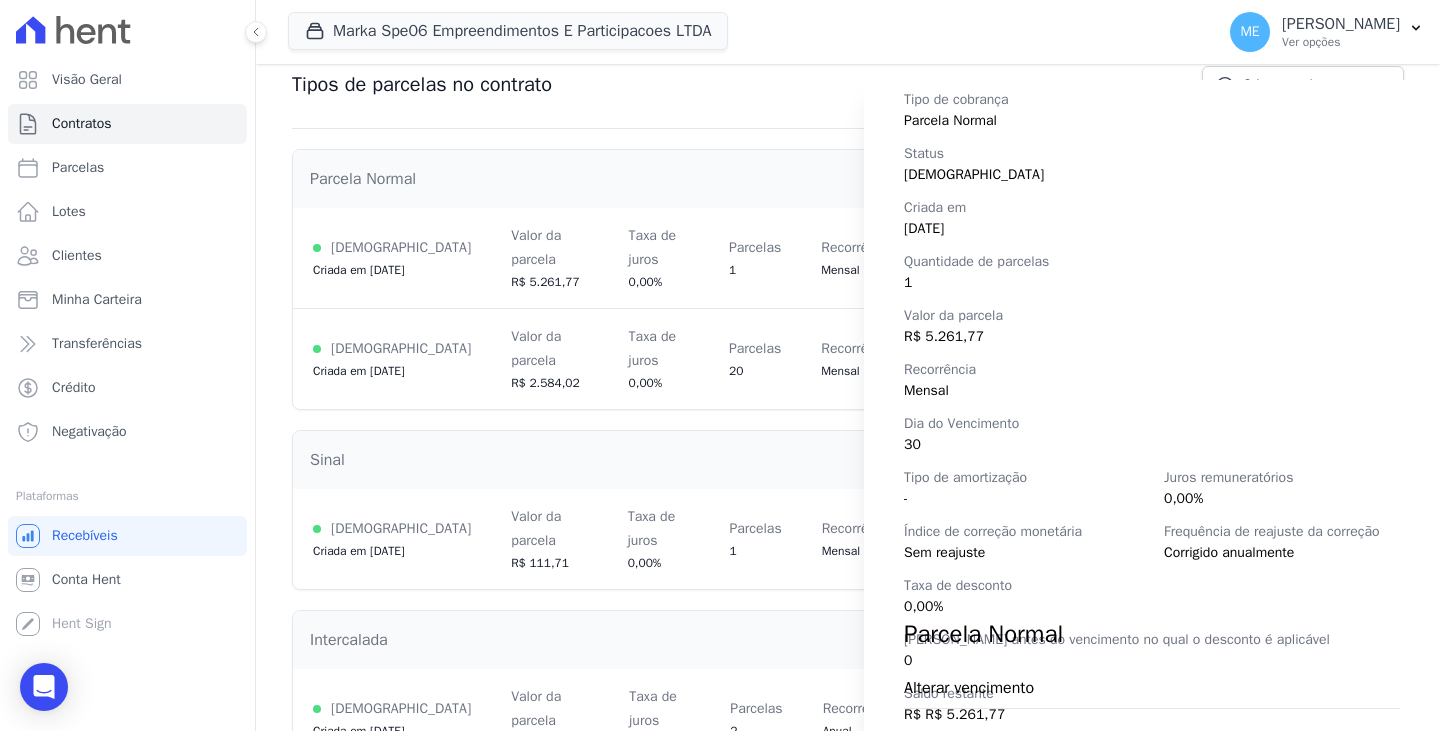 scroll, scrollTop: 281, scrollLeft: 0, axis: vertical 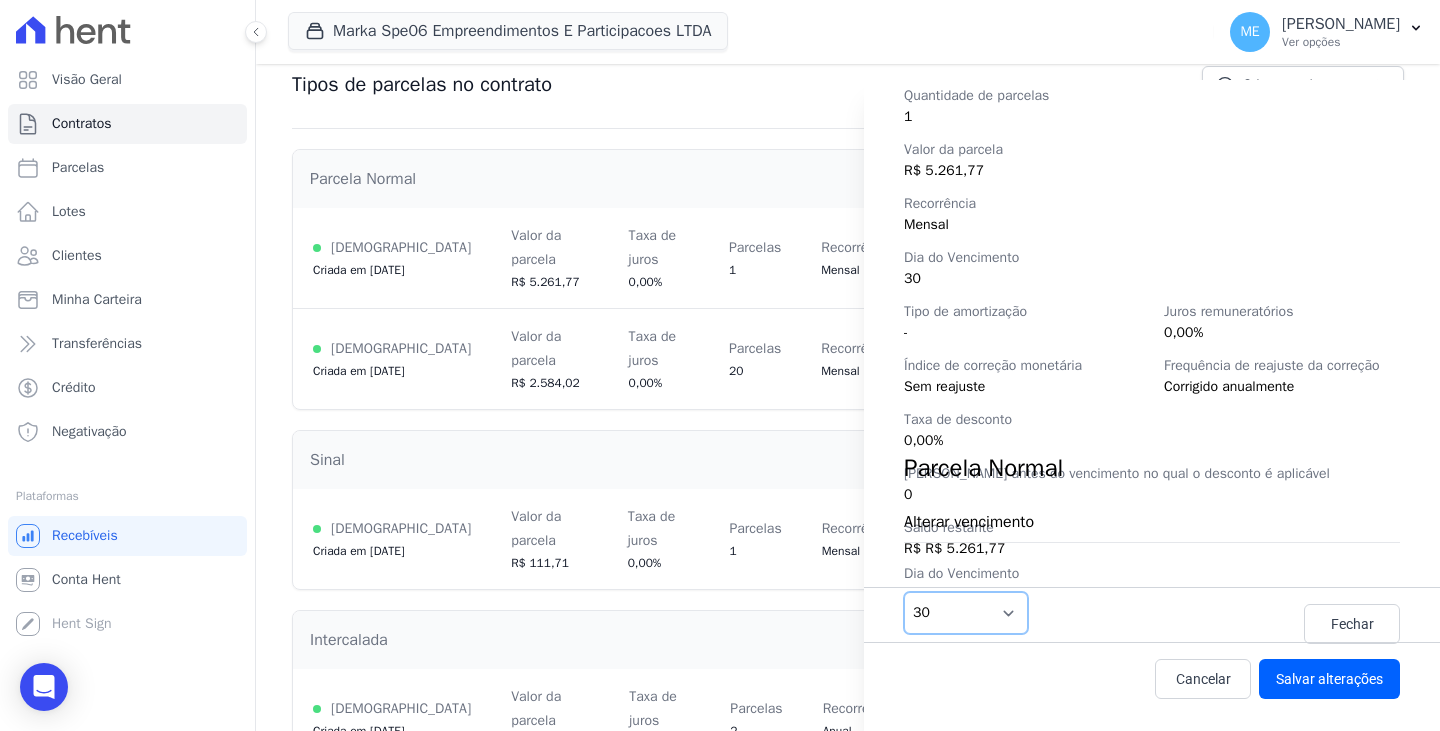 click on "1
2
3
4
5
6
7
8
9
10
11
12
13
14
15
16
17
18
19
20
21
22
23
24
25
26
27
28
29
30
31" at bounding box center [966, 613] 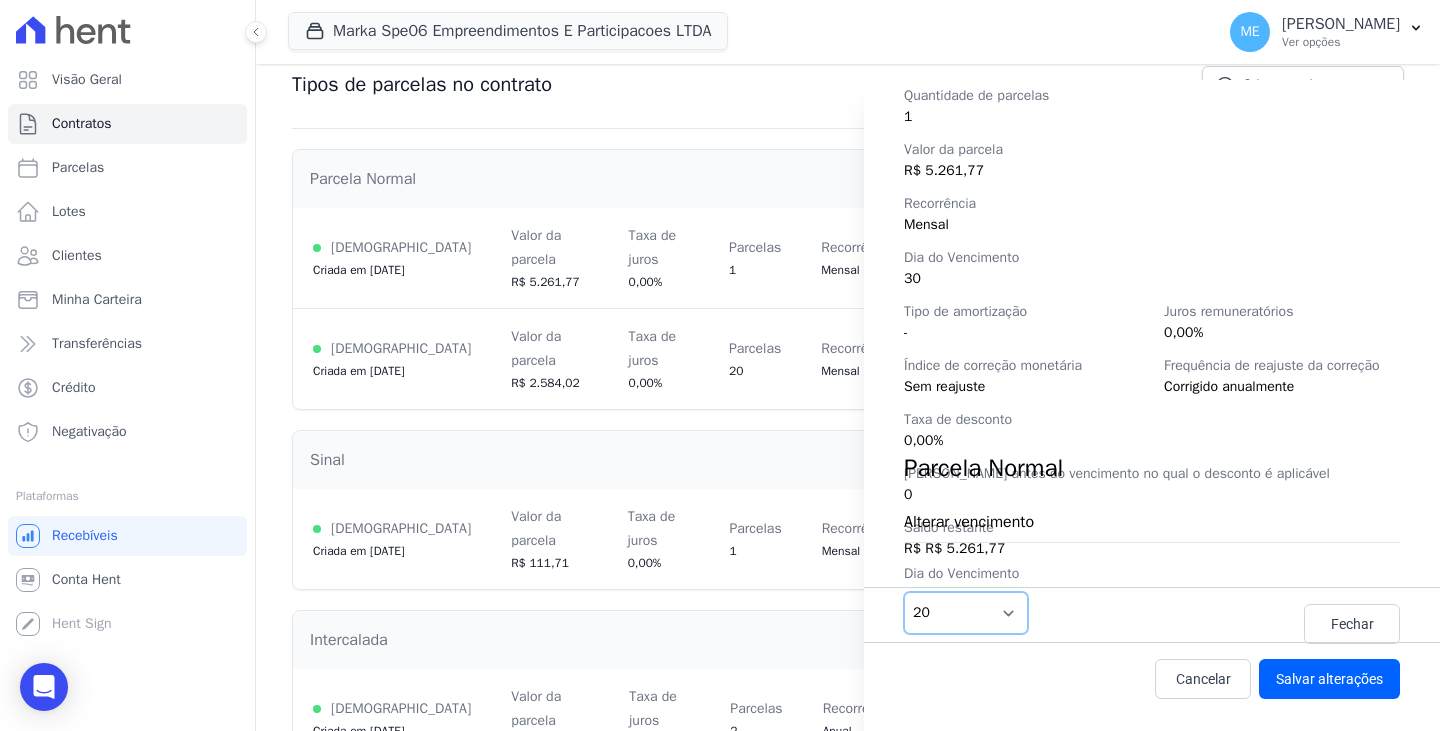 click on "1
2
3
4
5
6
7
8
9
10
11
12
13
14
15
16
17
18
19
20
21
22
23
24
25
26
27
28
29
30
31" at bounding box center [966, 613] 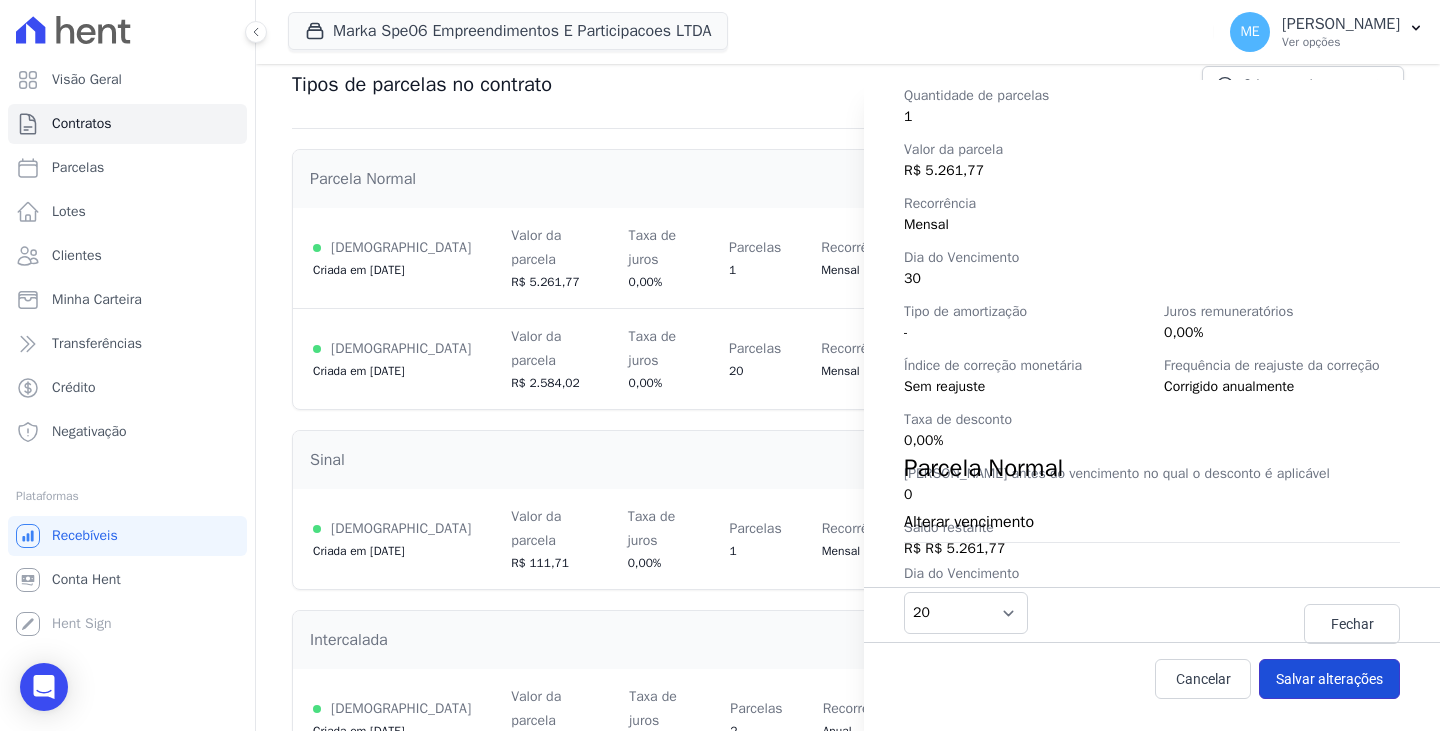 click on "Salvar alterações" at bounding box center [1329, 679] 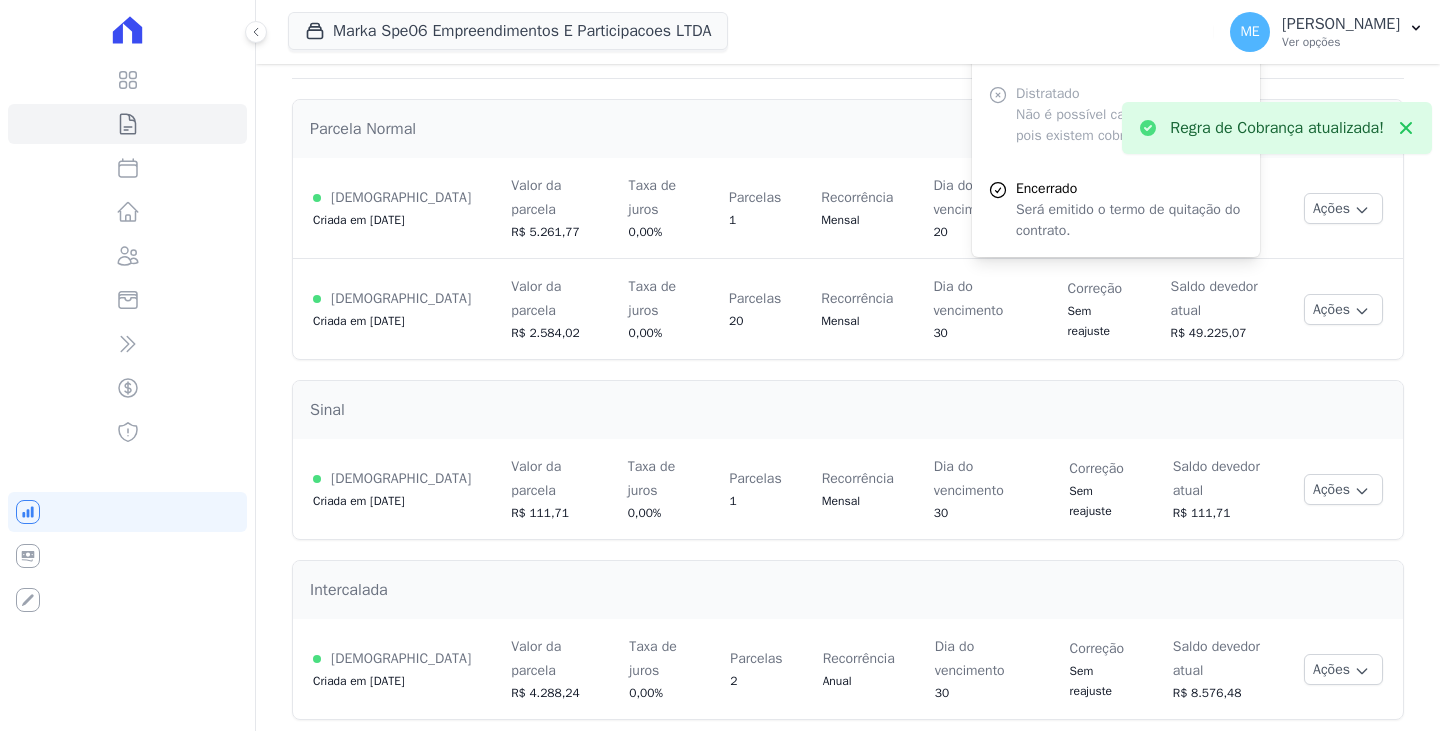 scroll, scrollTop: 271, scrollLeft: 0, axis: vertical 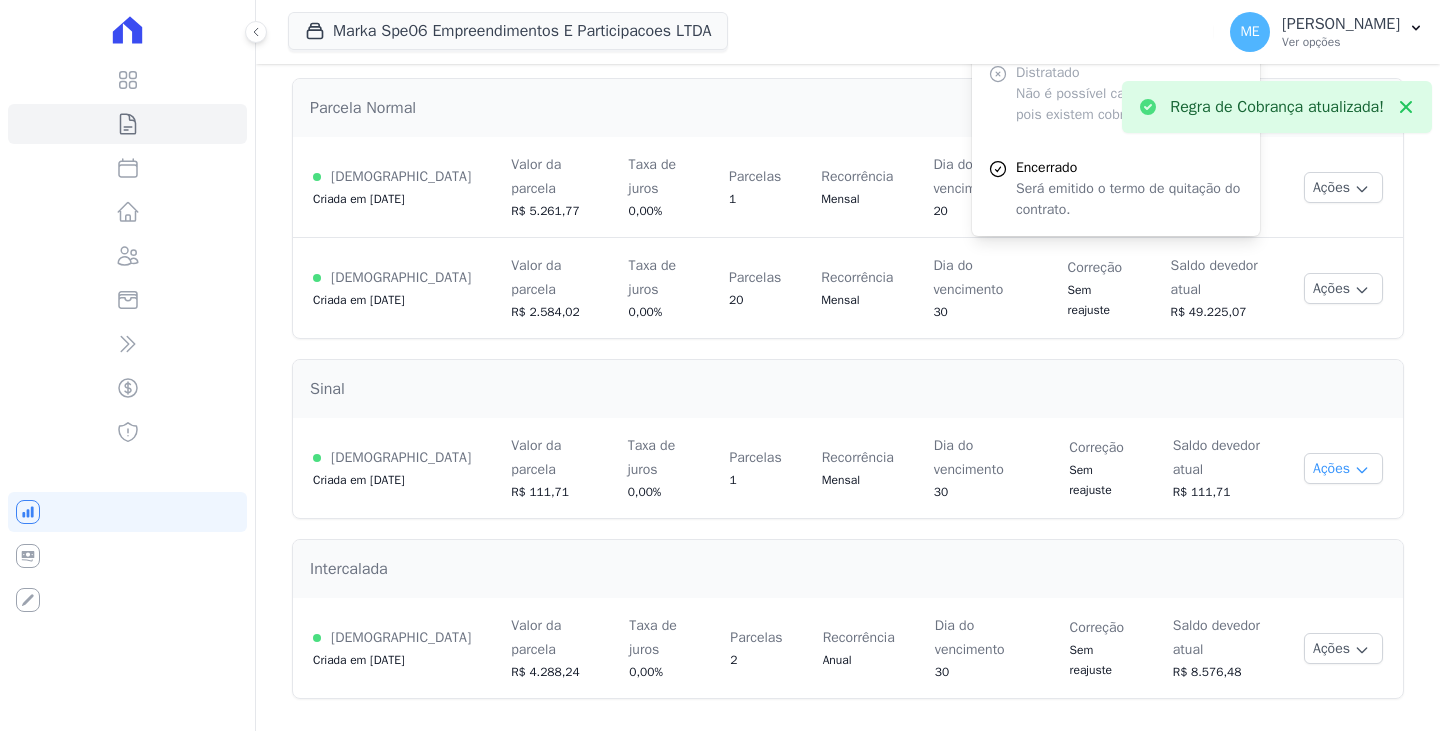 click 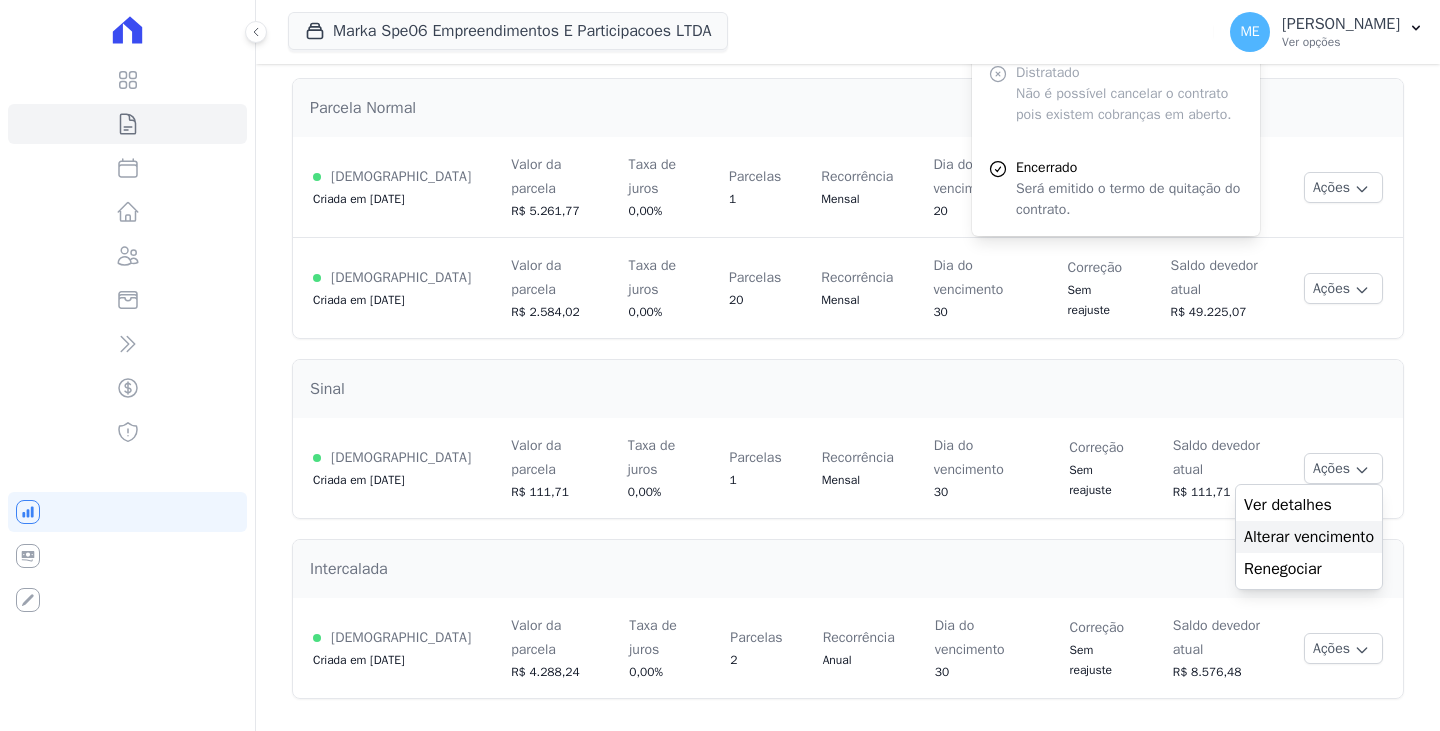 click on "Alterar vencimento" at bounding box center [1309, 537] 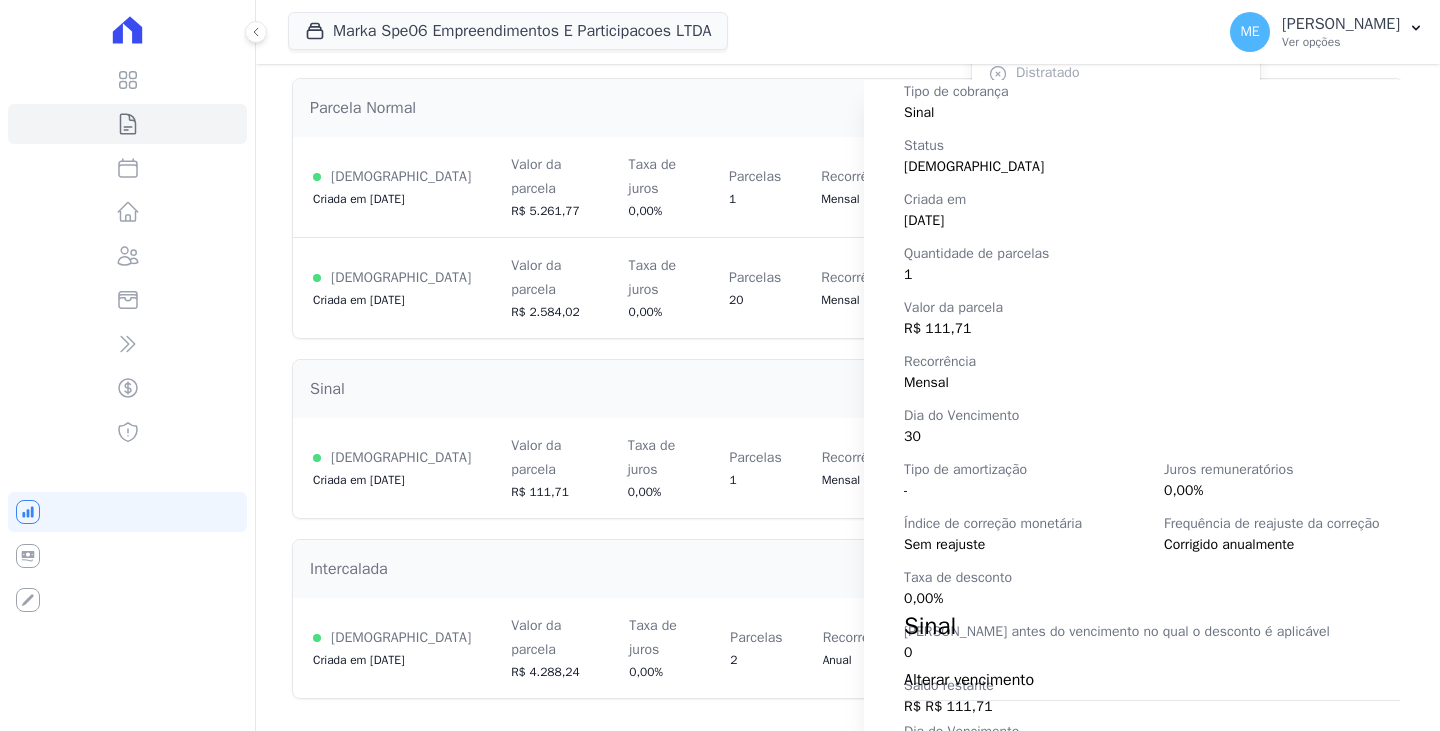 scroll, scrollTop: 281, scrollLeft: 0, axis: vertical 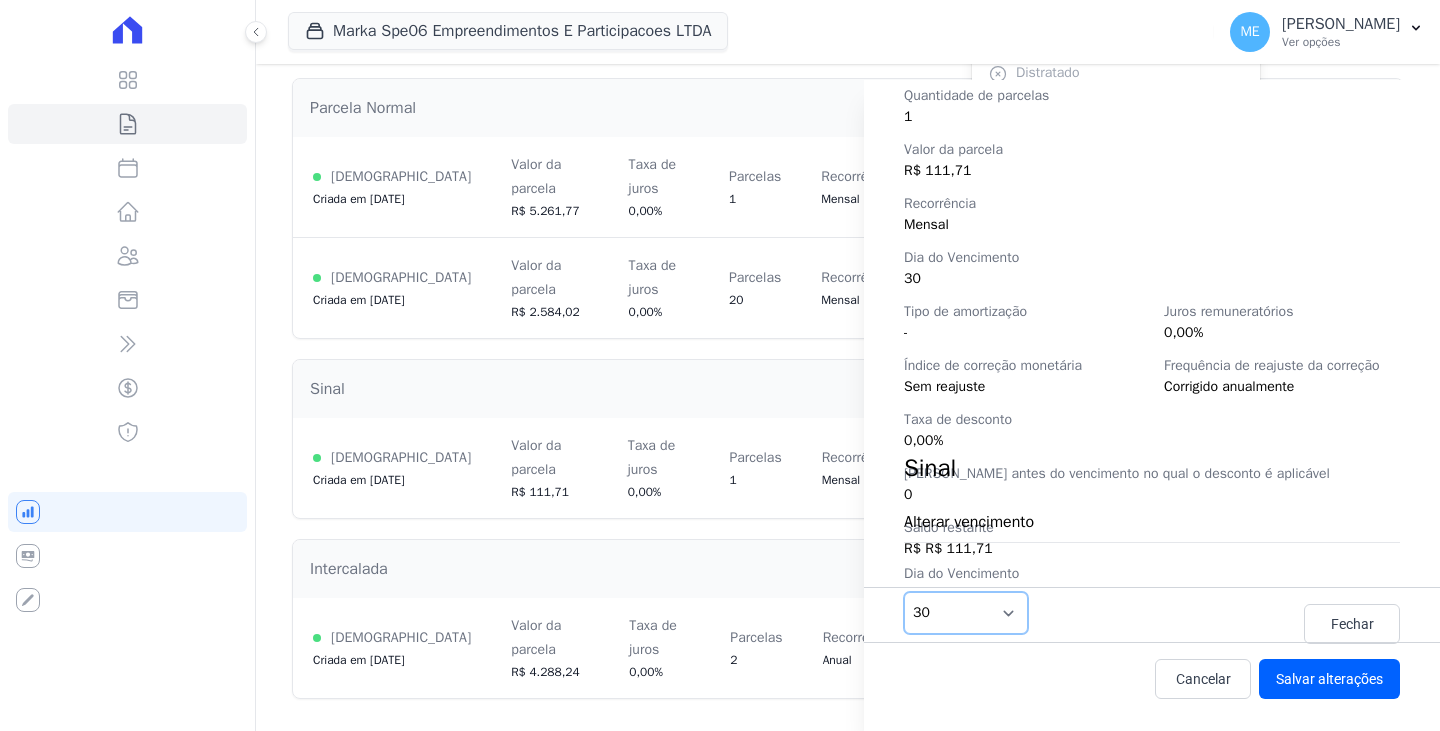 click on "1
2
3
4
5
6
7
8
9
10
11
12
13
14
15
16
17
18
19
20
21
22
23
24
25
26
27
28
29
30
31" at bounding box center (966, 613) 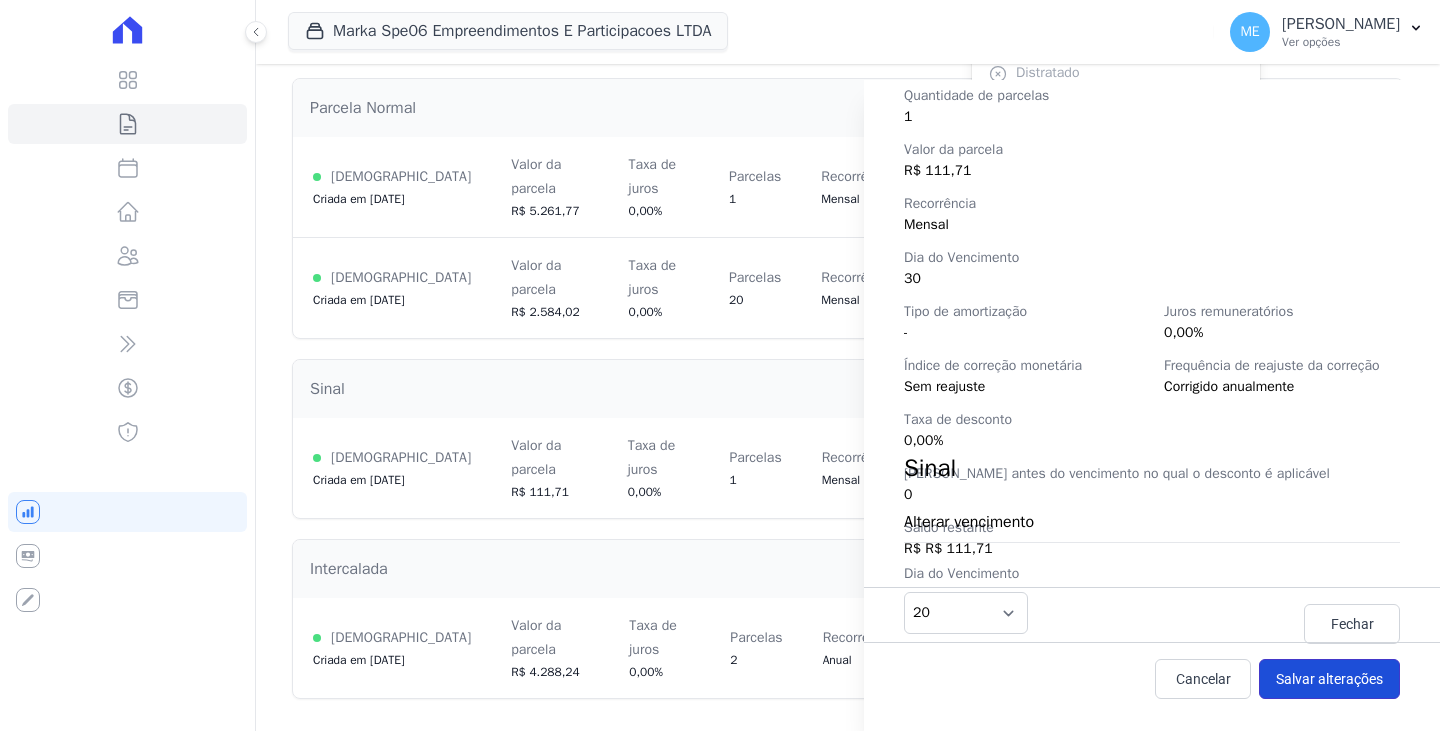 click on "Salvar alterações" at bounding box center [1329, 679] 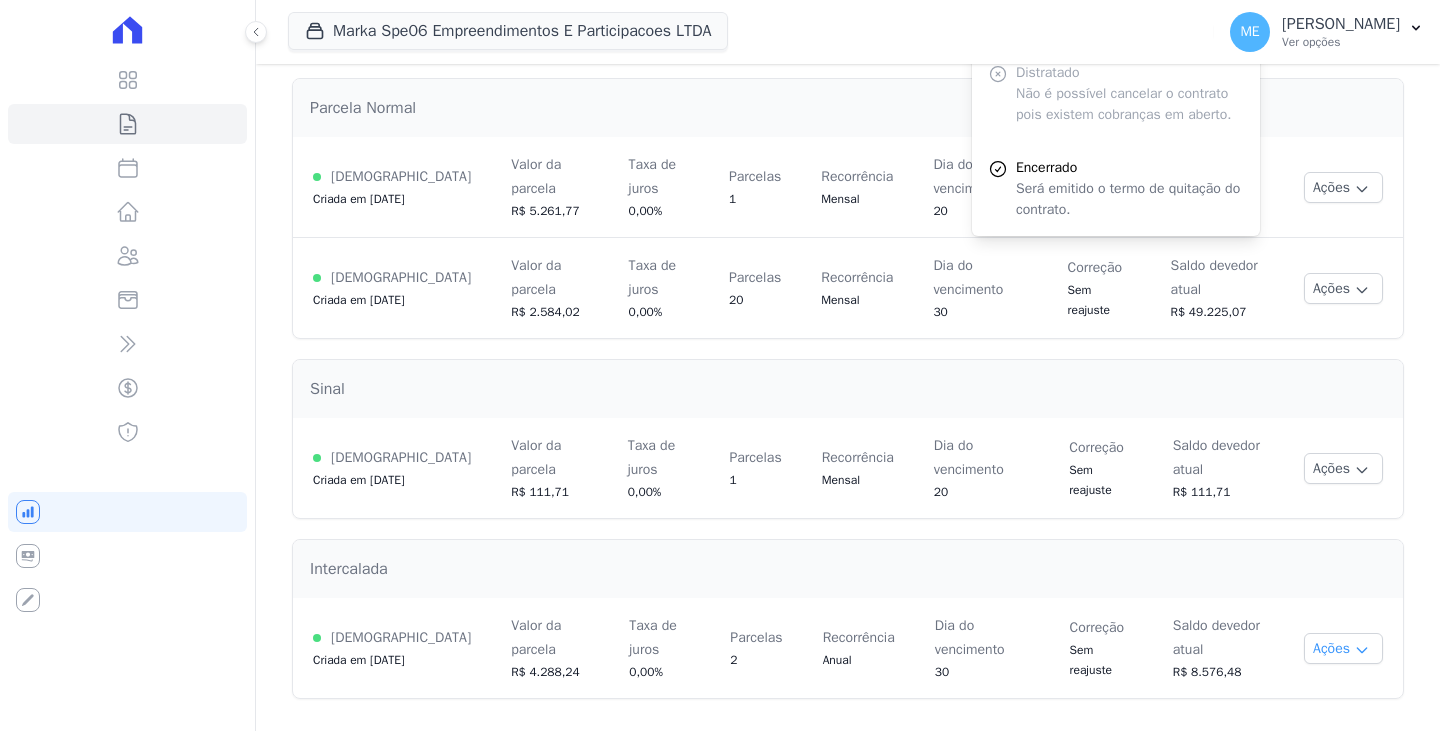 click 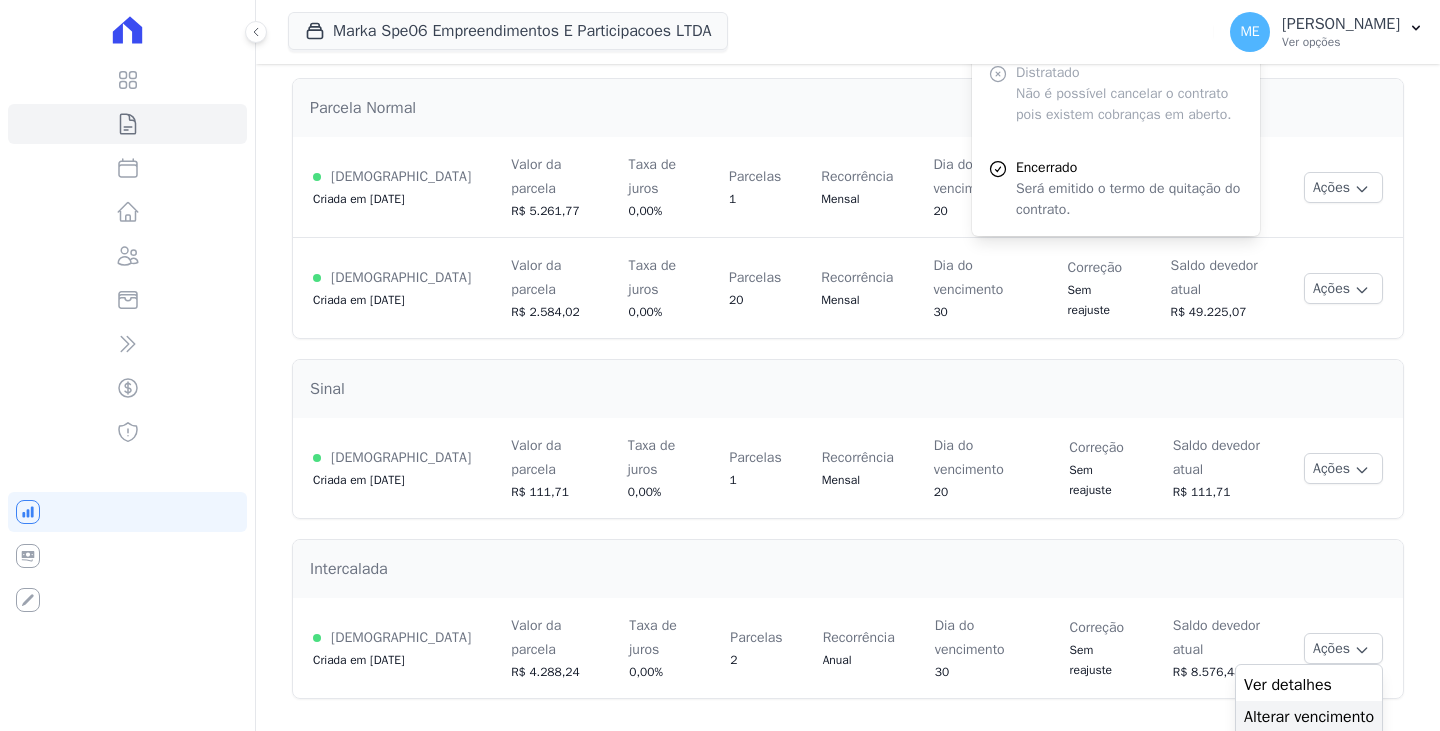 click on "Alterar vencimento" at bounding box center [1309, 717] 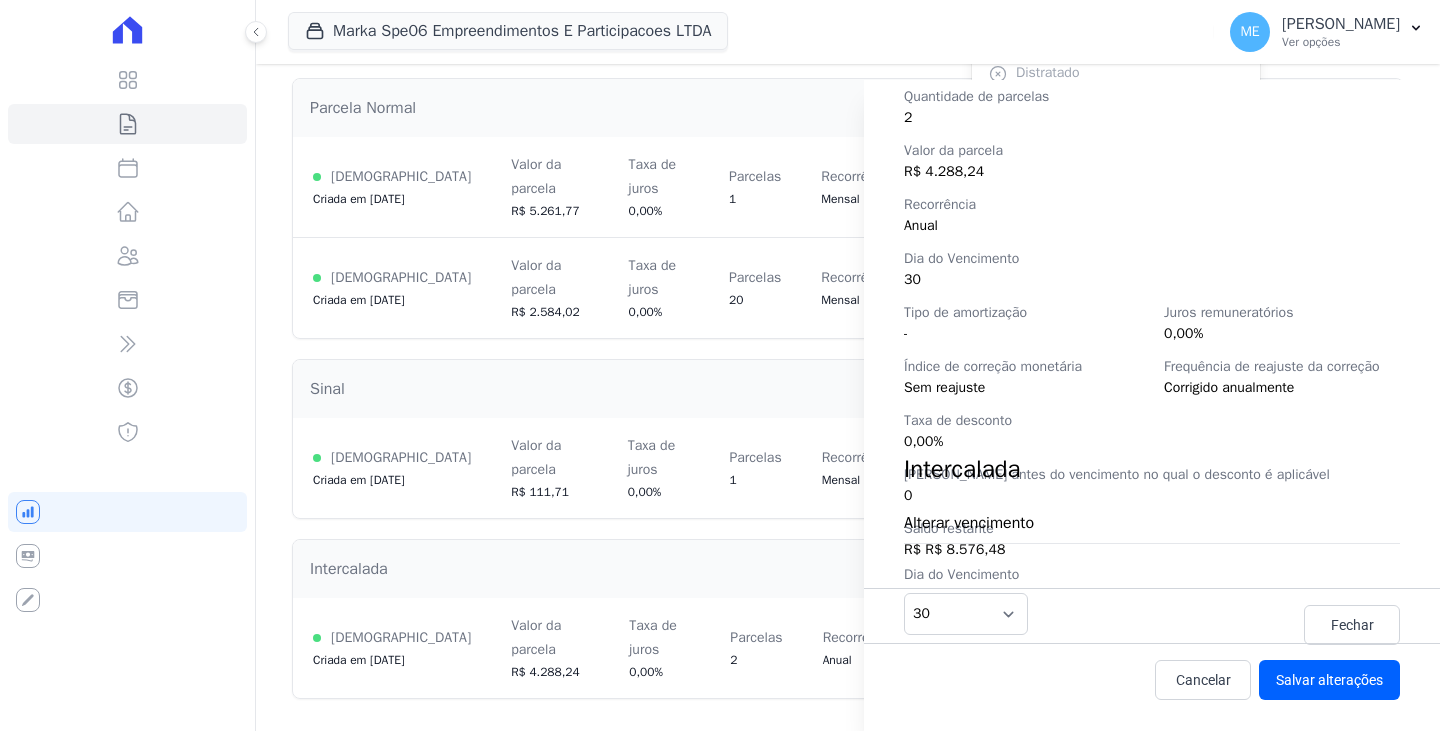 scroll, scrollTop: 281, scrollLeft: 0, axis: vertical 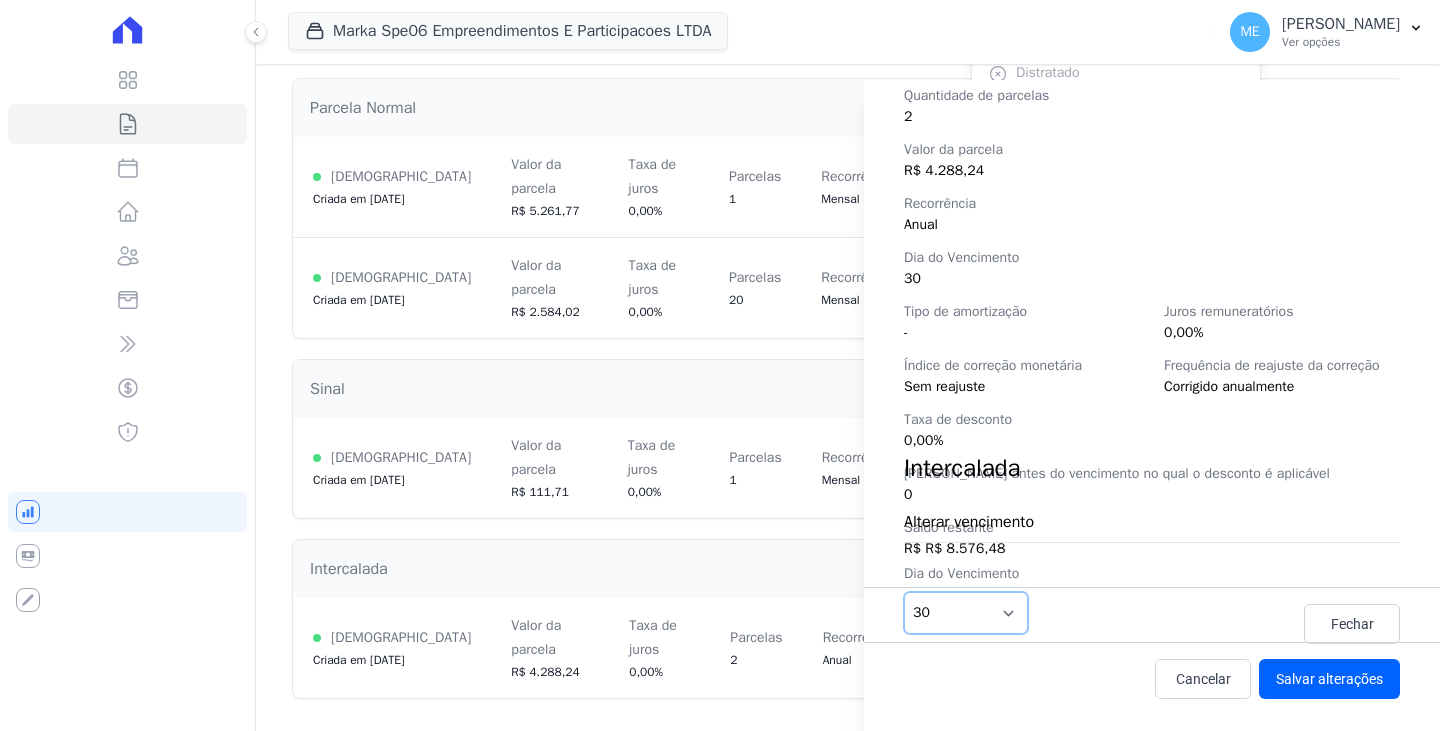 click on "1
2
3
4
5
6
7
8
9
10
11
12
13
14
15
16
17
18
19
20
21
22
23
24
25
26
27
28
29
30
31" at bounding box center [966, 613] 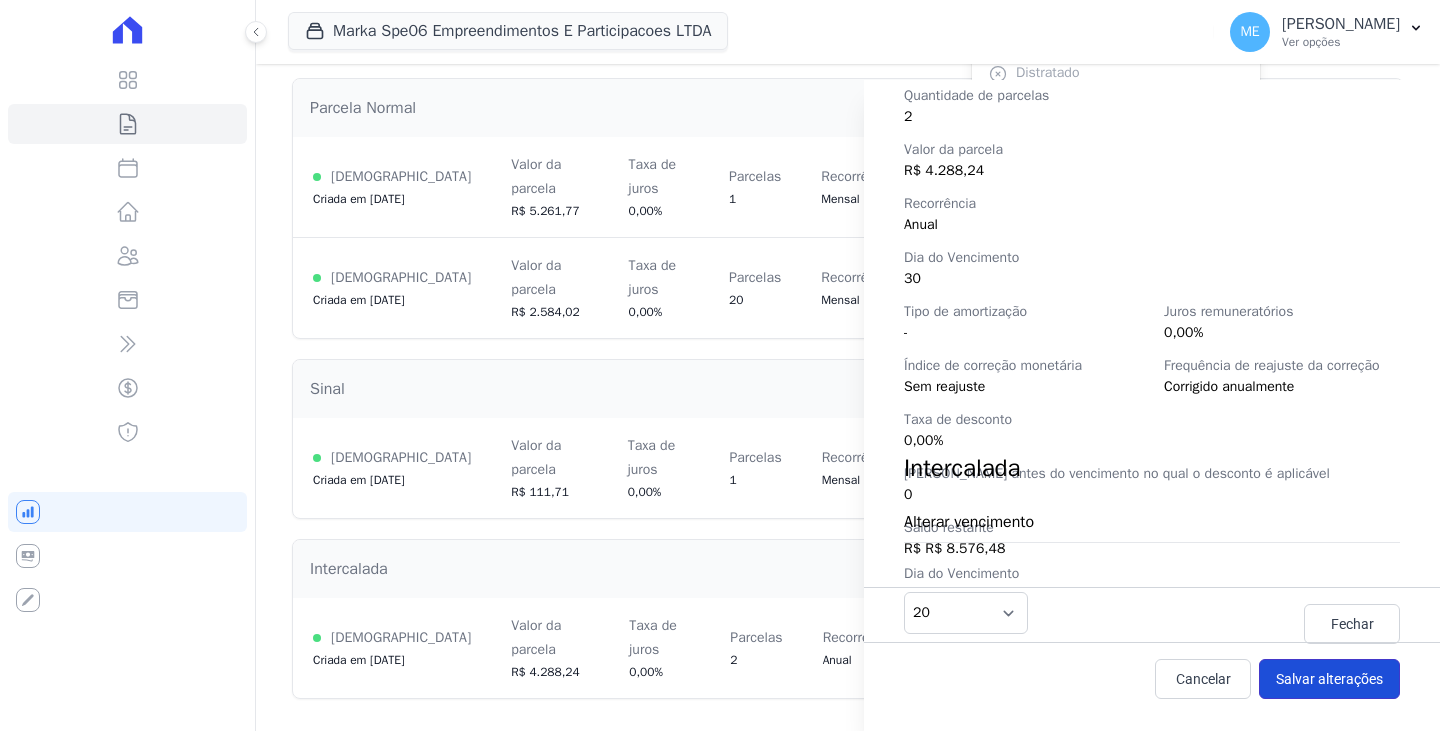 click on "Salvar alterações" at bounding box center [1329, 679] 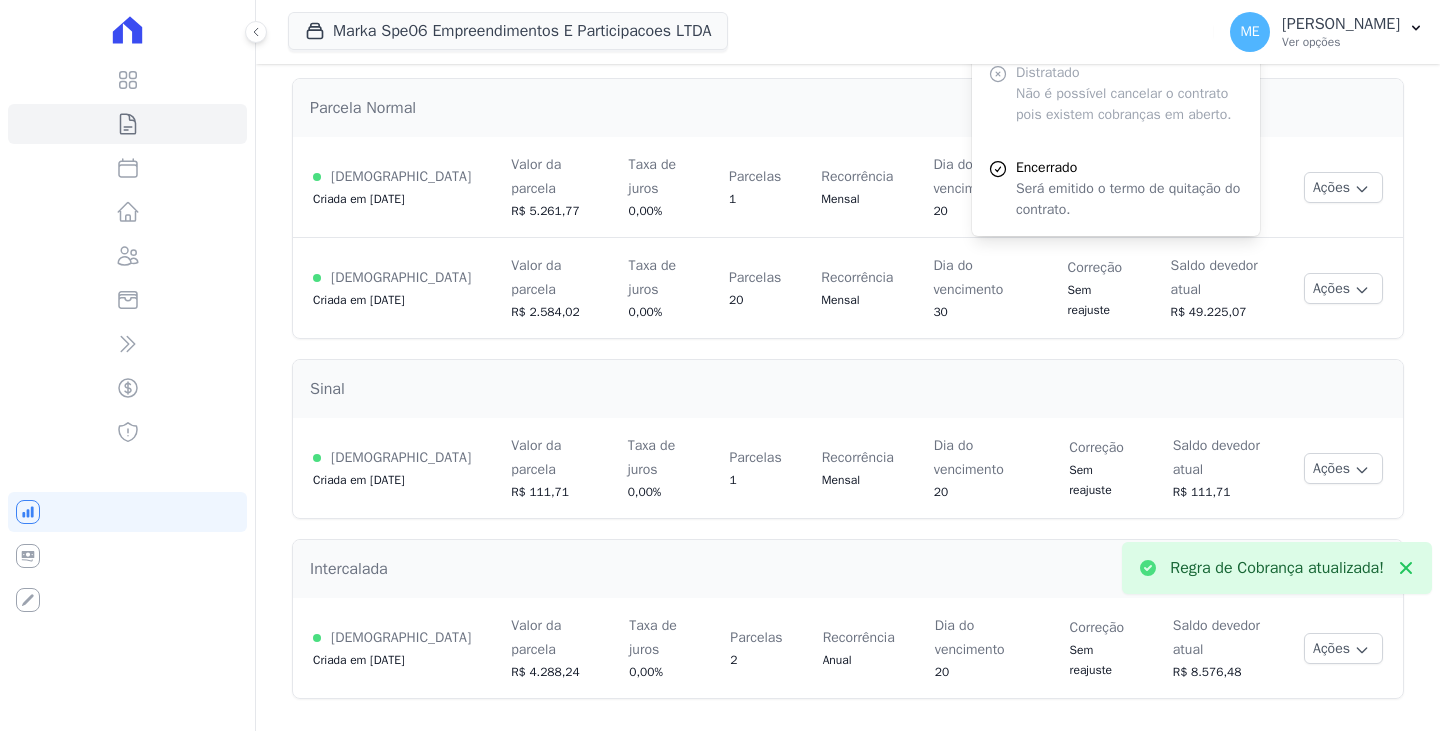 click on "Parcela Normal" at bounding box center [848, 108] 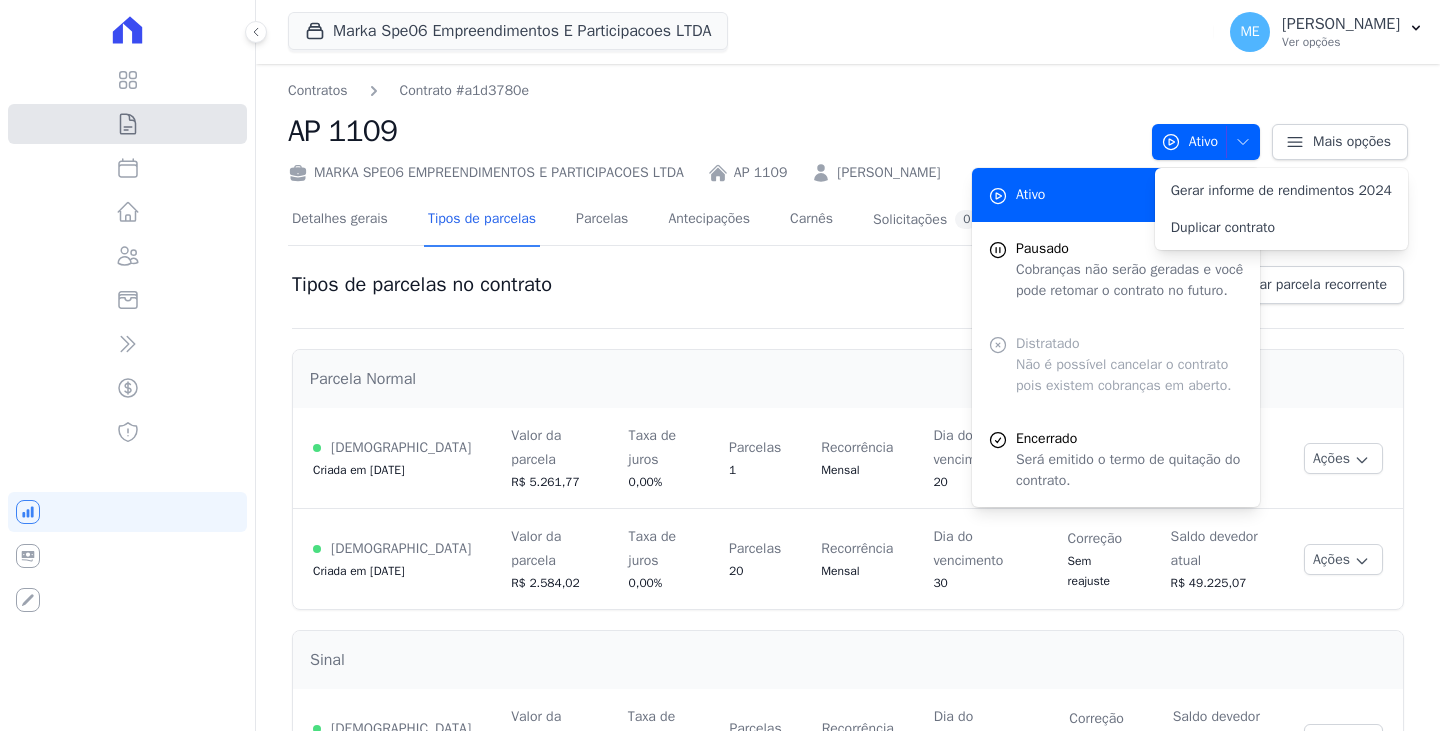 click 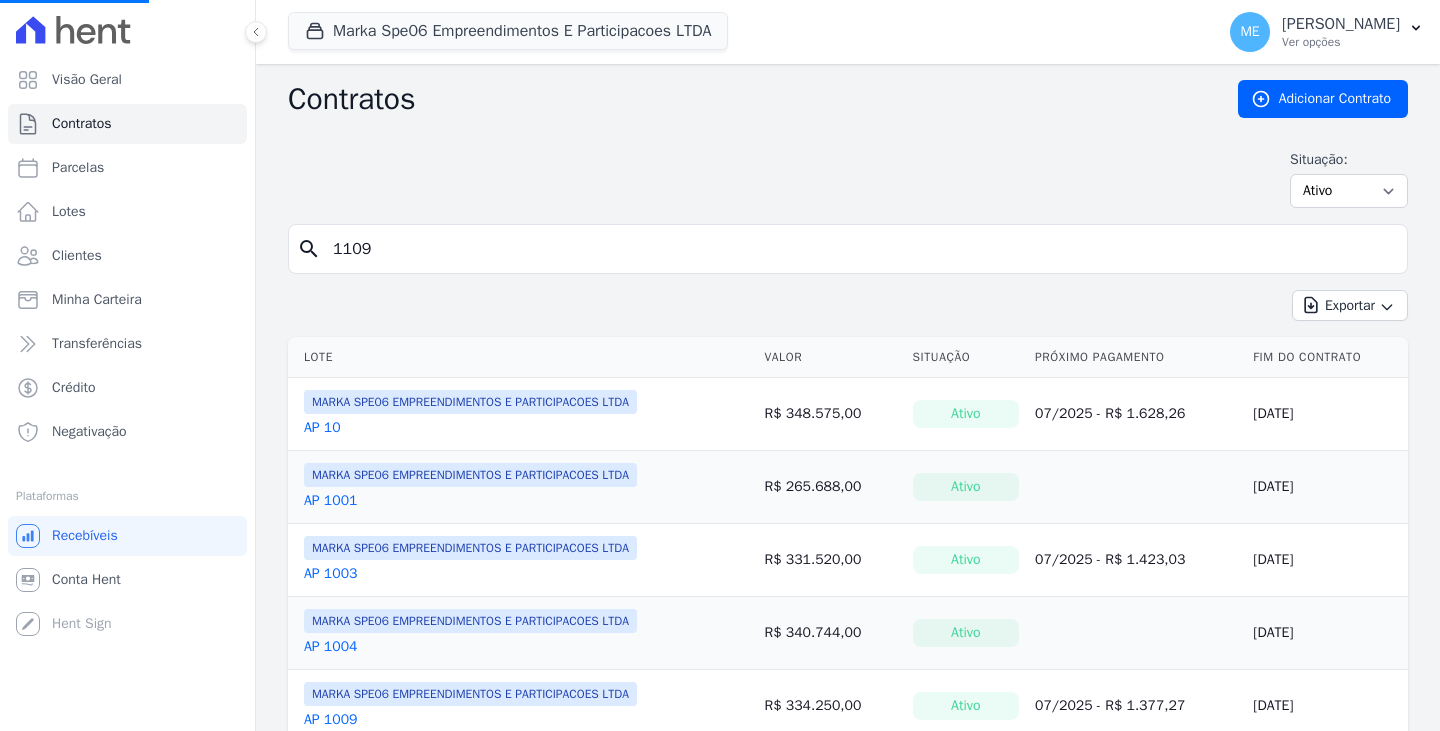 click on "1109" at bounding box center (860, 249) 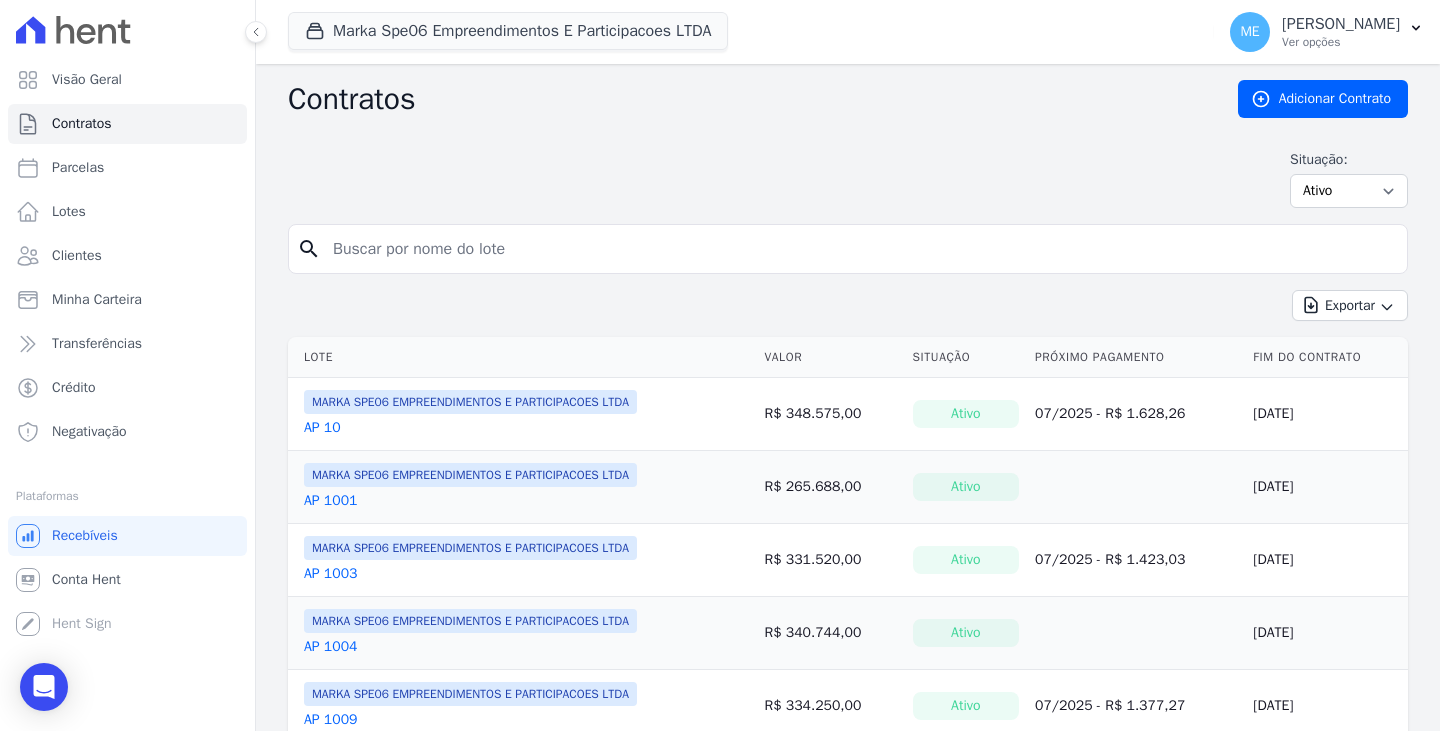 click at bounding box center [860, 249] 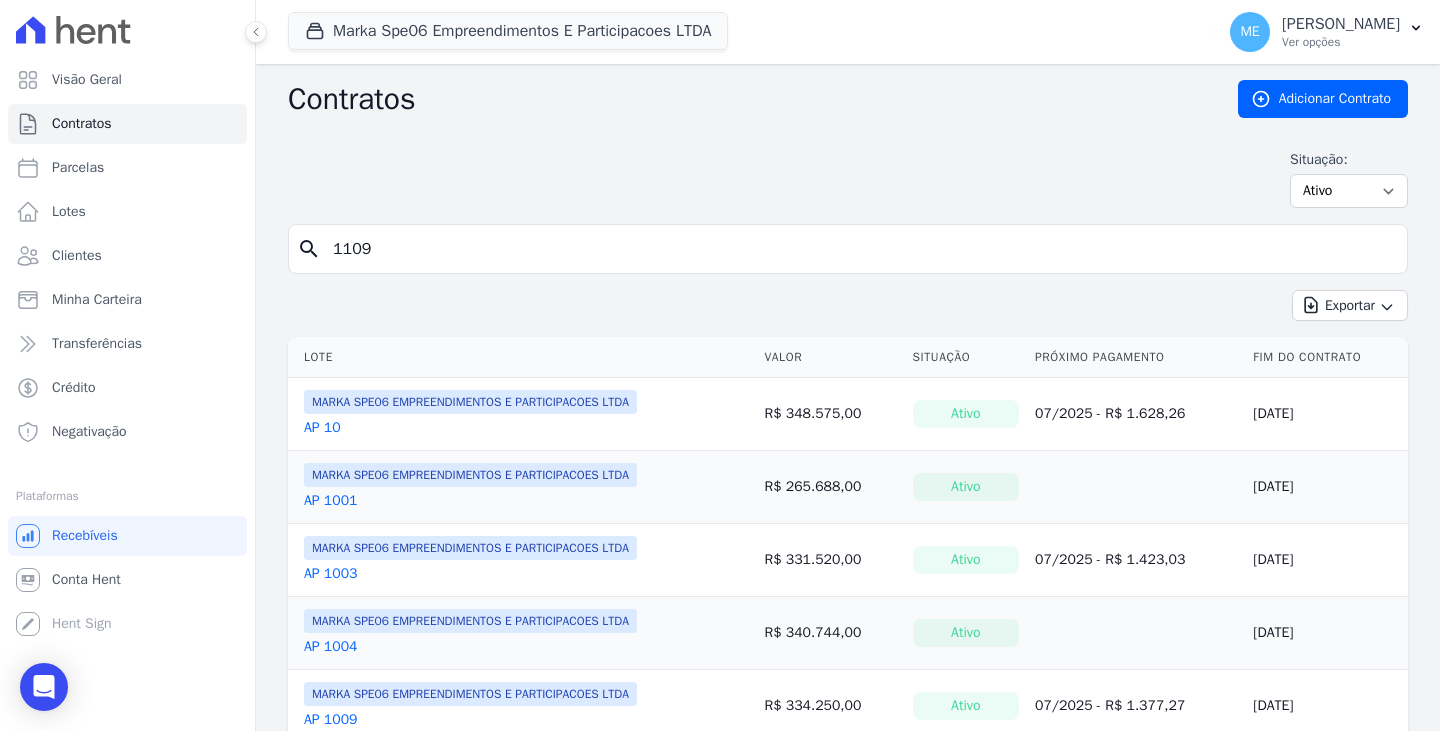 type on "1109" 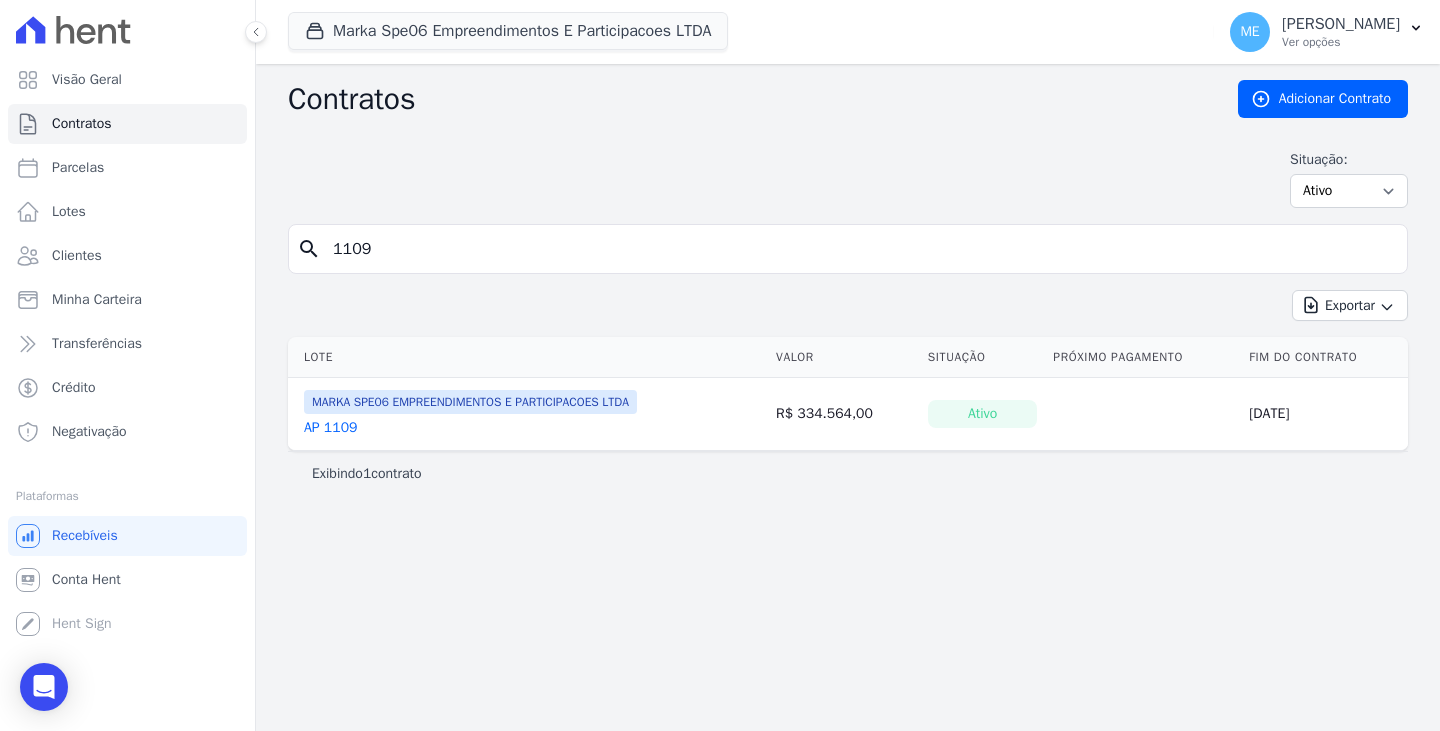 click on "AP 1109" at bounding box center (330, 428) 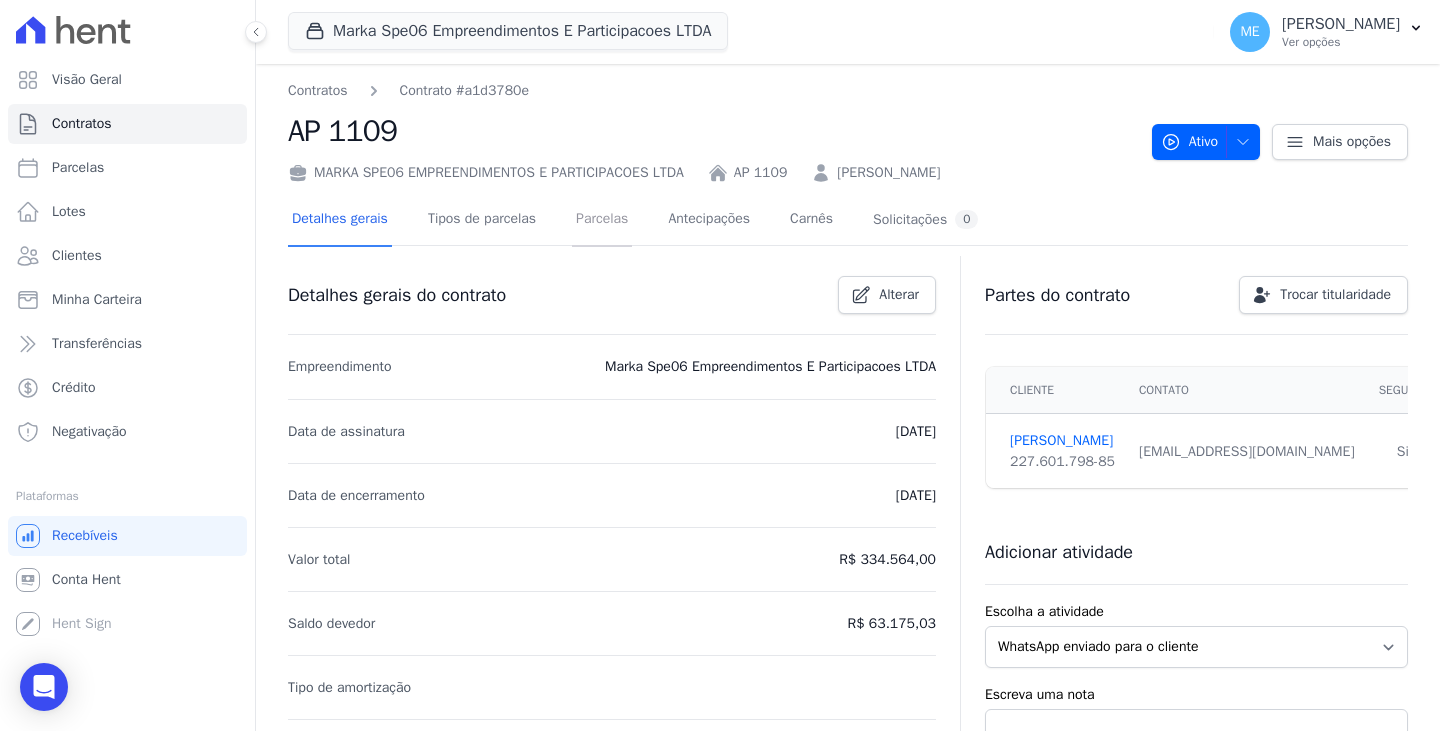 click on "Parcelas" at bounding box center (602, 220) 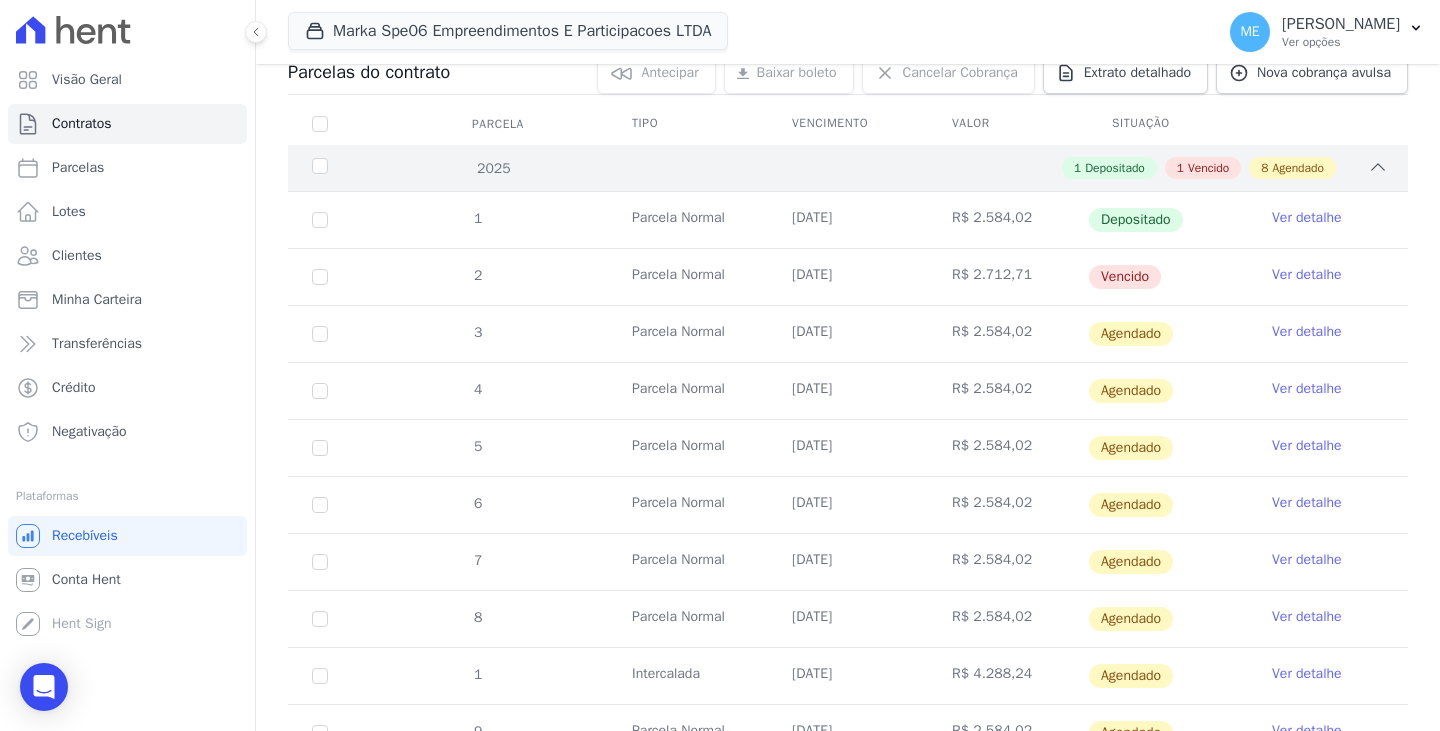 scroll, scrollTop: 0, scrollLeft: 0, axis: both 